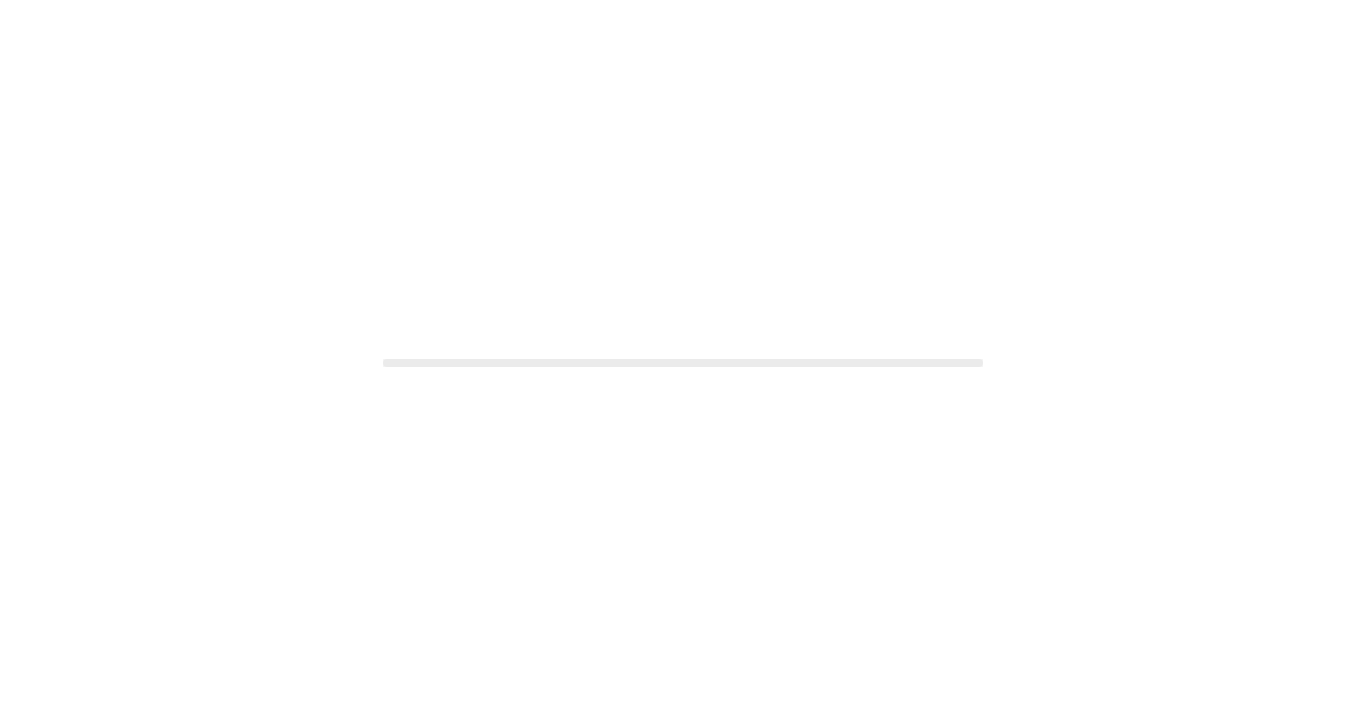 scroll, scrollTop: 0, scrollLeft: 0, axis: both 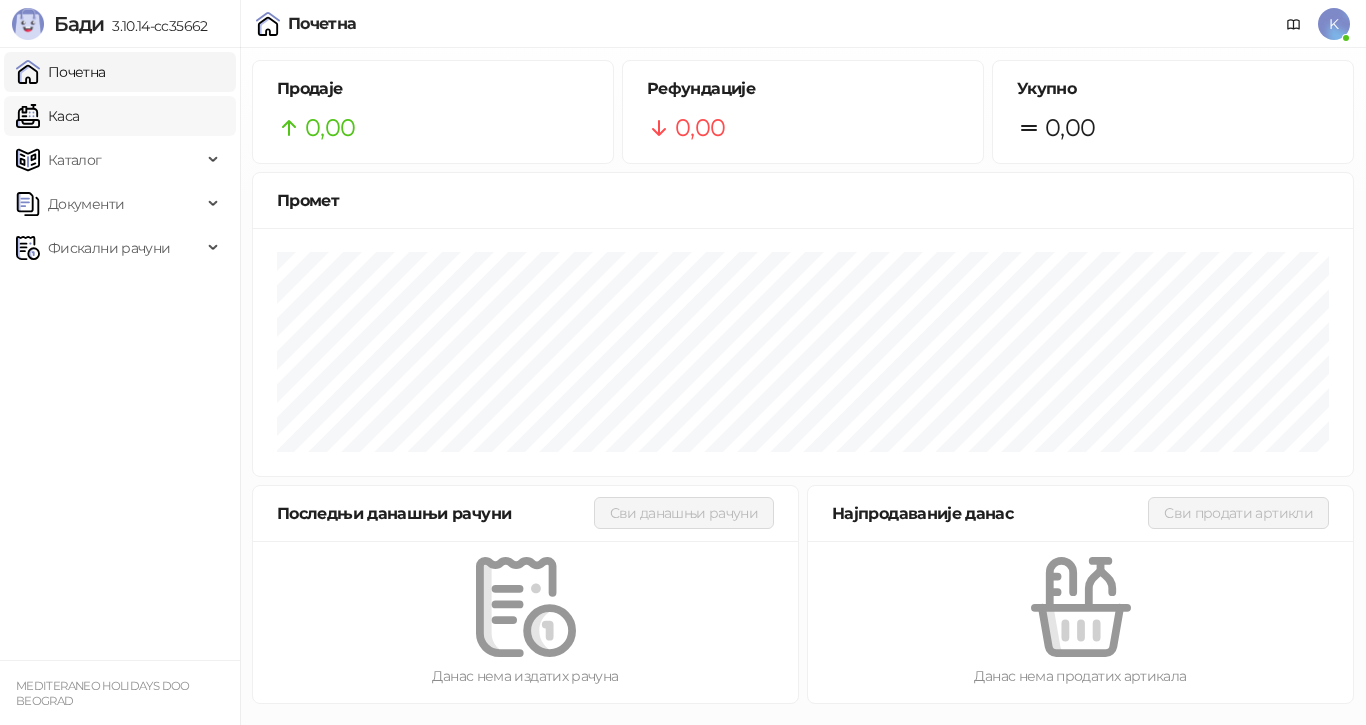 click on "Каса" at bounding box center [47, 116] 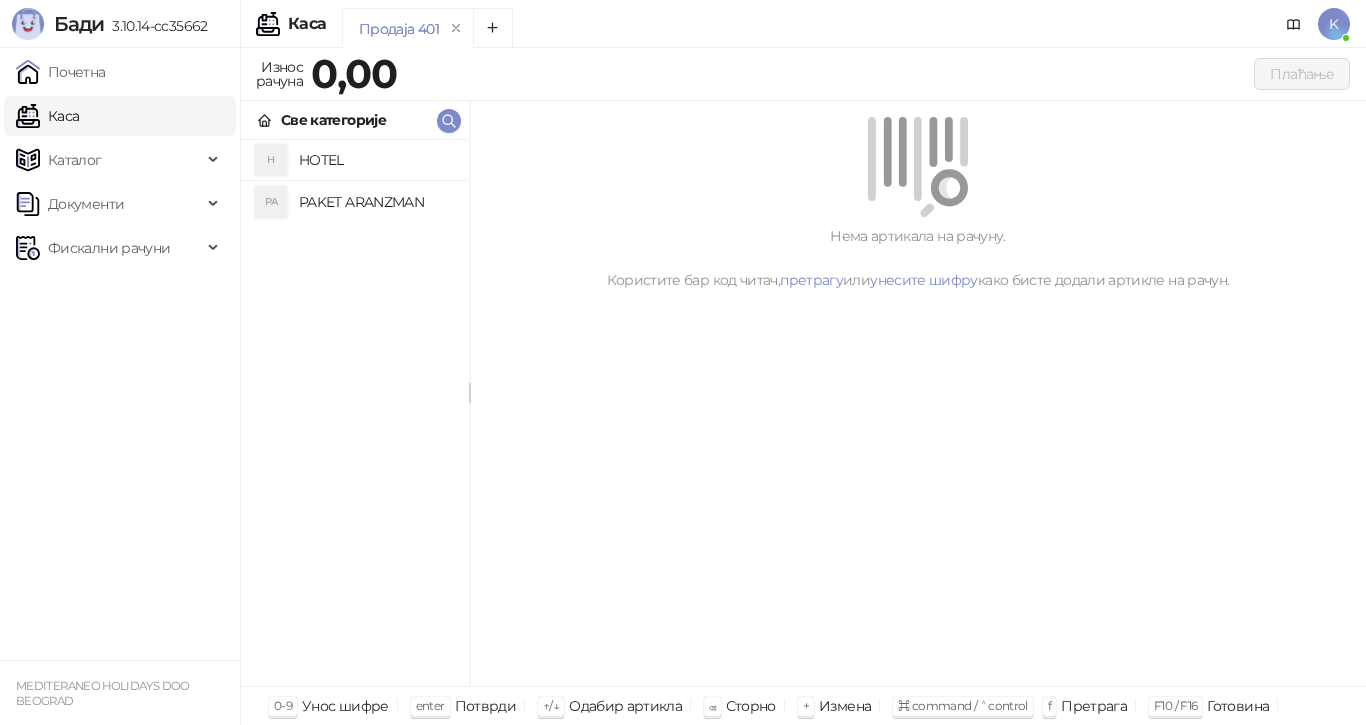 click on "PAKET ARANZMAN" at bounding box center [376, 202] 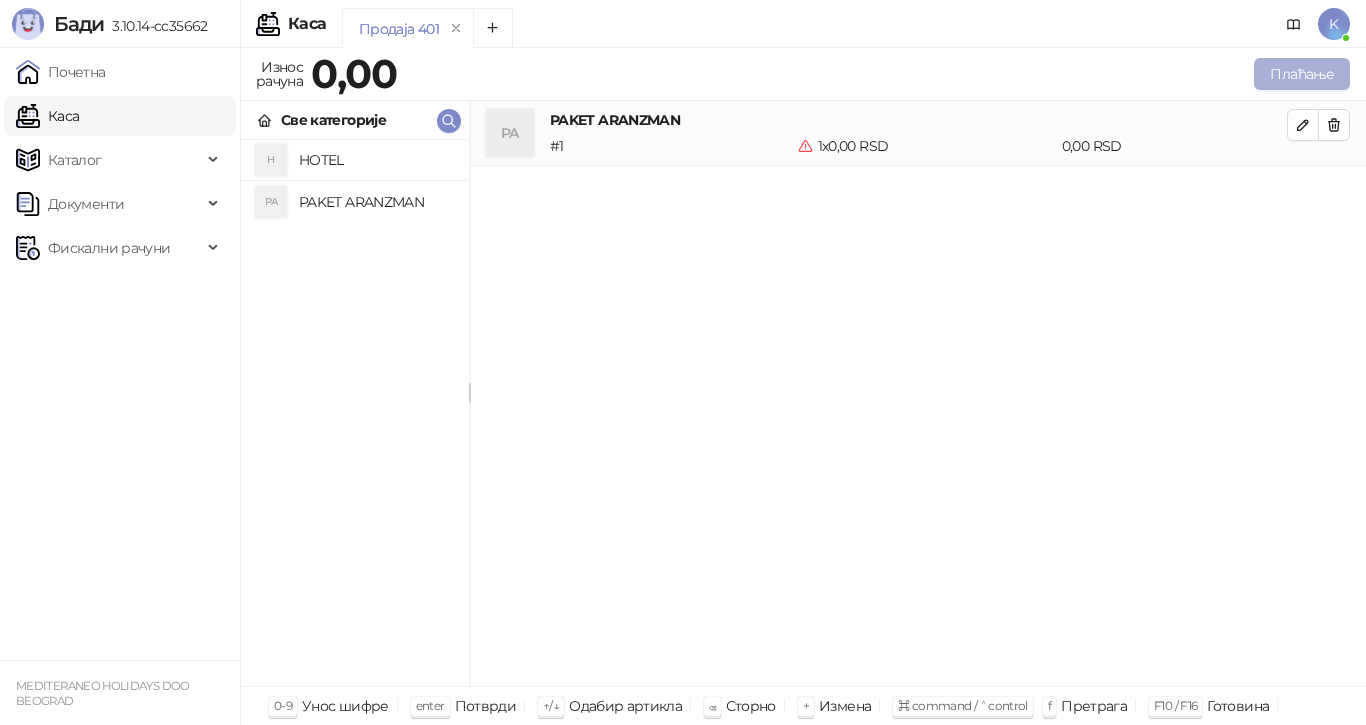 click on "Плаћање" at bounding box center [1302, 74] 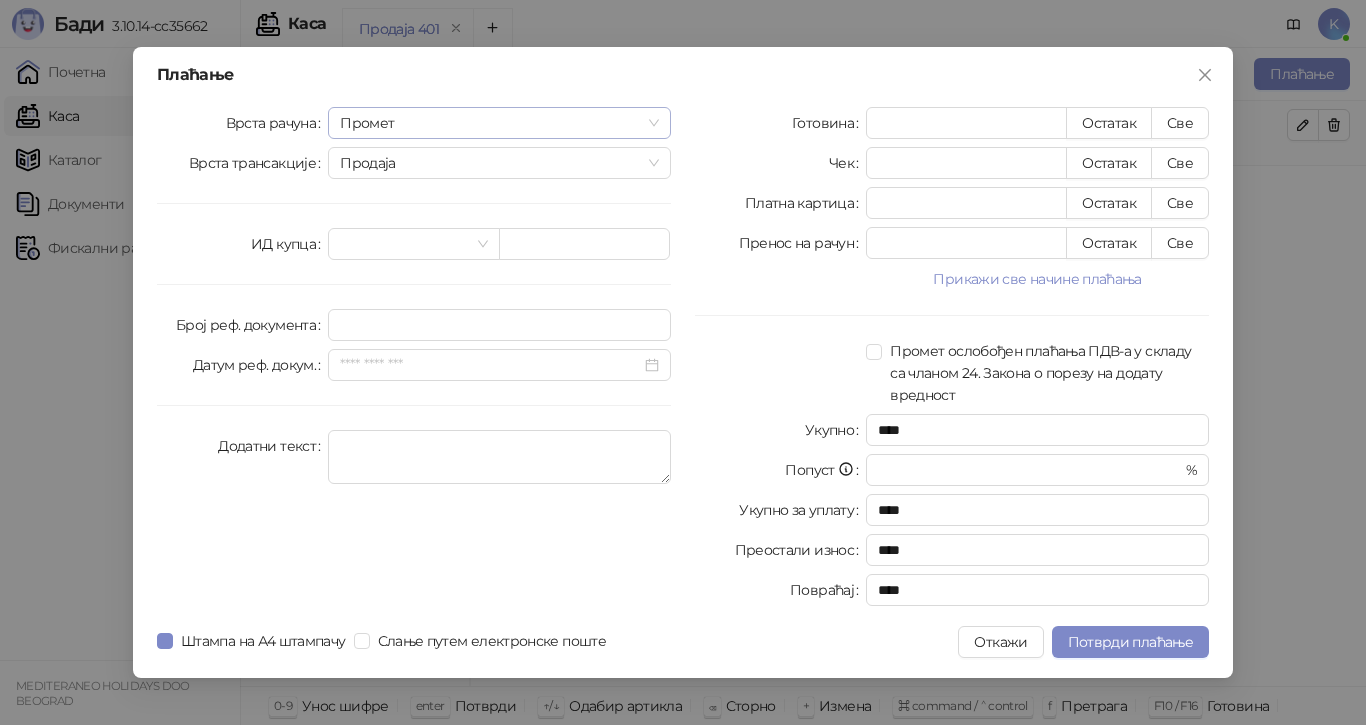 click on "Промет" at bounding box center [499, 123] 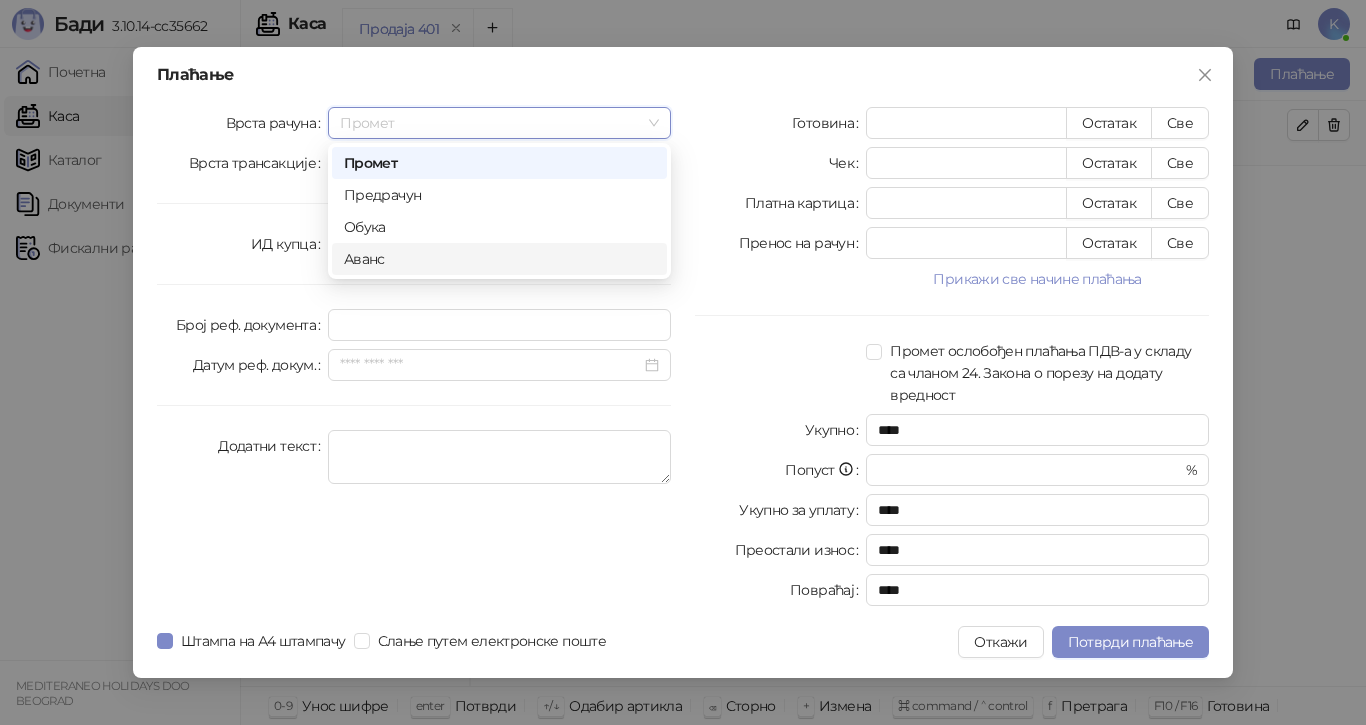click on "Аванс" at bounding box center [499, 259] 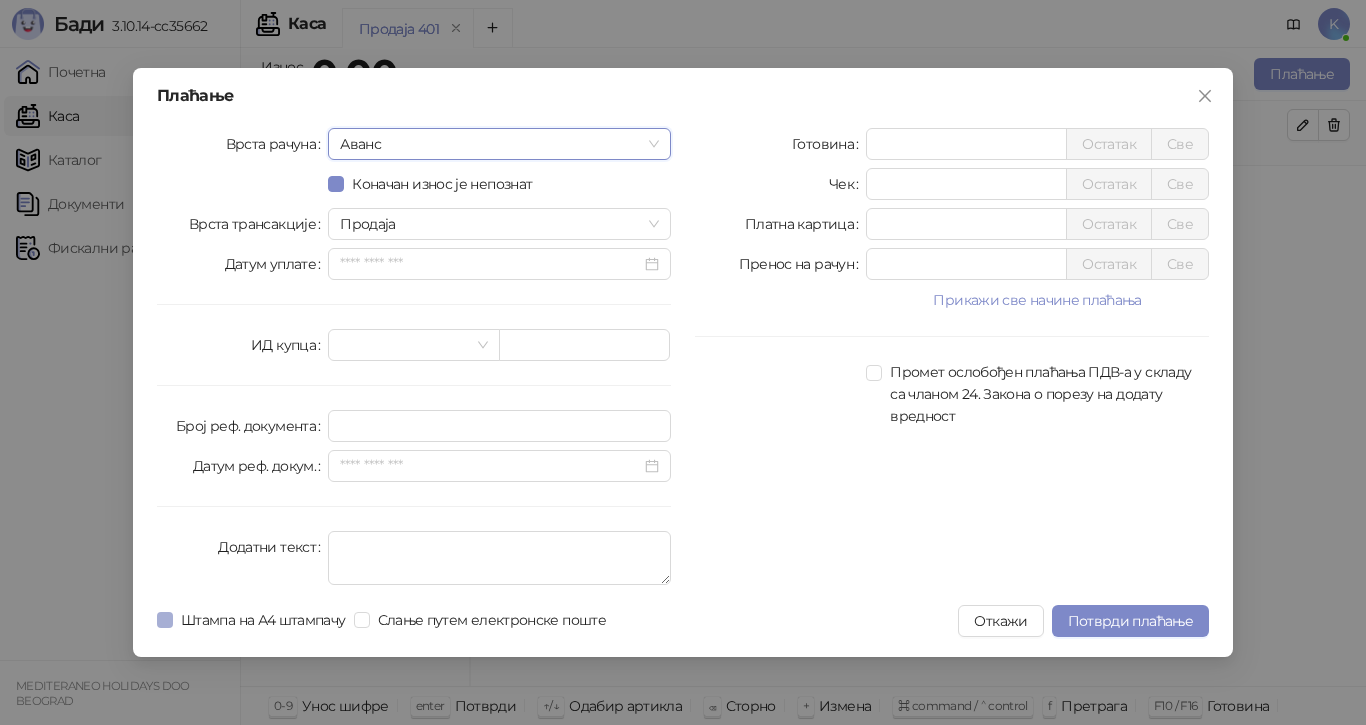 click on "Штампа на А4 штампачу" at bounding box center (263, 620) 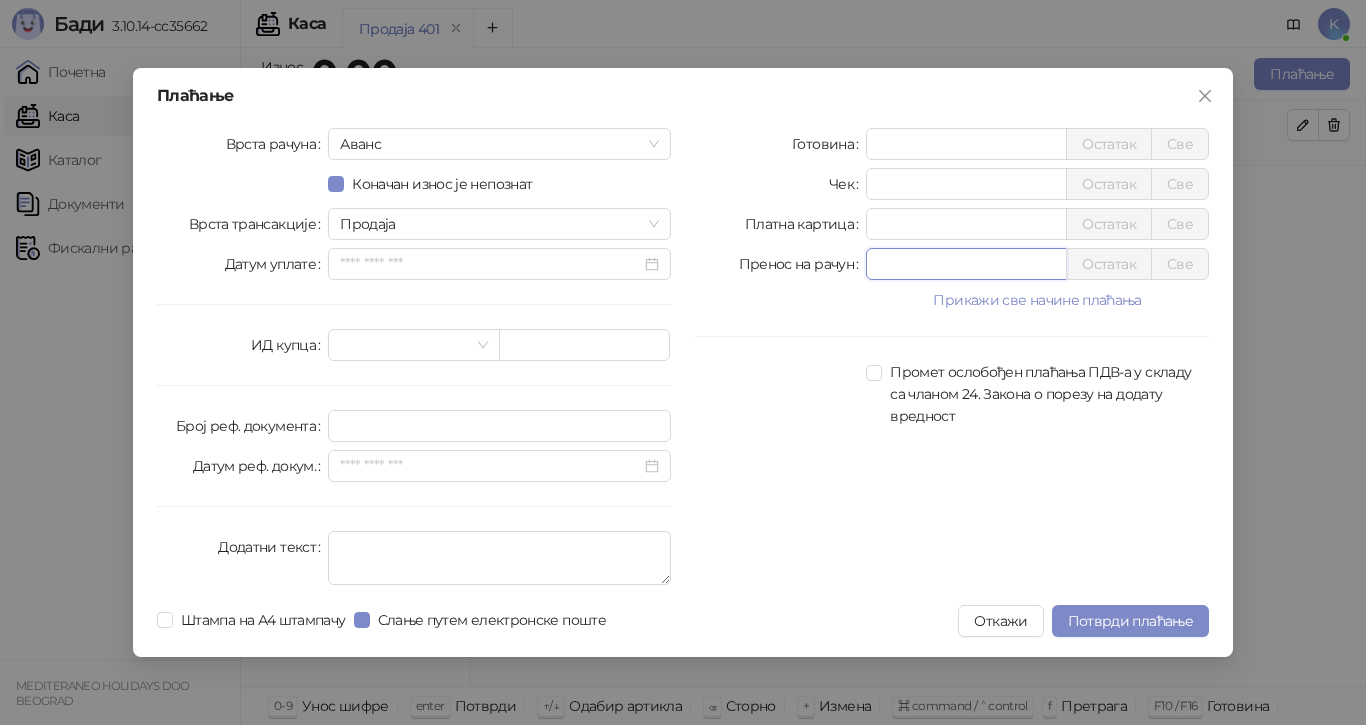 drag, startPoint x: 876, startPoint y: 267, endPoint x: 820, endPoint y: 282, distance: 57.974133 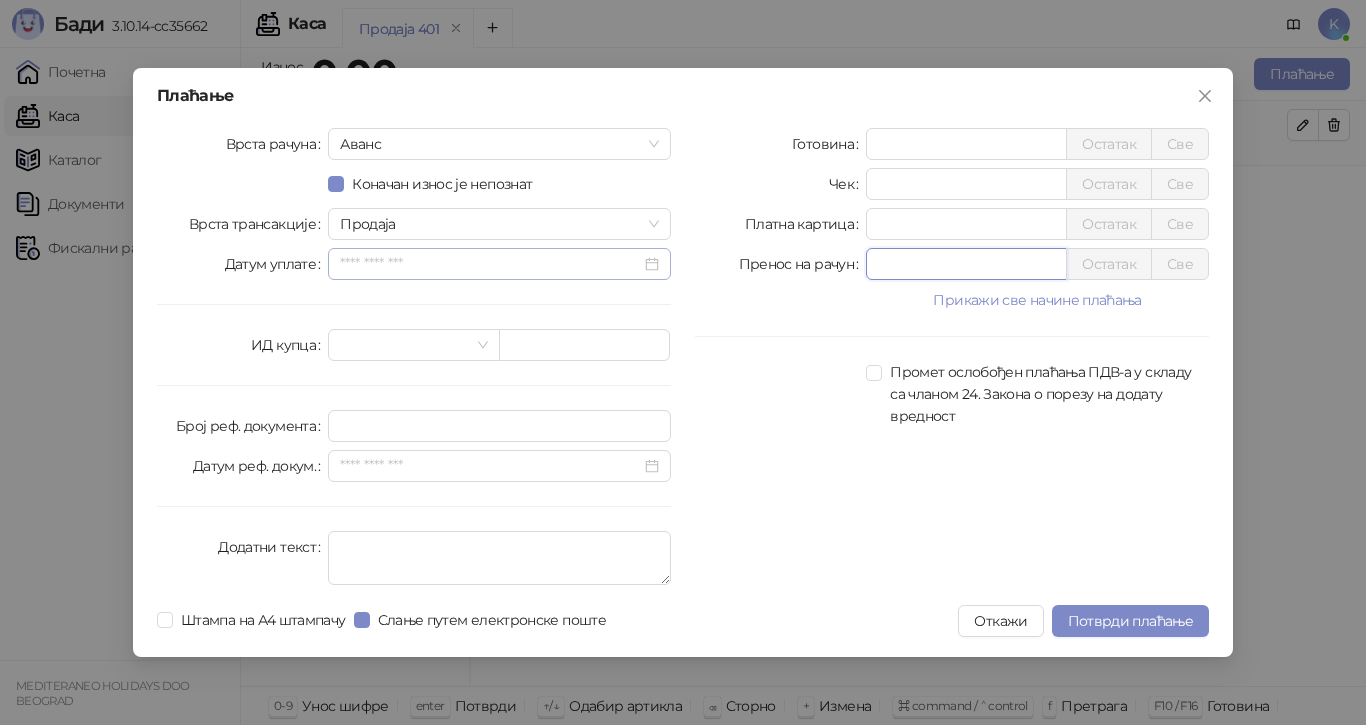 click at bounding box center [499, 264] 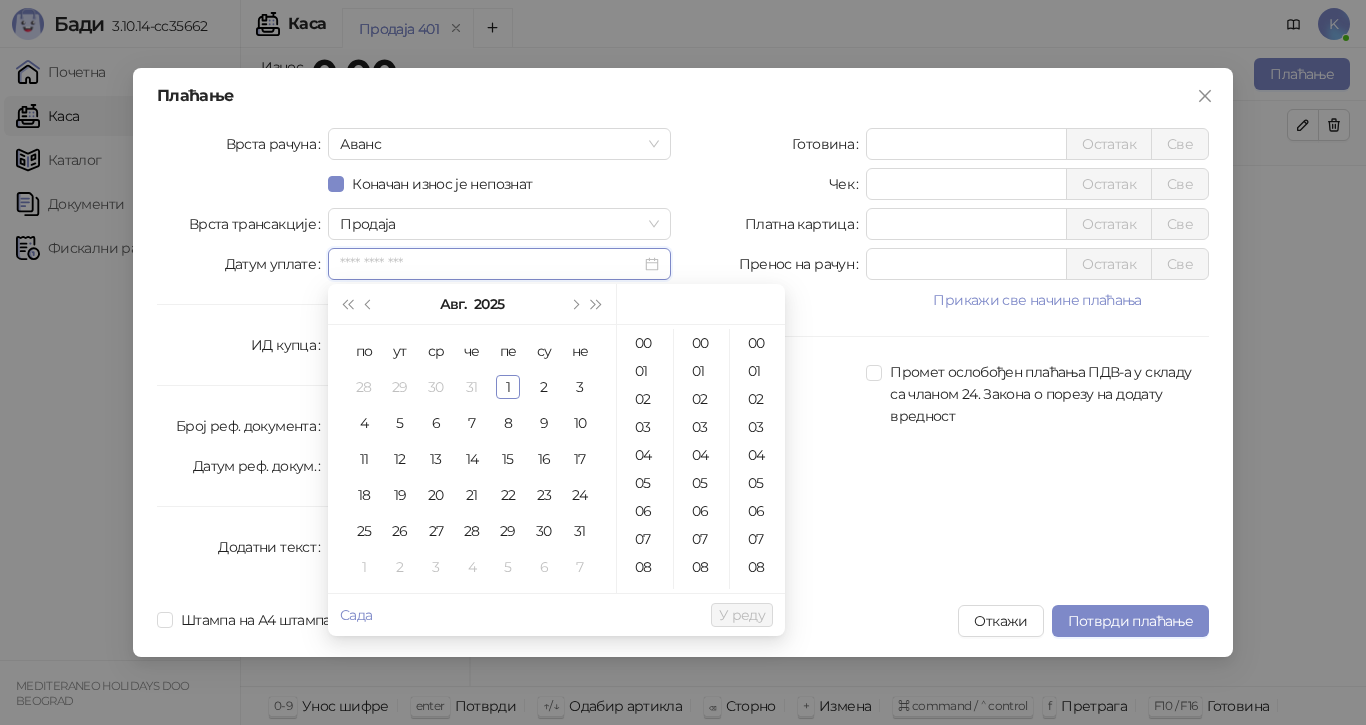 type on "**********" 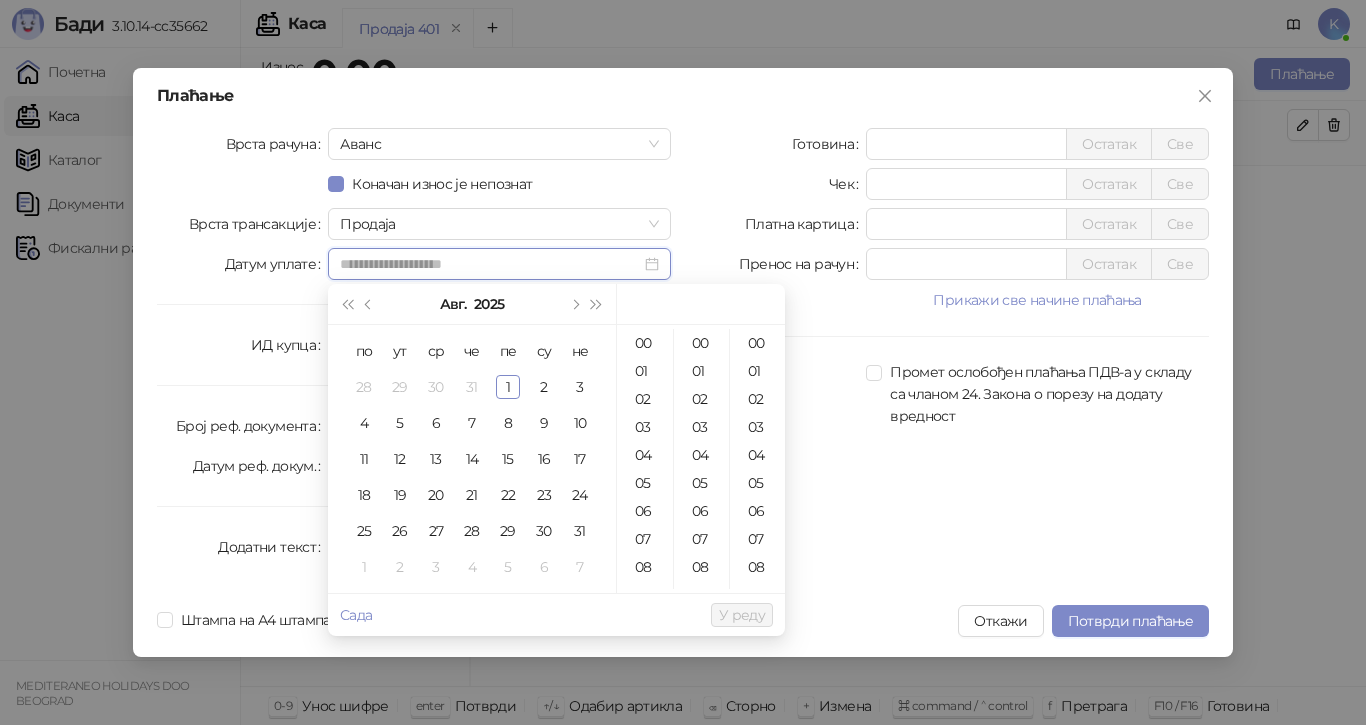 type on "**********" 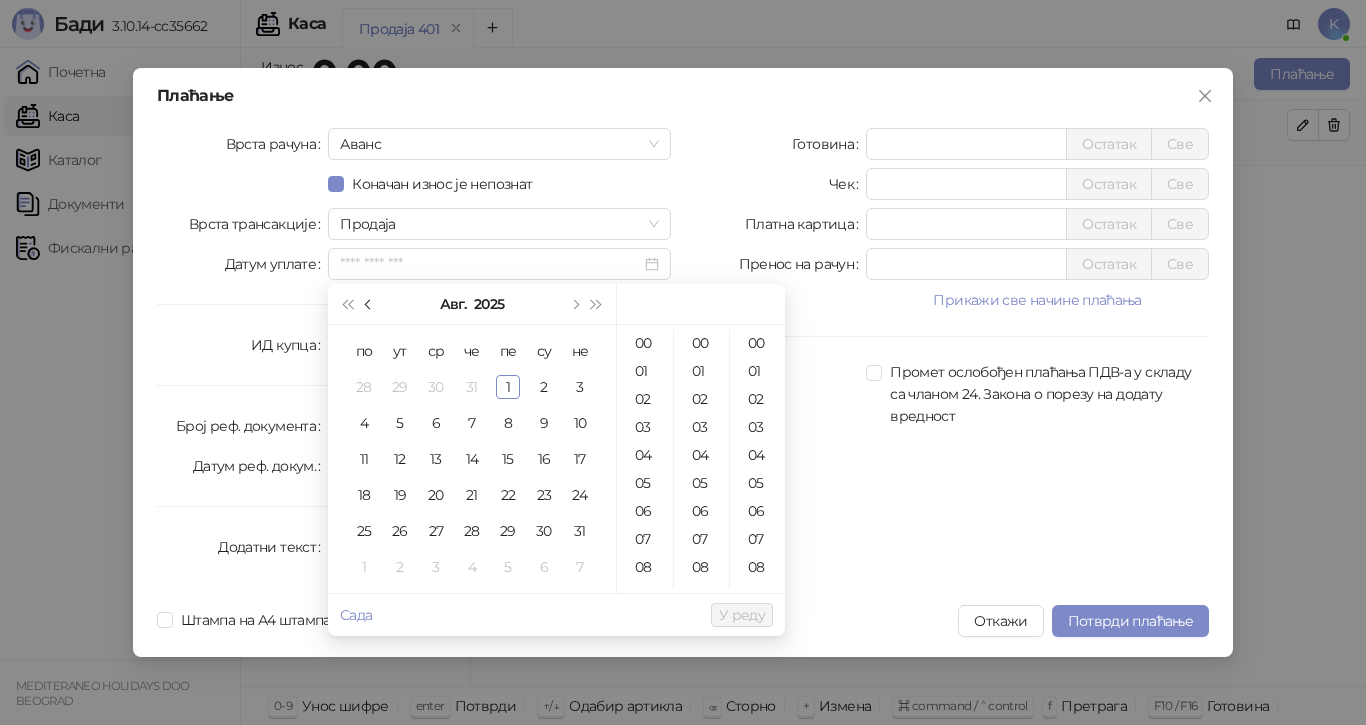 click at bounding box center (369, 304) 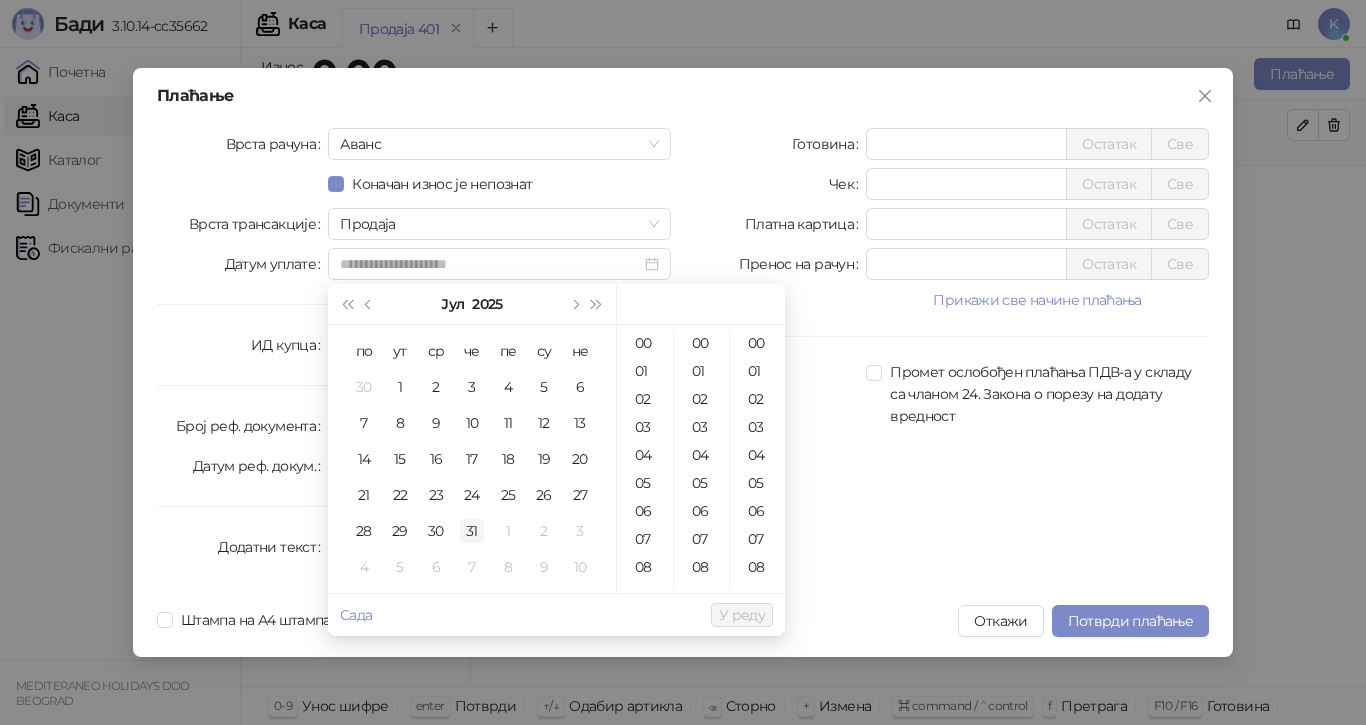 click on "31" at bounding box center [472, 531] 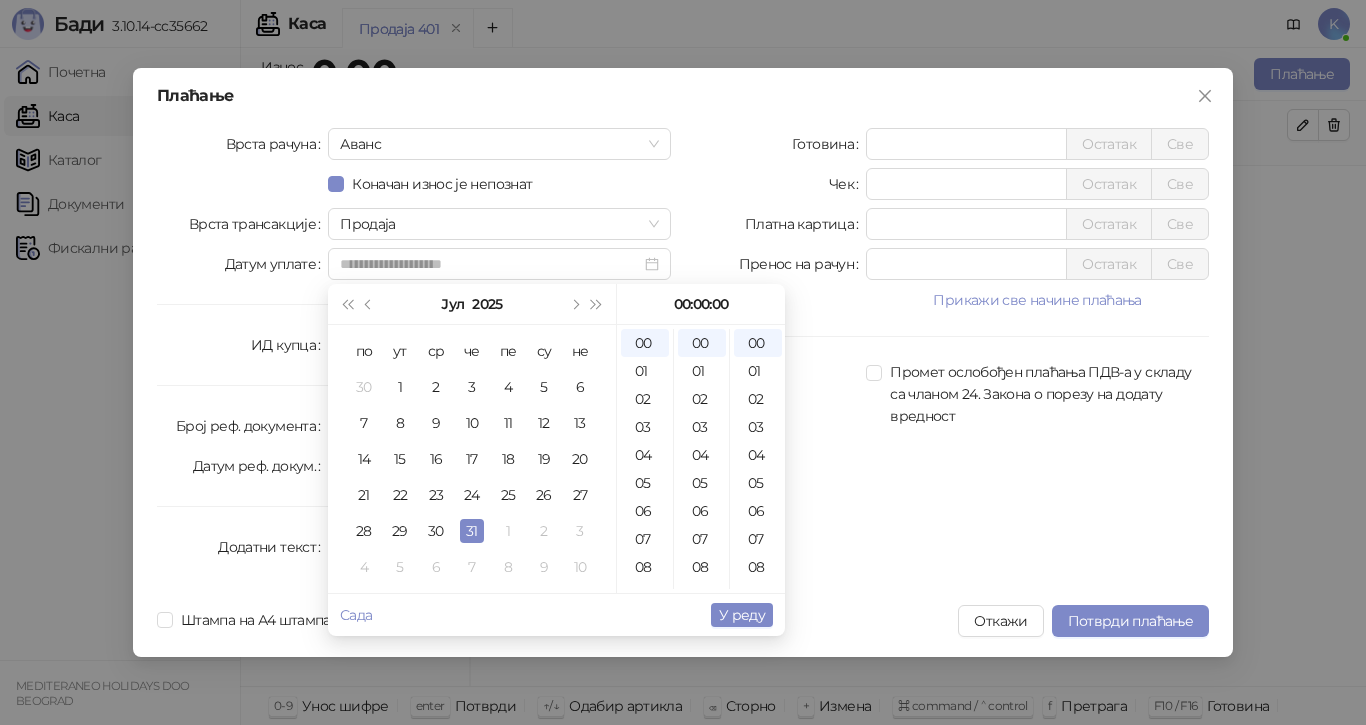 type on "**********" 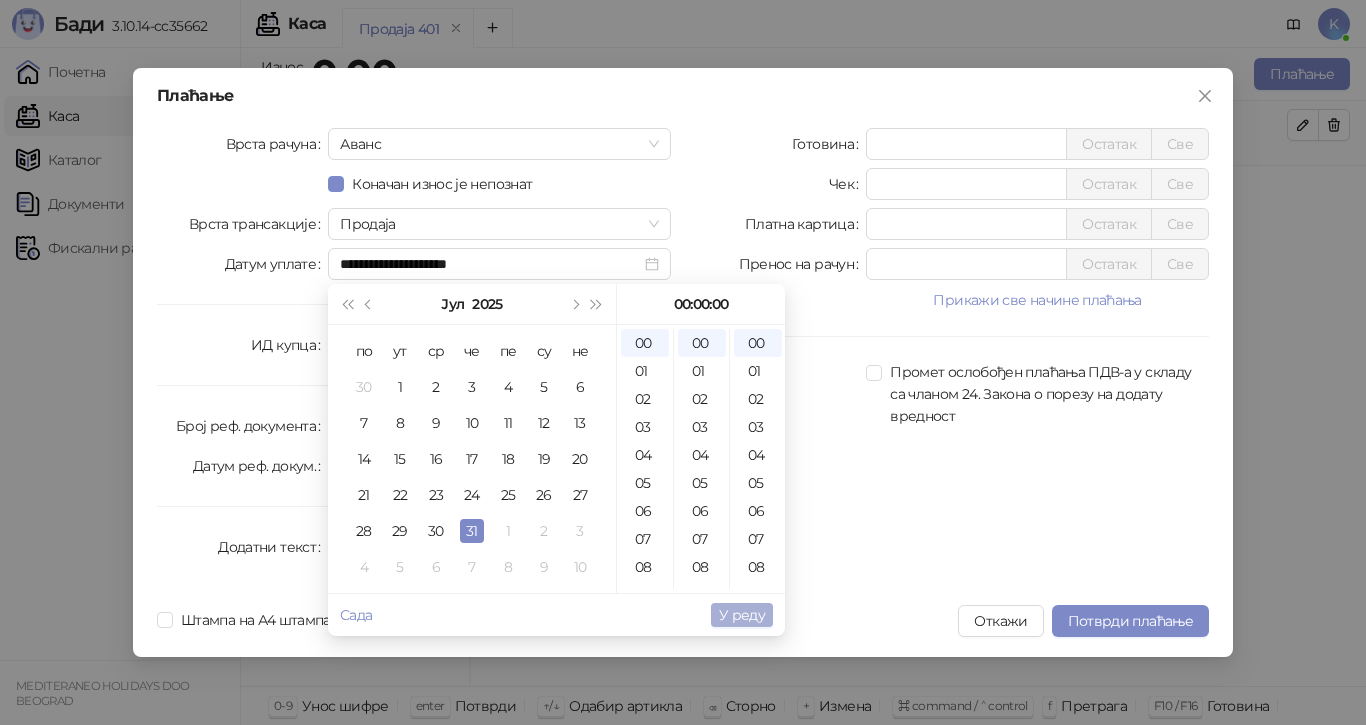 click on "У реду" at bounding box center [742, 615] 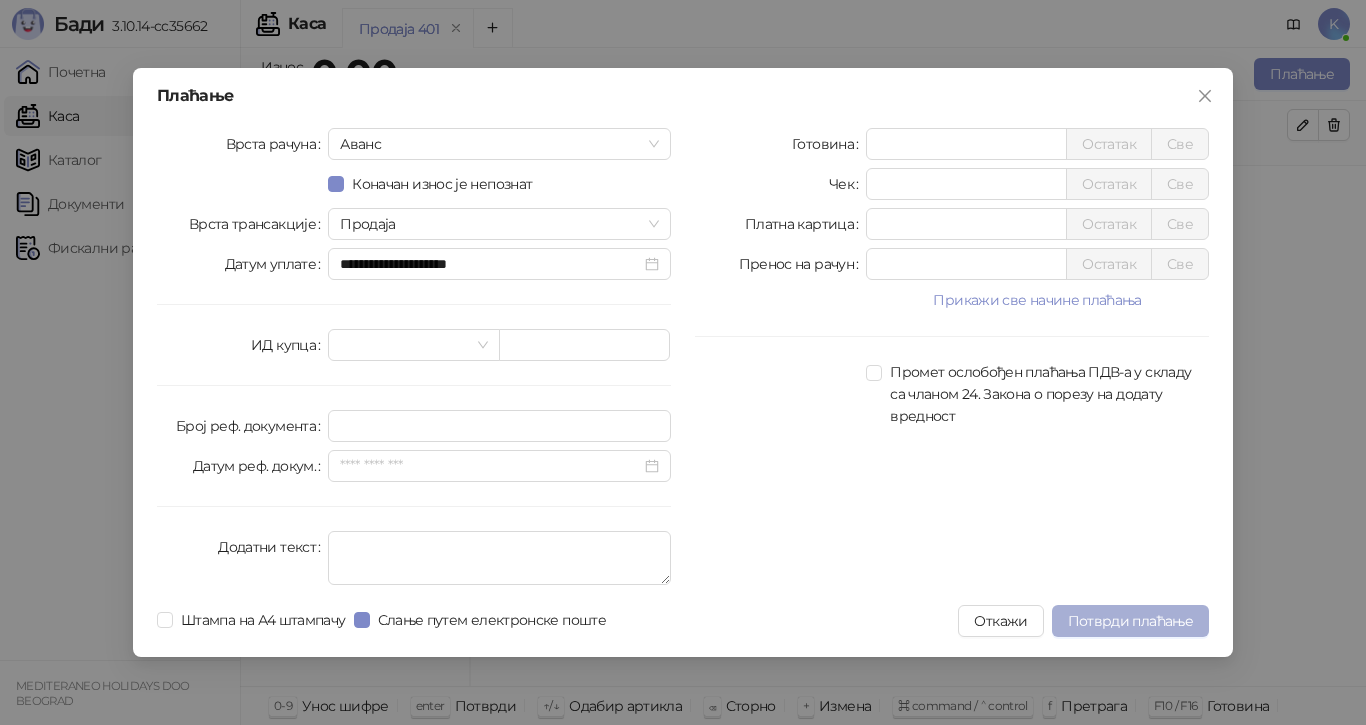 click on "Потврди плаћање" at bounding box center [1130, 621] 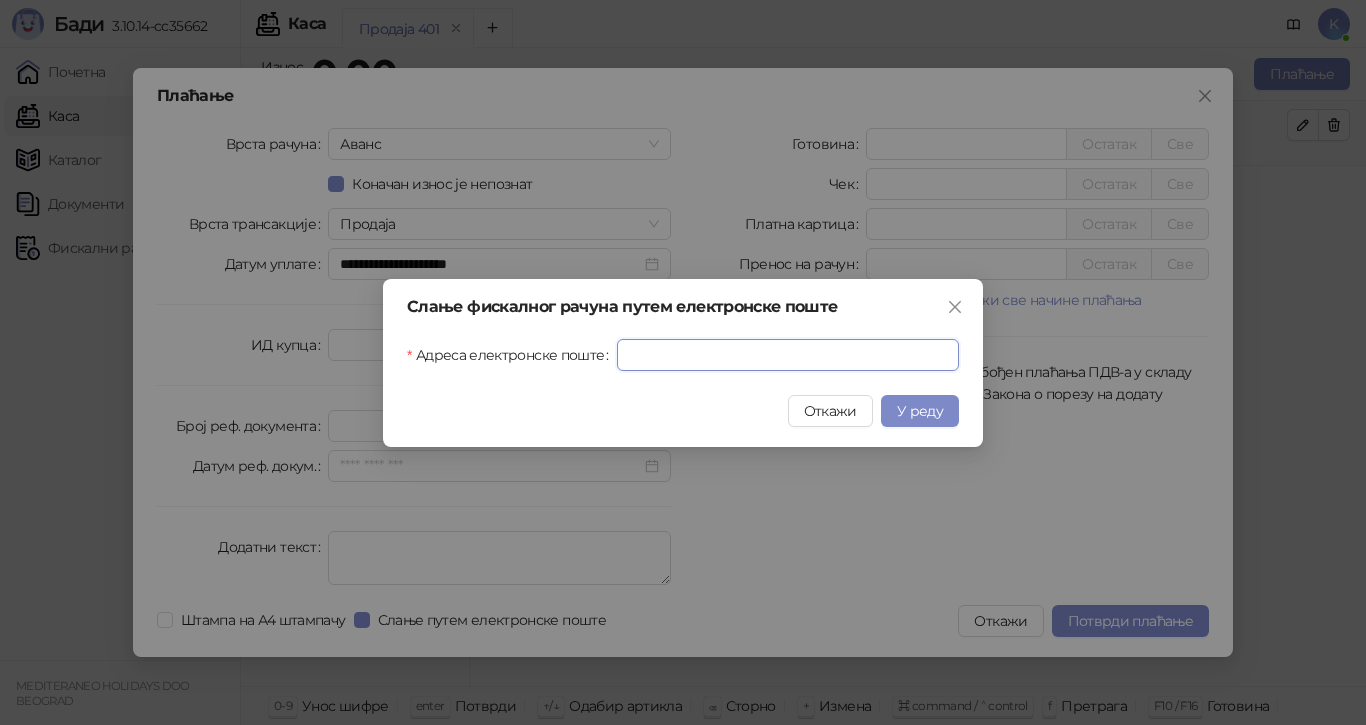 click on "Адреса електронске поште" at bounding box center (788, 355) 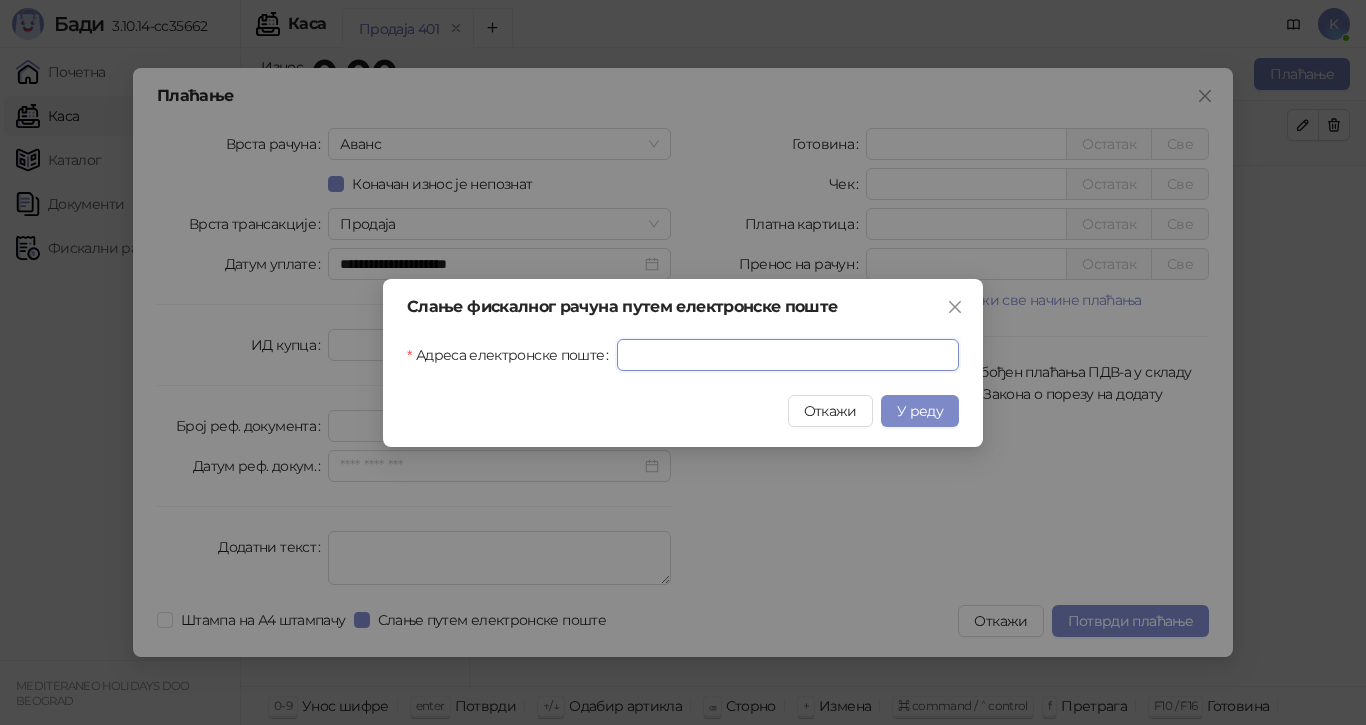 paste on "**********" 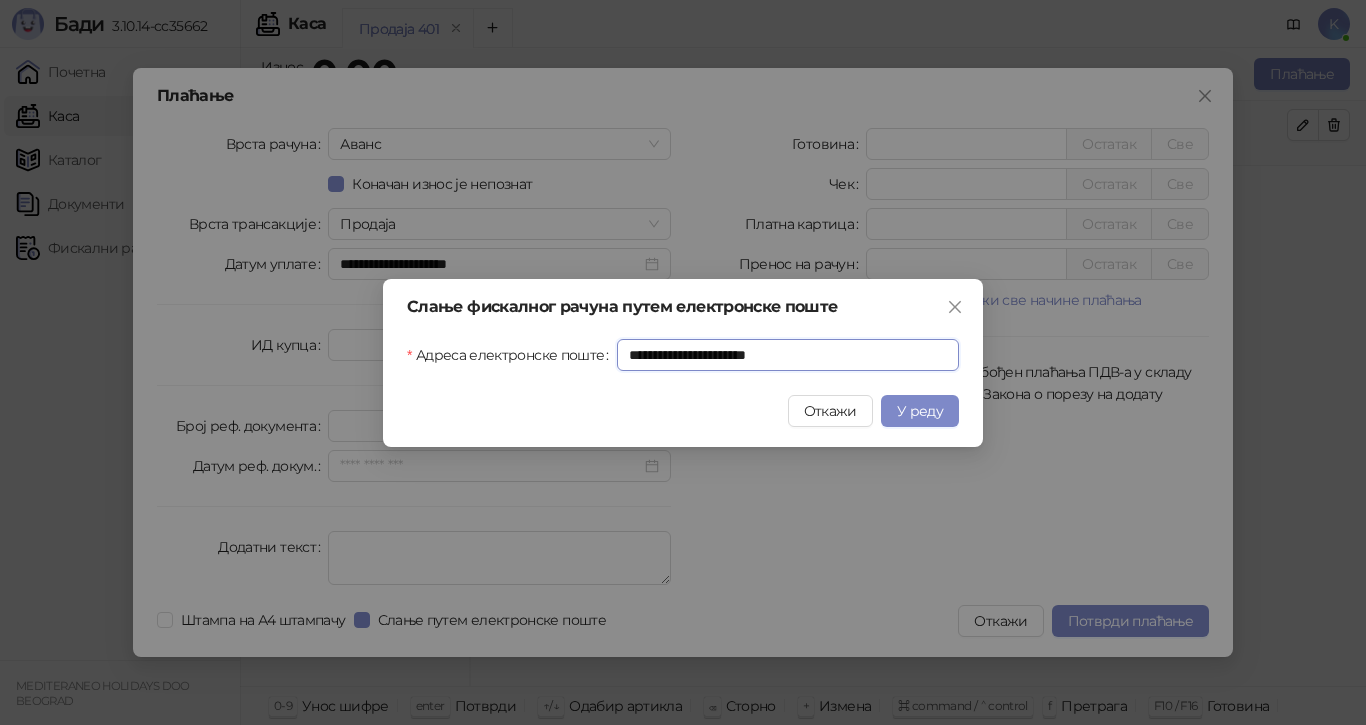 type on "**********" 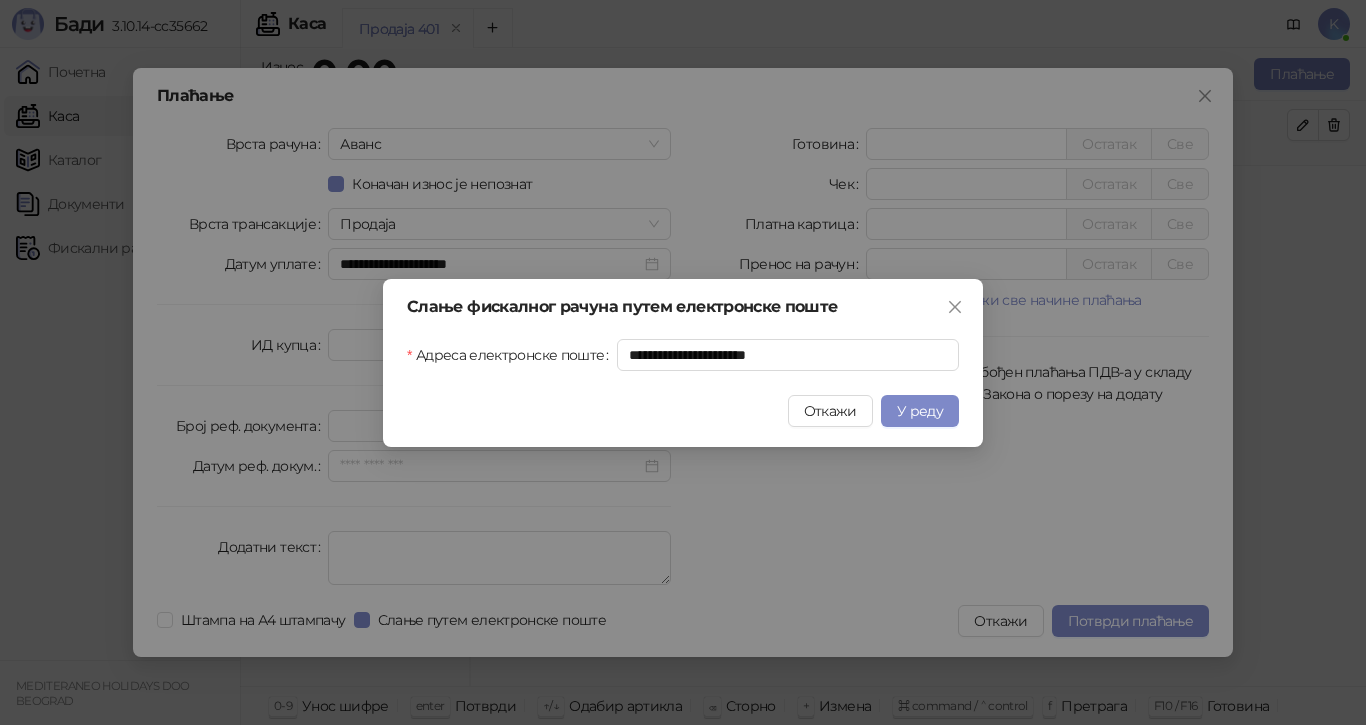 click on "У реду" at bounding box center (920, 411) 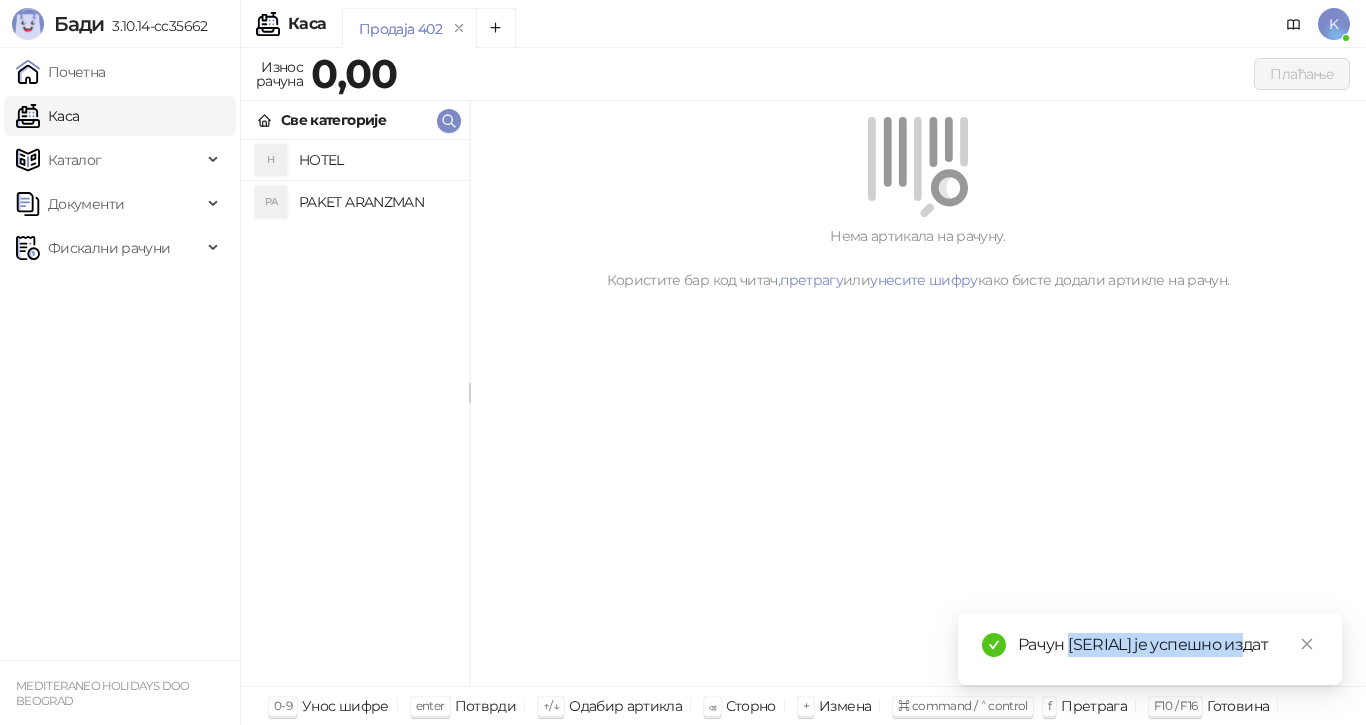 drag, startPoint x: 1270, startPoint y: 619, endPoint x: 1067, endPoint y: 620, distance: 203.00246 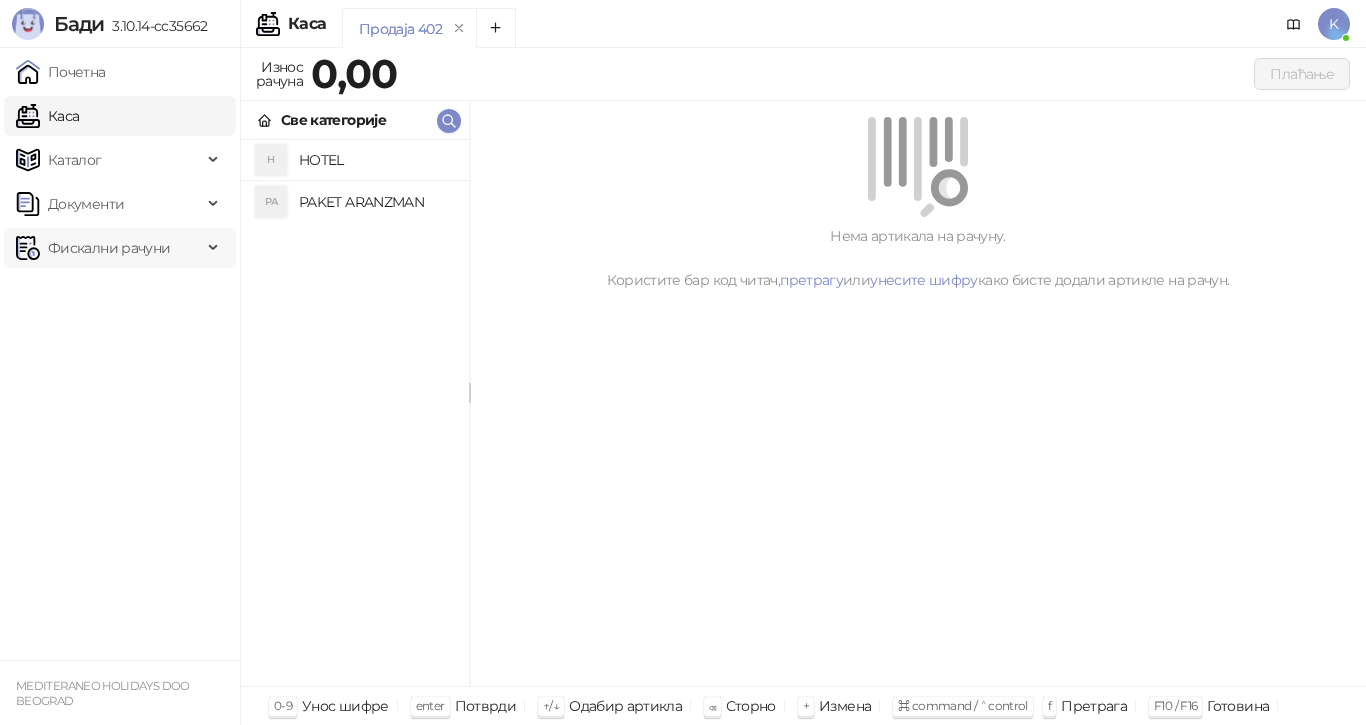 click on "Фискални рачуни" at bounding box center (109, 248) 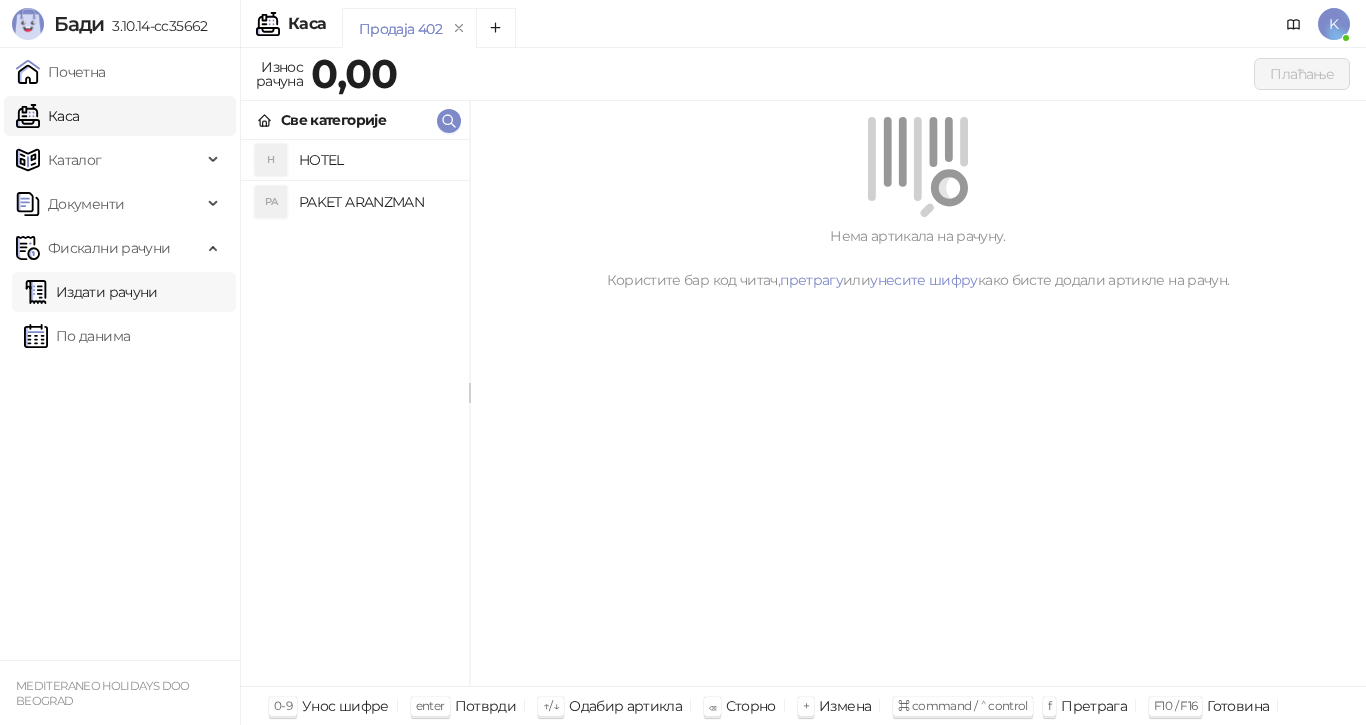click on "Издати рачуни" at bounding box center (91, 292) 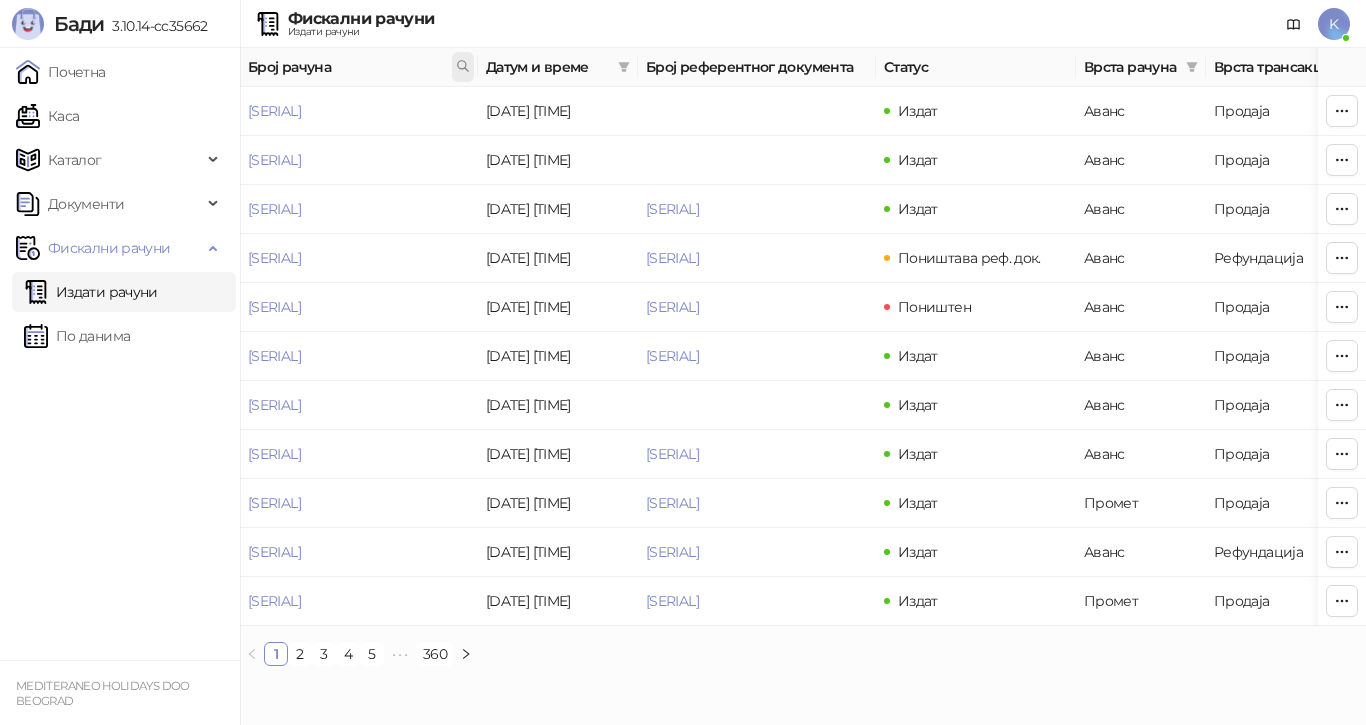 click 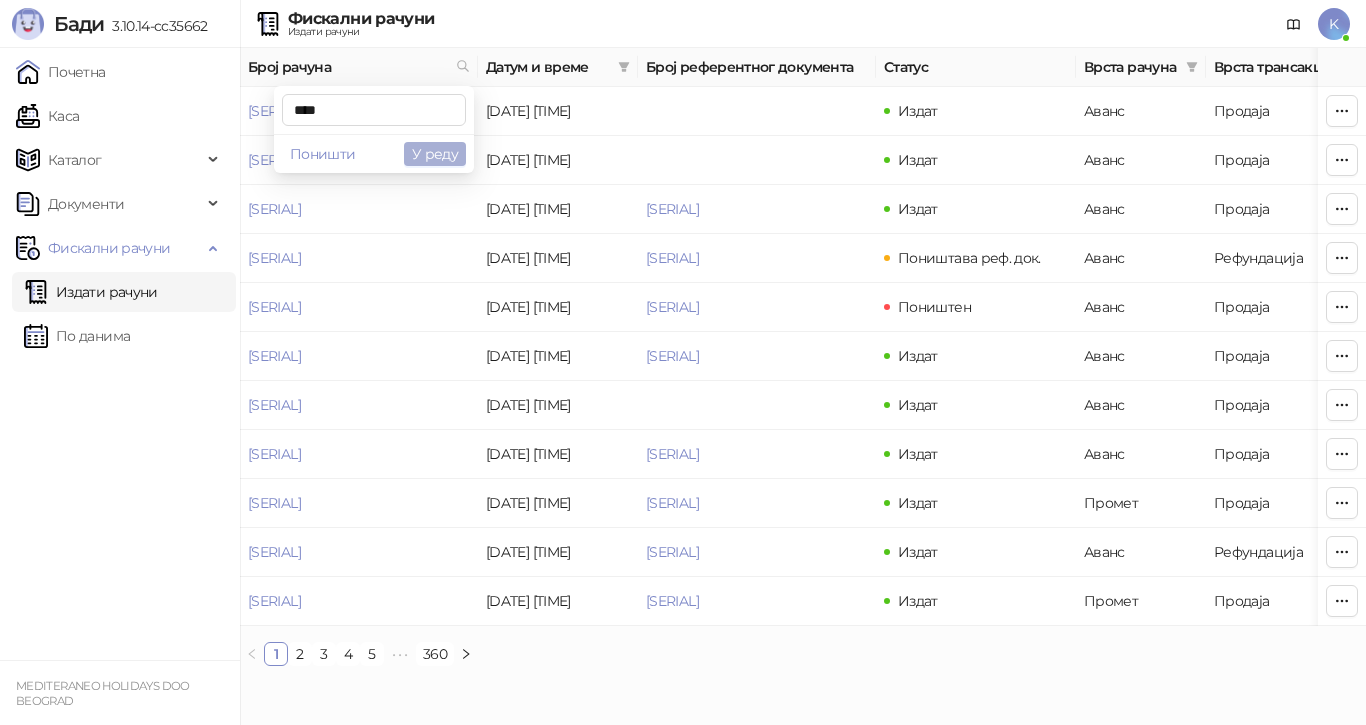type on "****" 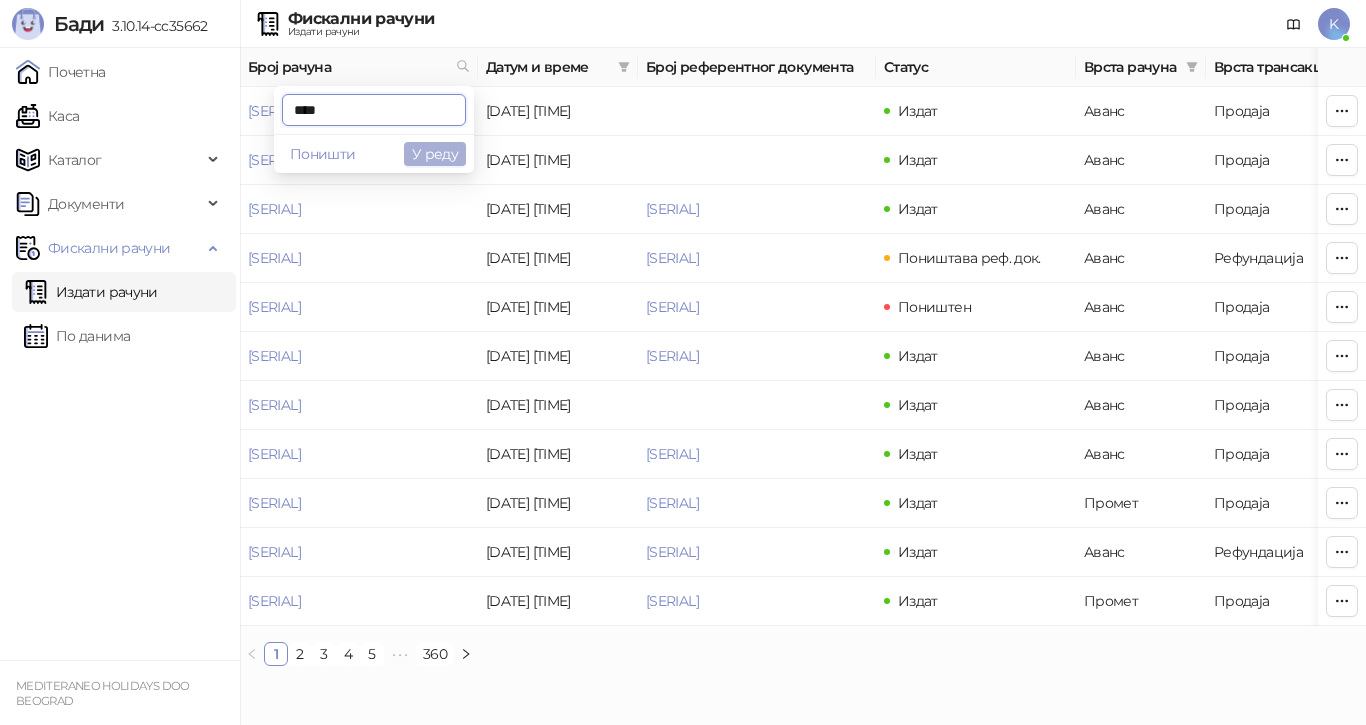 click on "У реду" at bounding box center (435, 154) 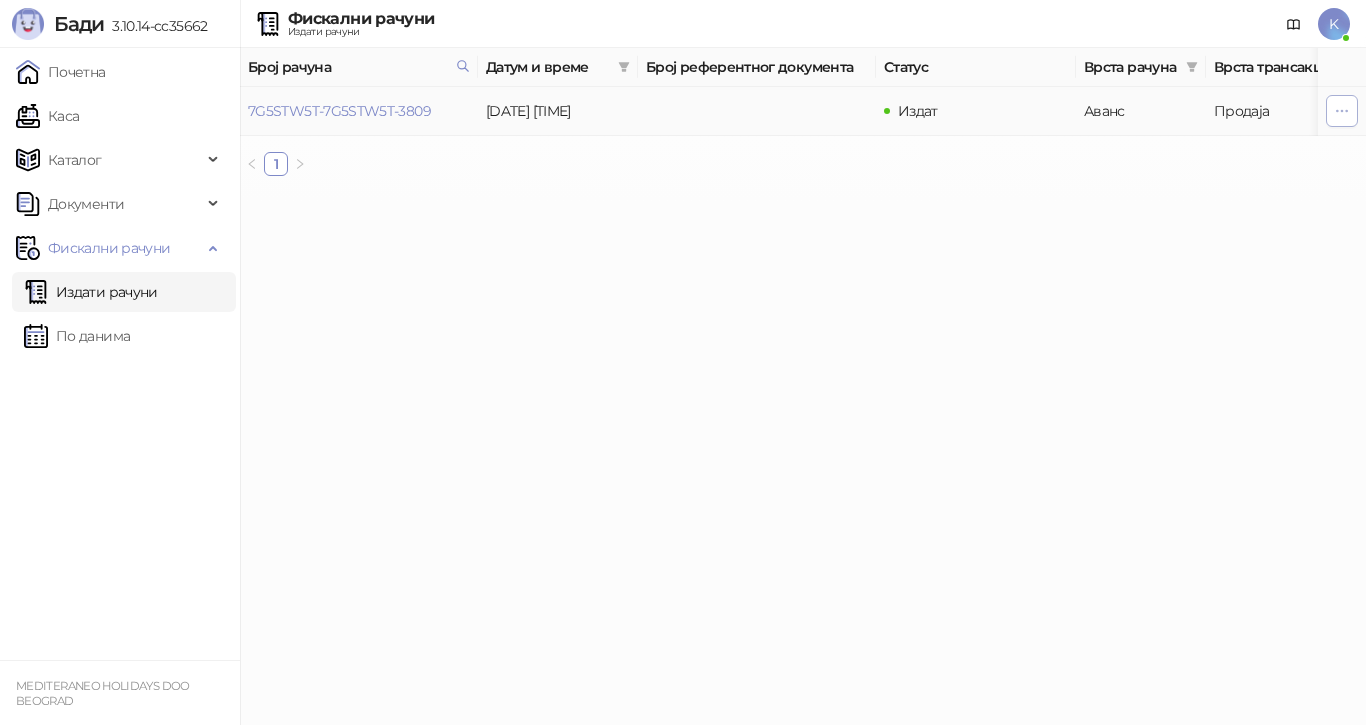 click 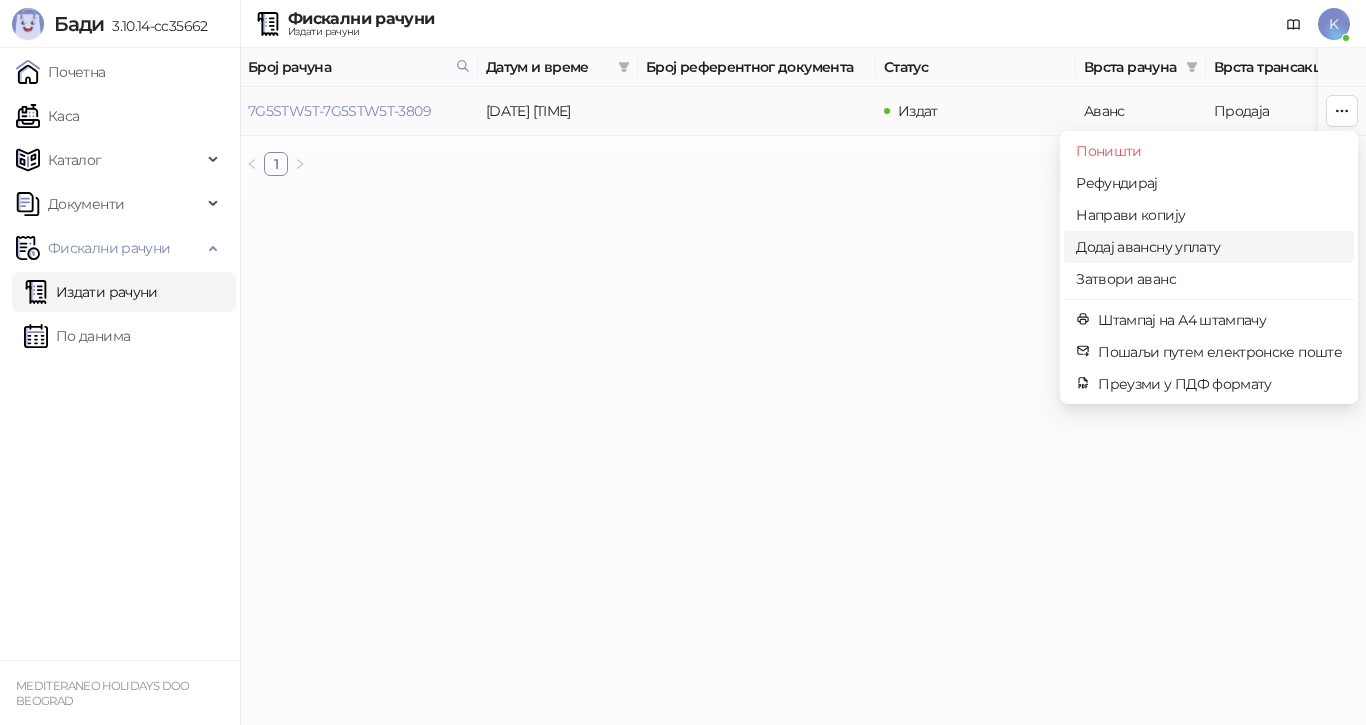 click on "Додај авансну уплату" at bounding box center (1209, 247) 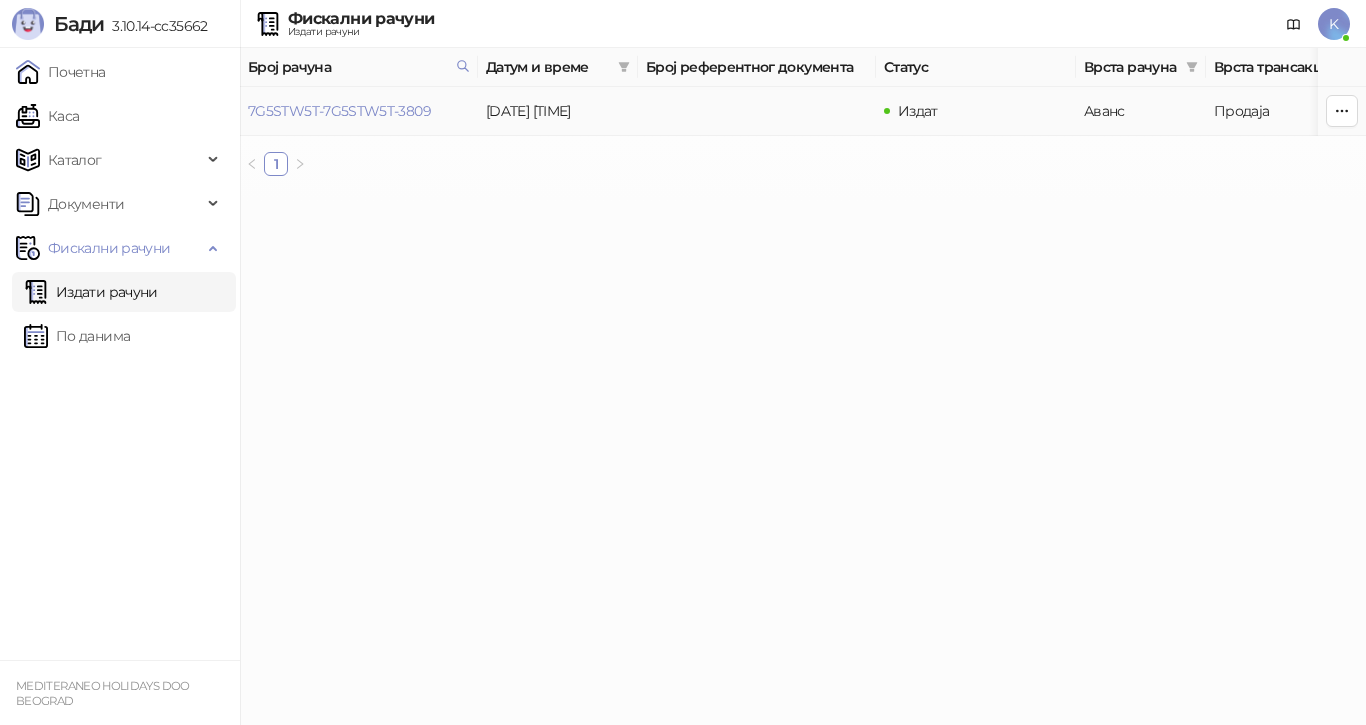 type on "**********" 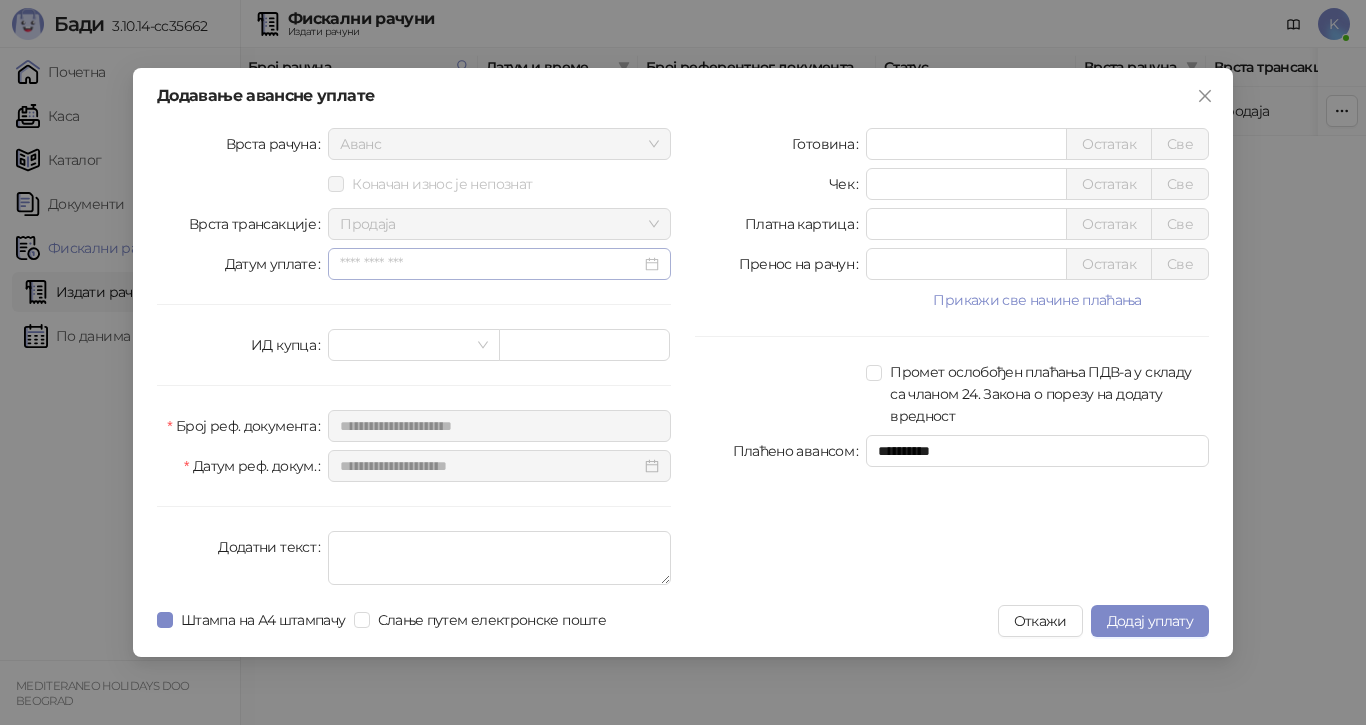 click at bounding box center [499, 264] 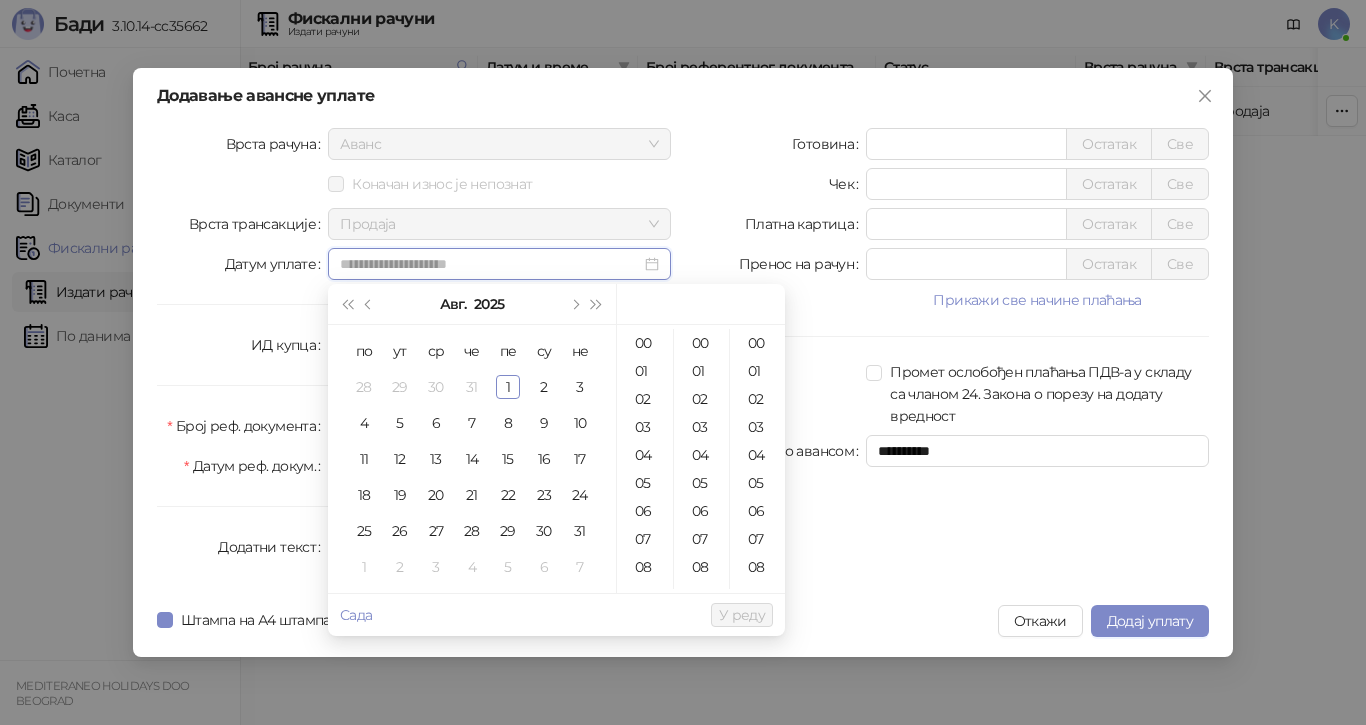 type on "**********" 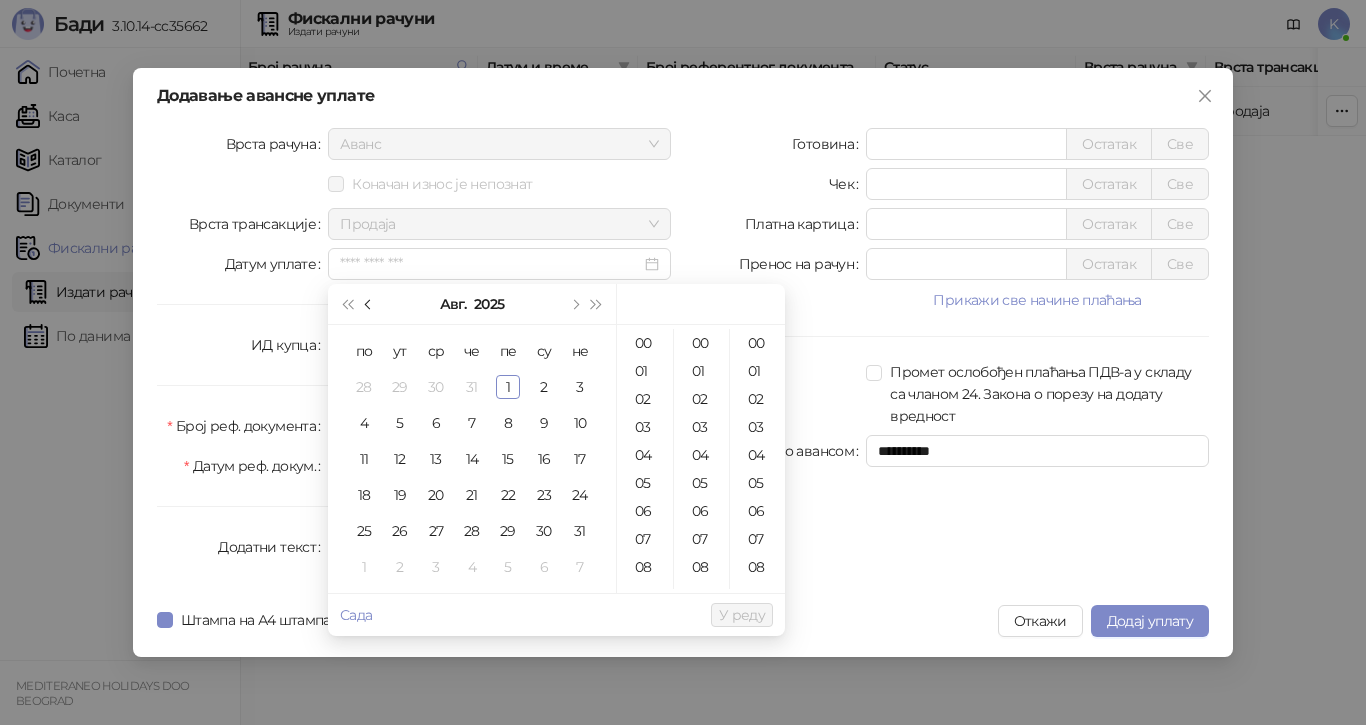 click at bounding box center (370, 304) 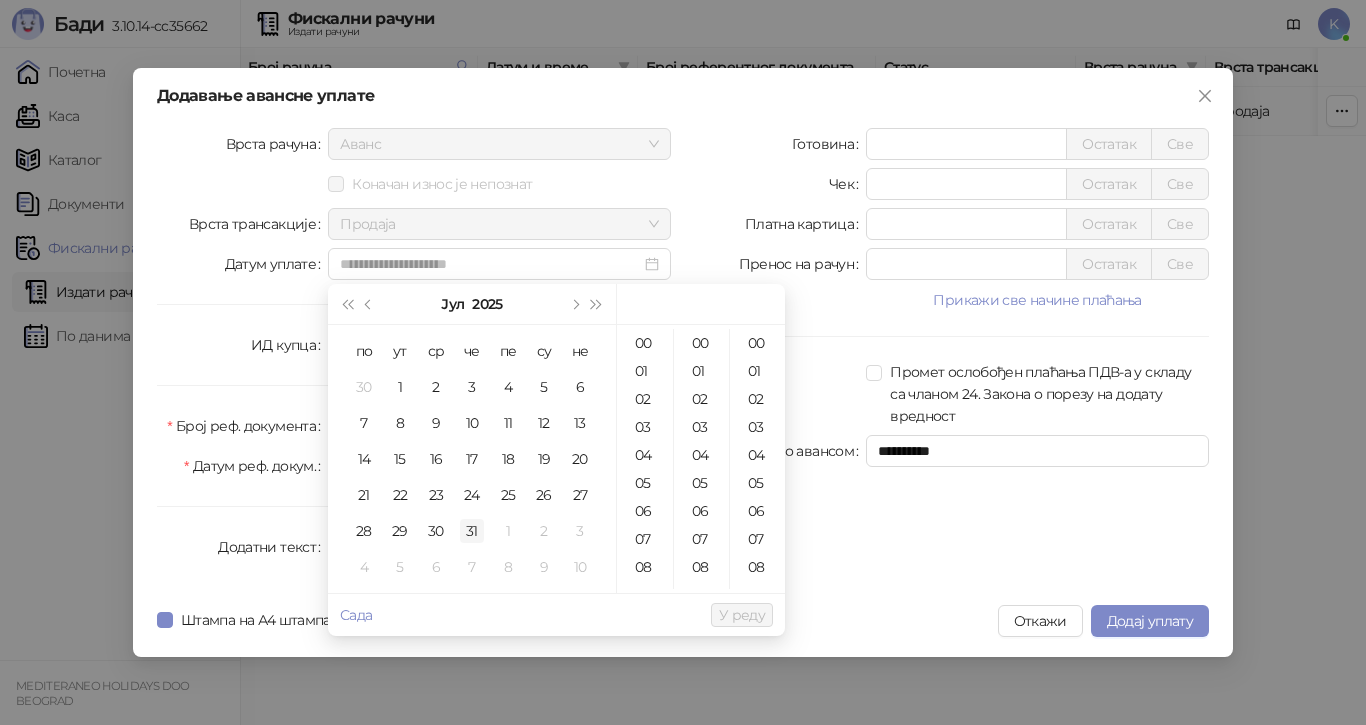 click on "31" at bounding box center [472, 531] 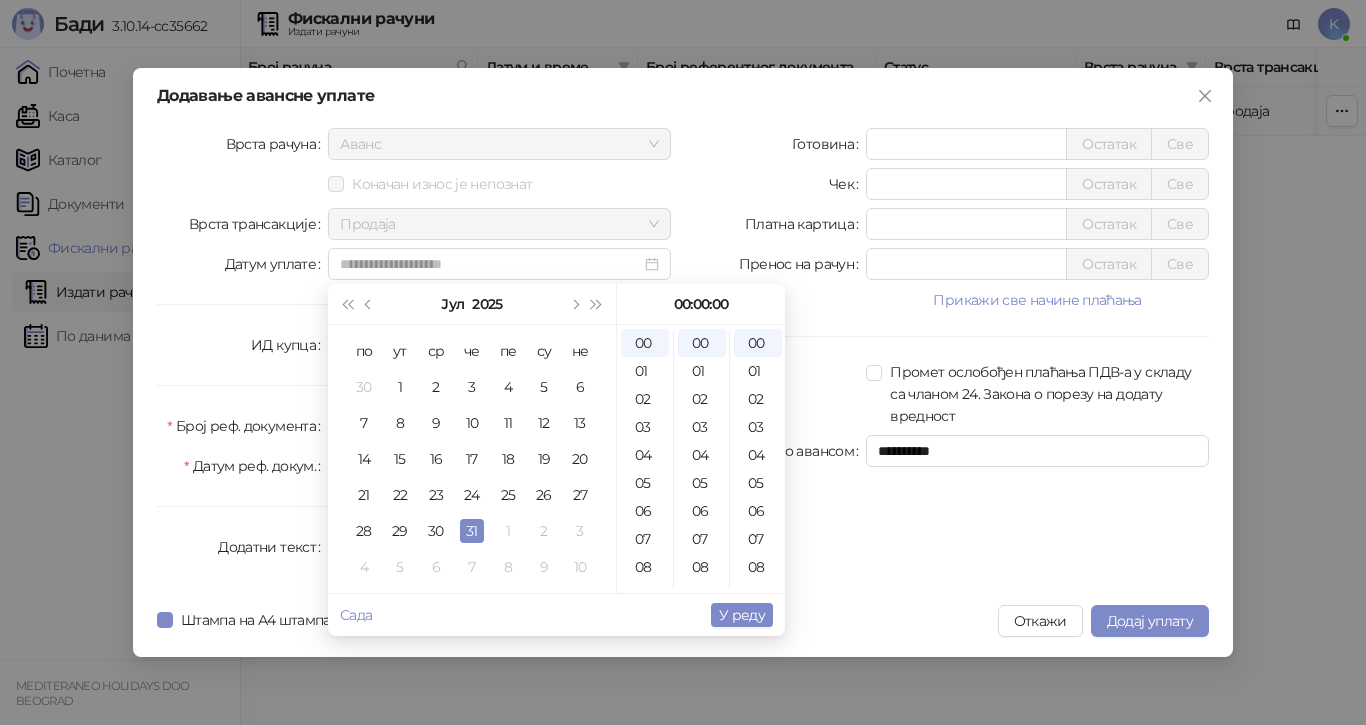 type on "**********" 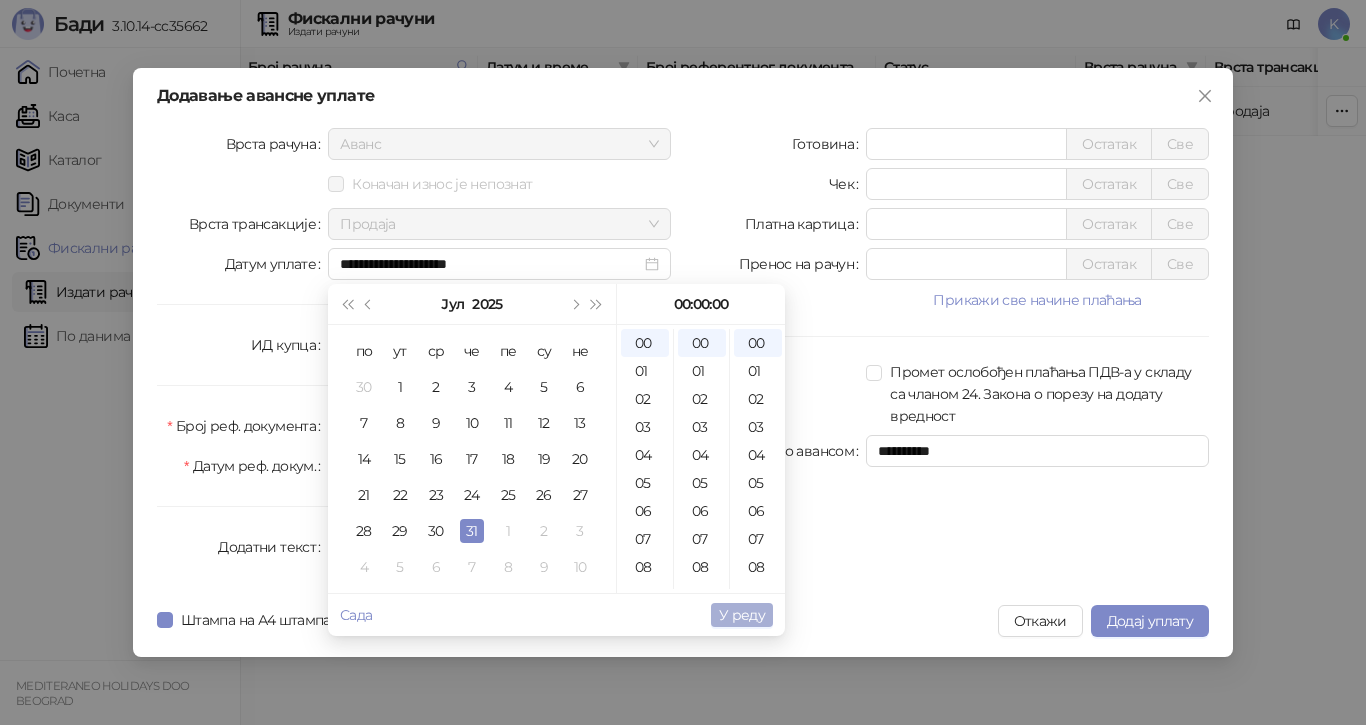 click on "У реду" at bounding box center [742, 615] 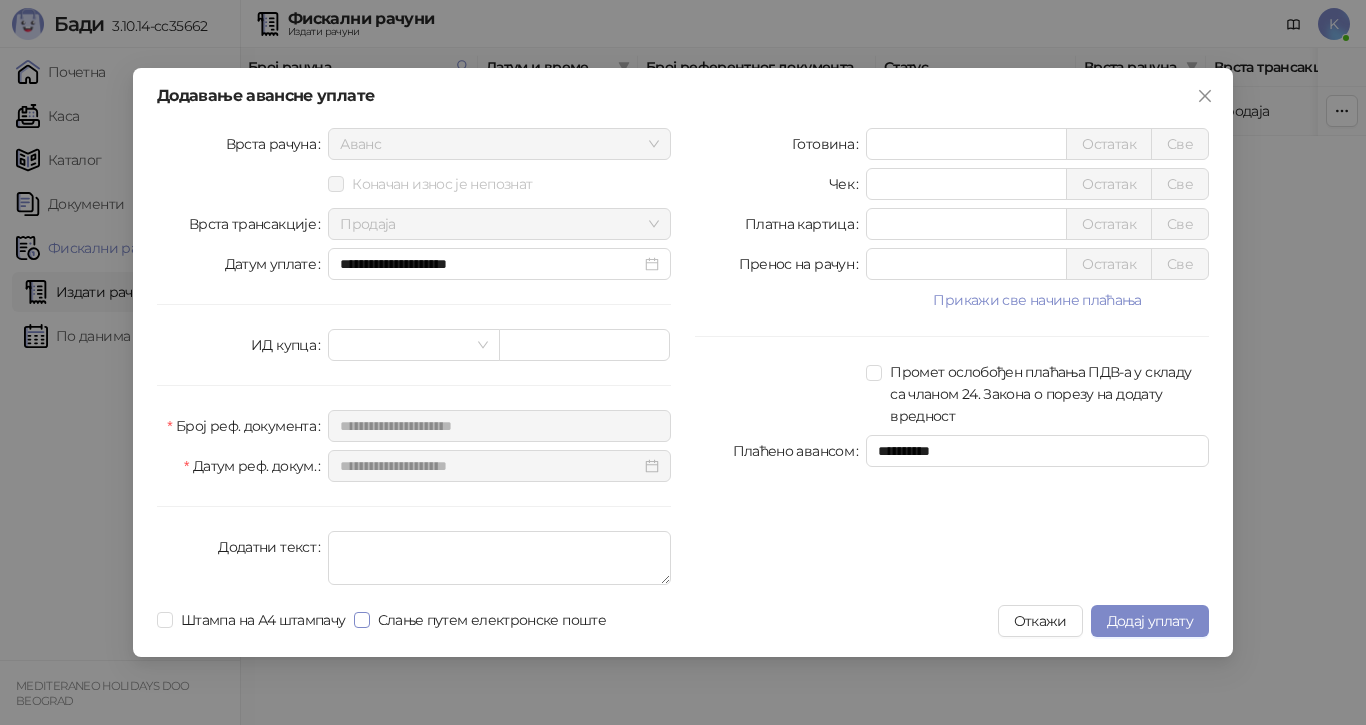 click on "Слање путем електронске поште" at bounding box center [492, 620] 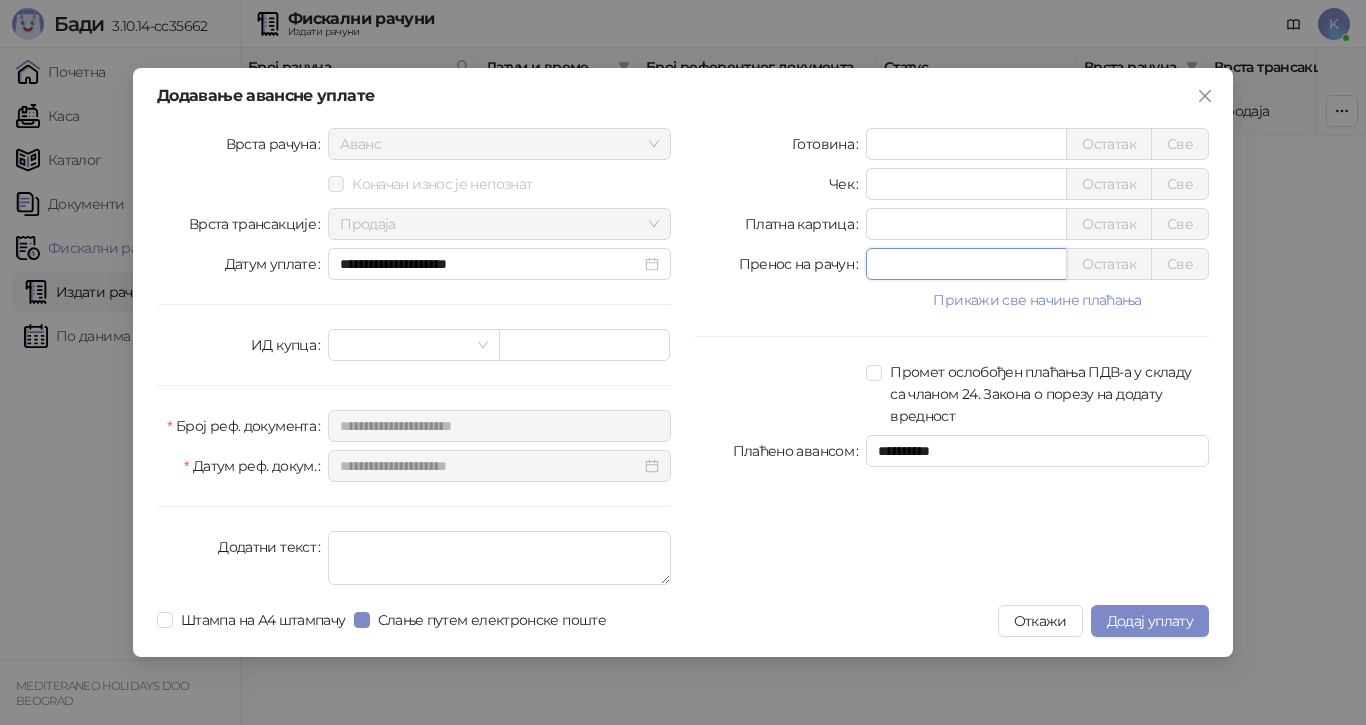 drag, startPoint x: 882, startPoint y: 266, endPoint x: 859, endPoint y: 270, distance: 23.345236 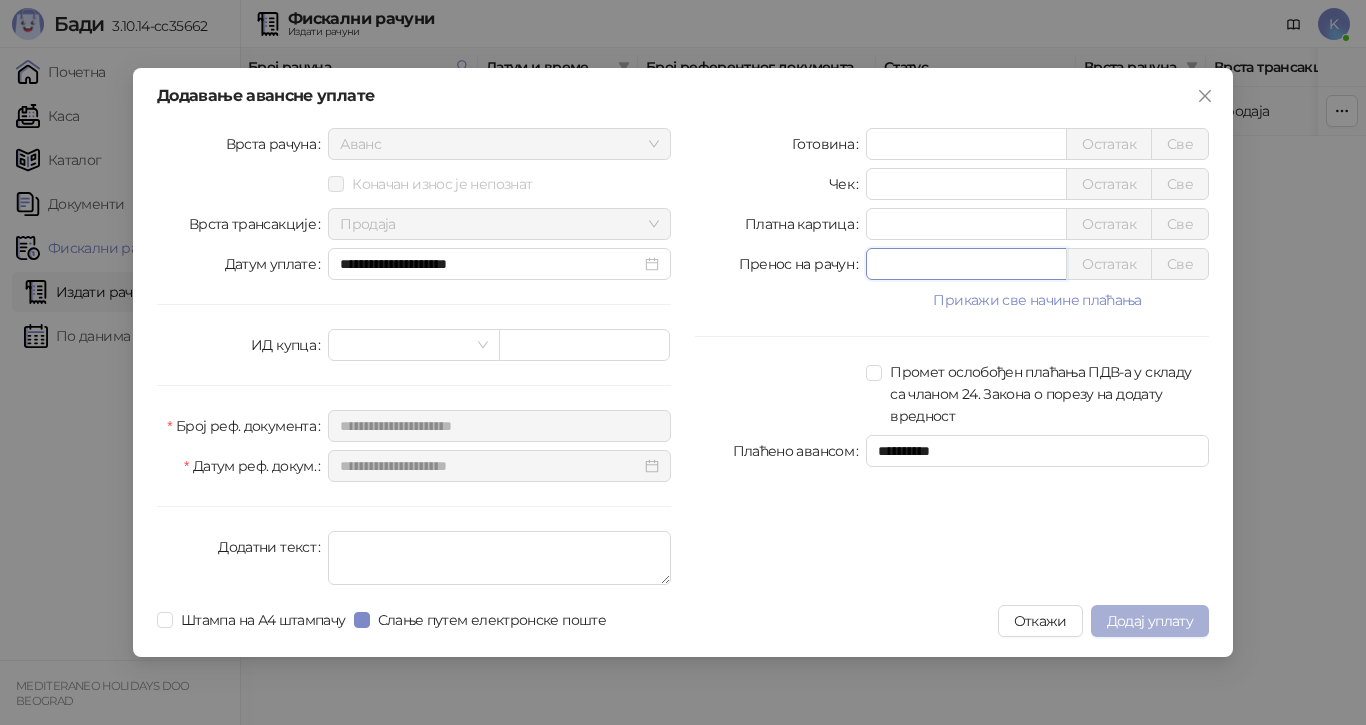 type on "******" 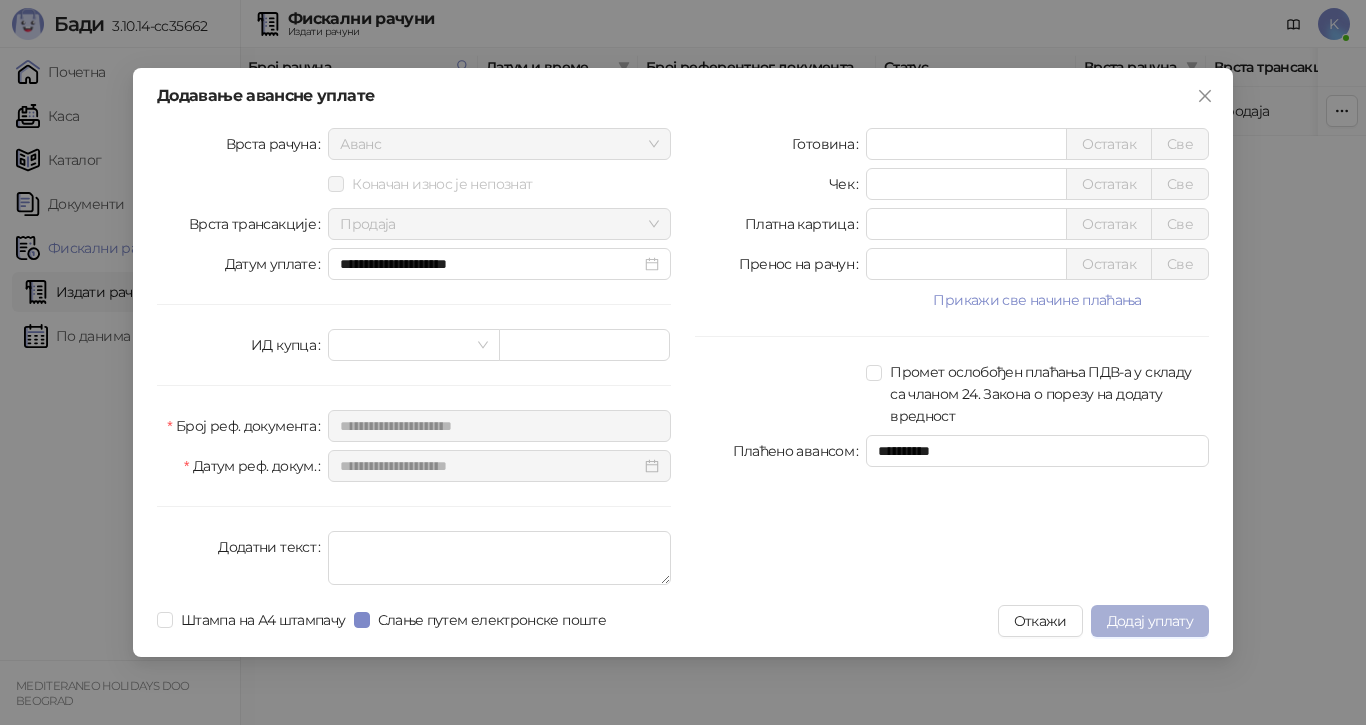 click on "Додај уплату" at bounding box center (1150, 621) 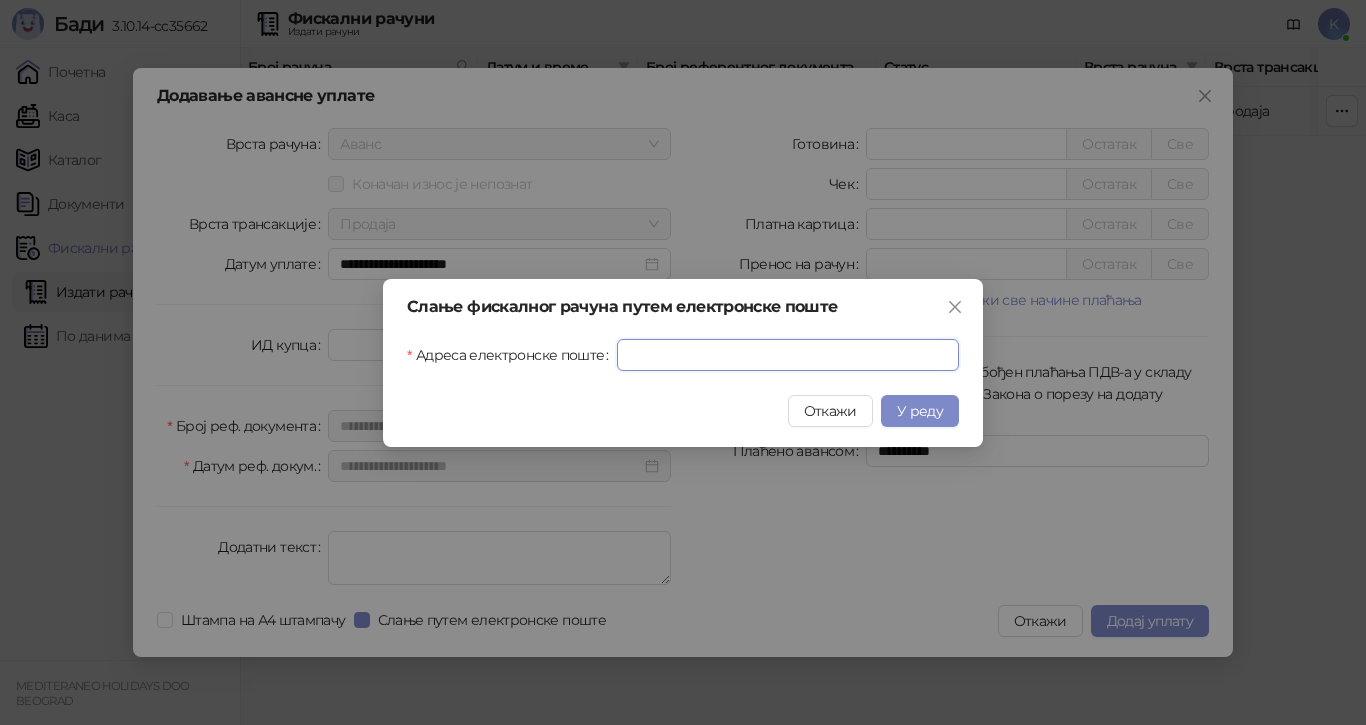 click on "Адреса електронске поште" at bounding box center (788, 355) 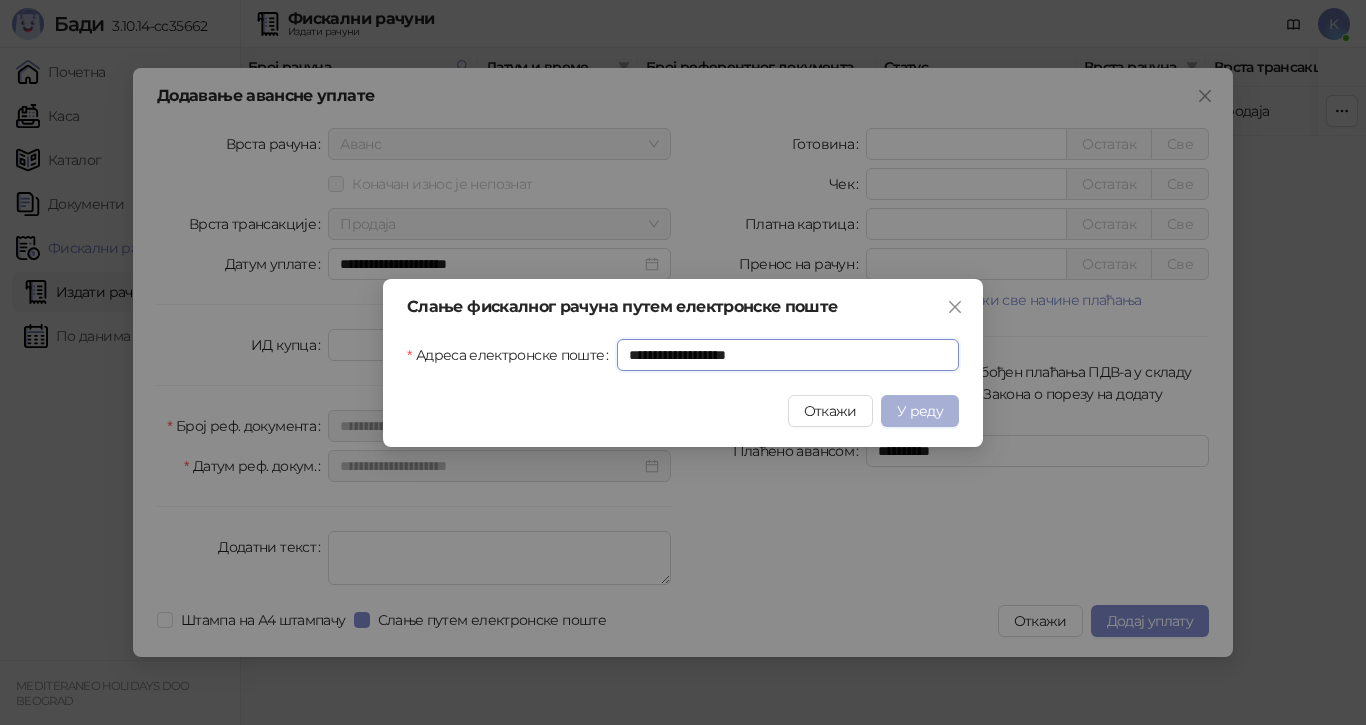 type on "**********" 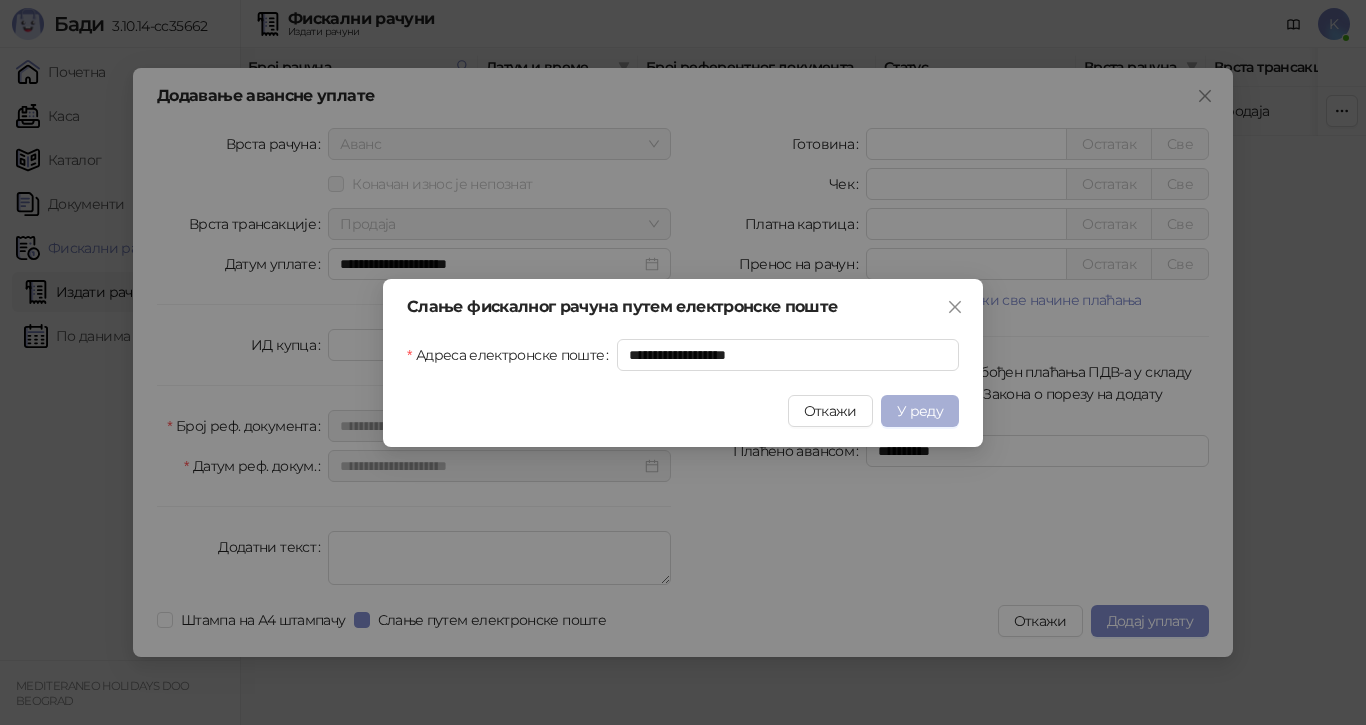 click on "У реду" at bounding box center [920, 411] 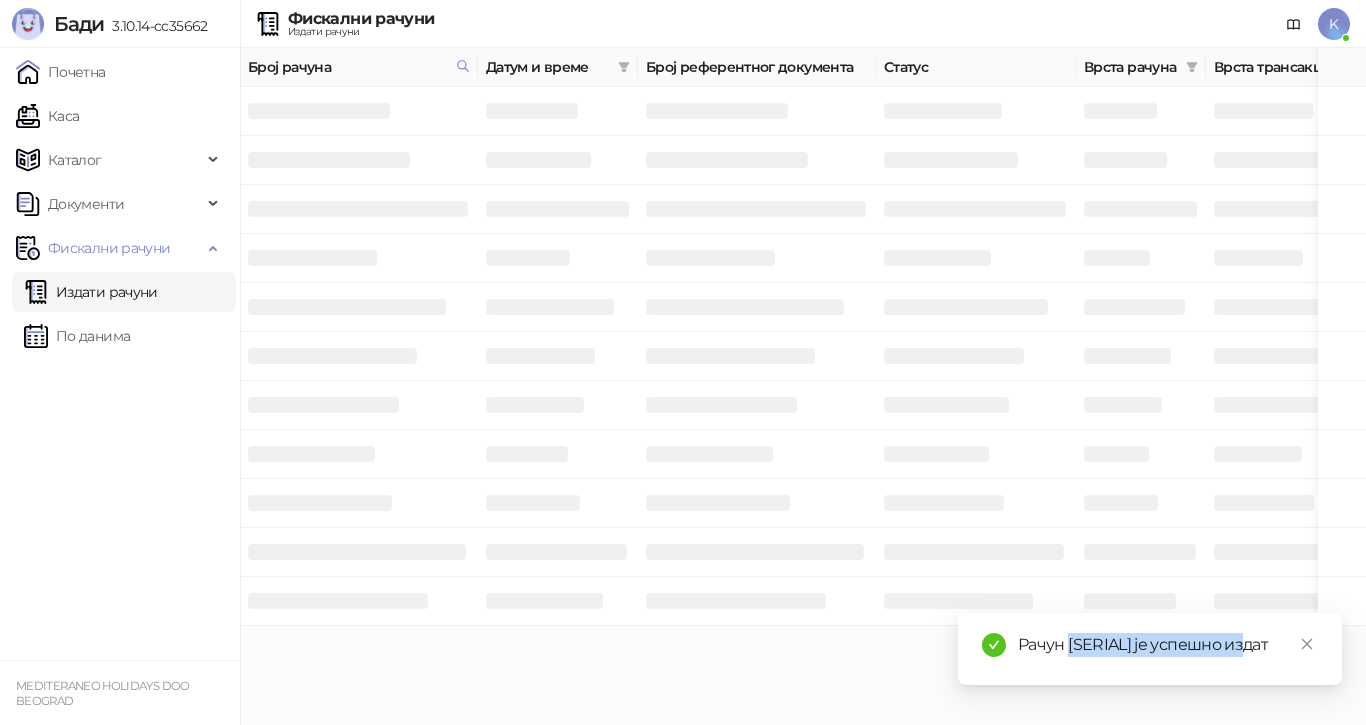 drag, startPoint x: 1269, startPoint y: 623, endPoint x: 1069, endPoint y: 619, distance: 200.04 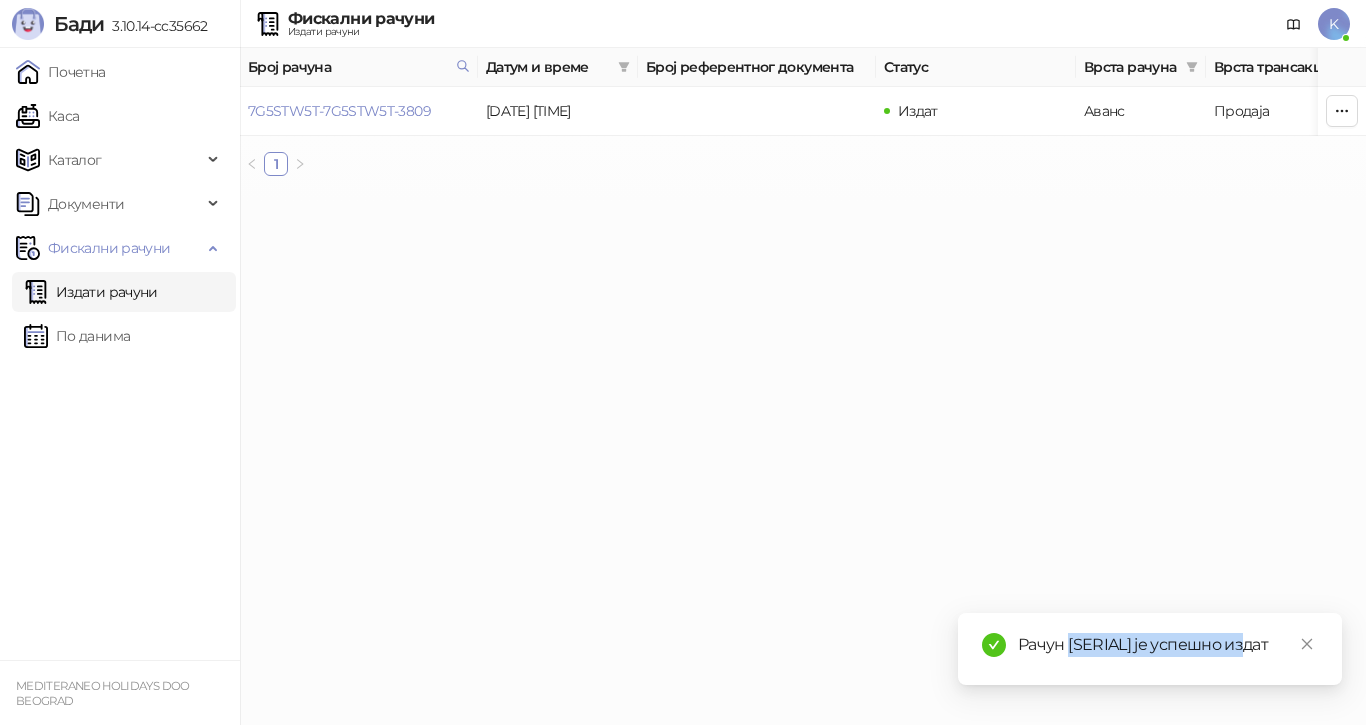 copy on "[SERIAL]" 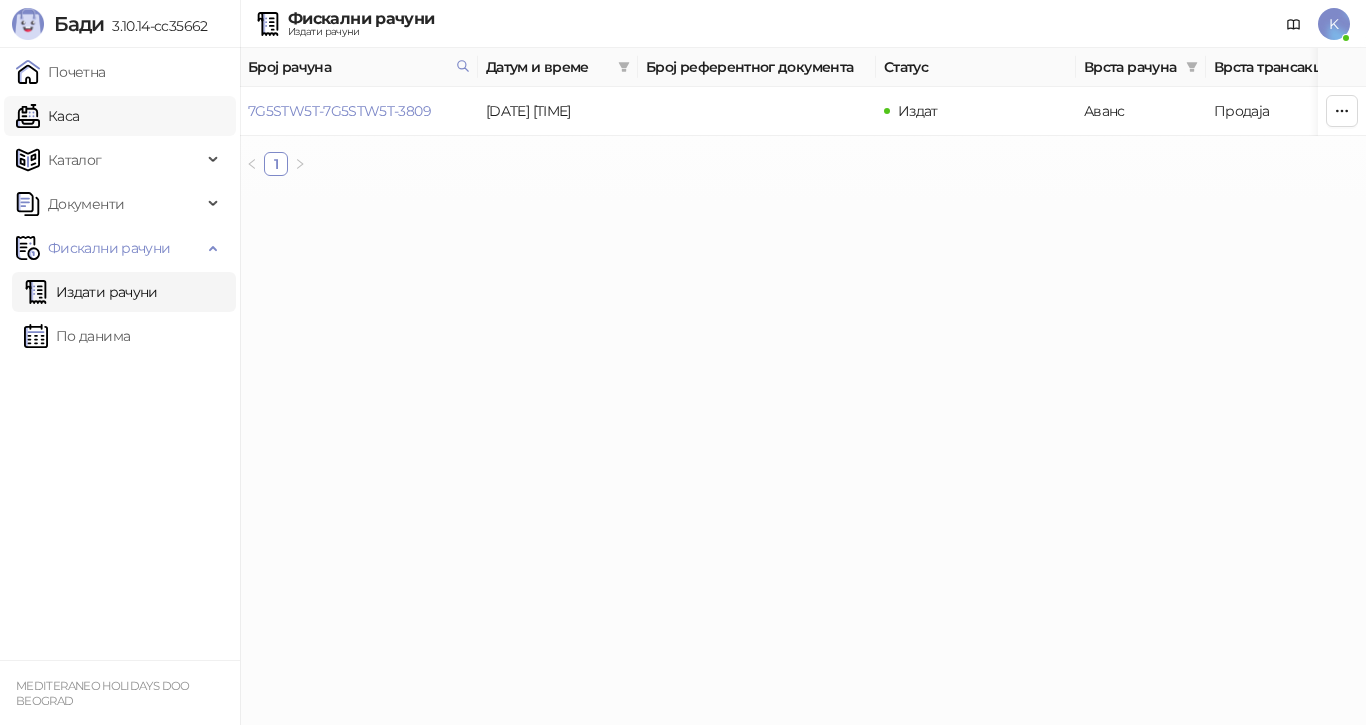 click on "Каса" at bounding box center [47, 116] 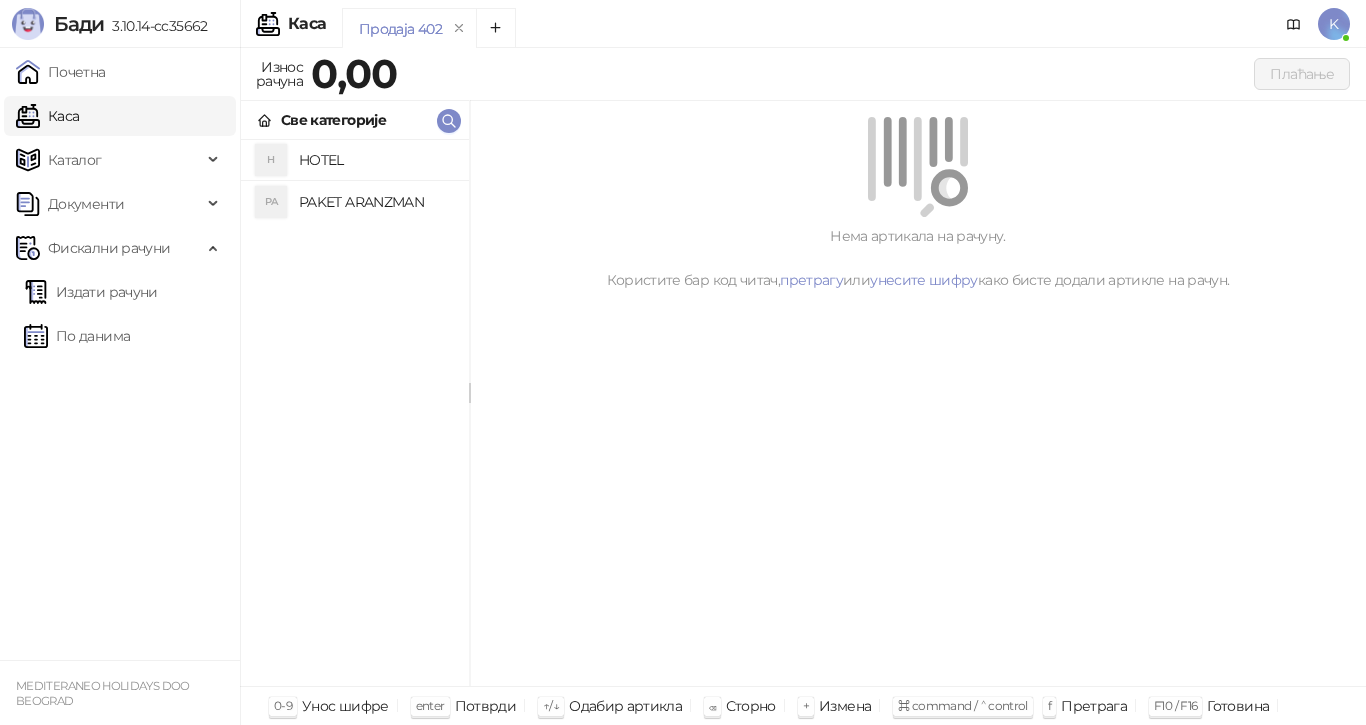 click on "PAKET ARANZMAN" at bounding box center (376, 202) 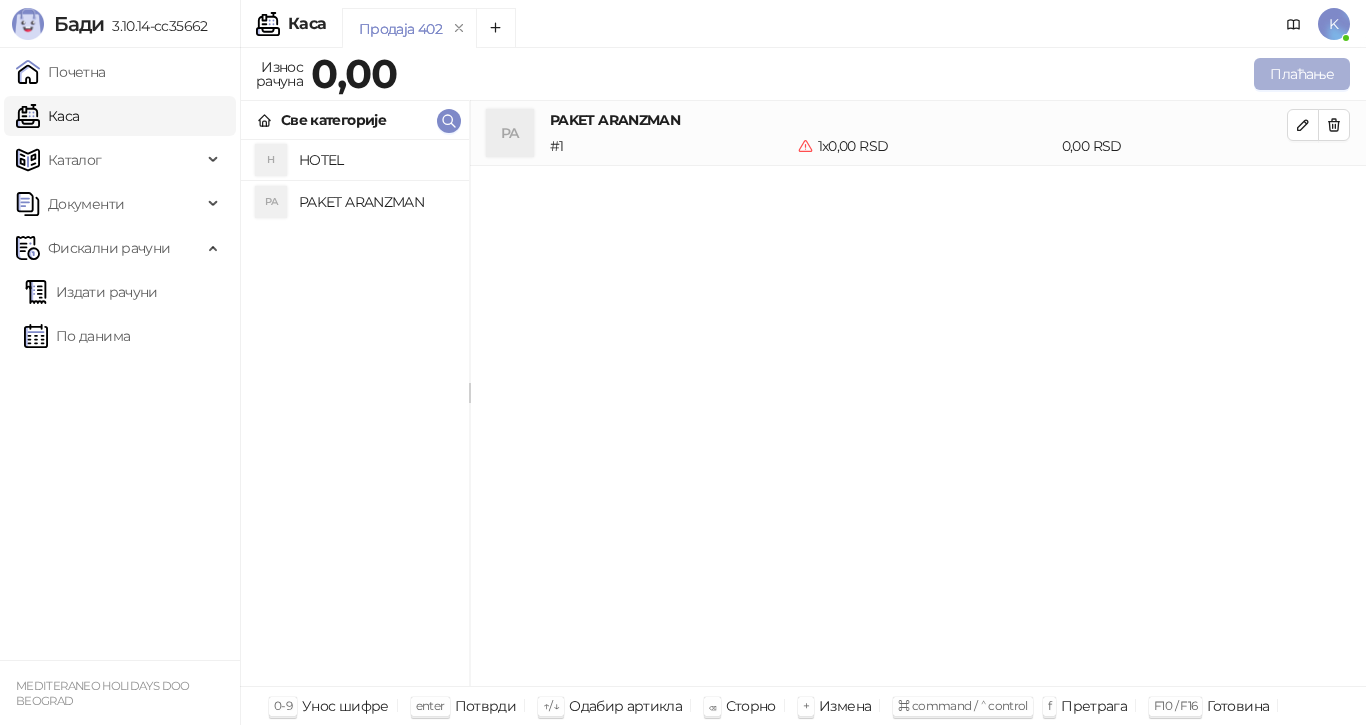 click on "Плаћање" at bounding box center (1302, 74) 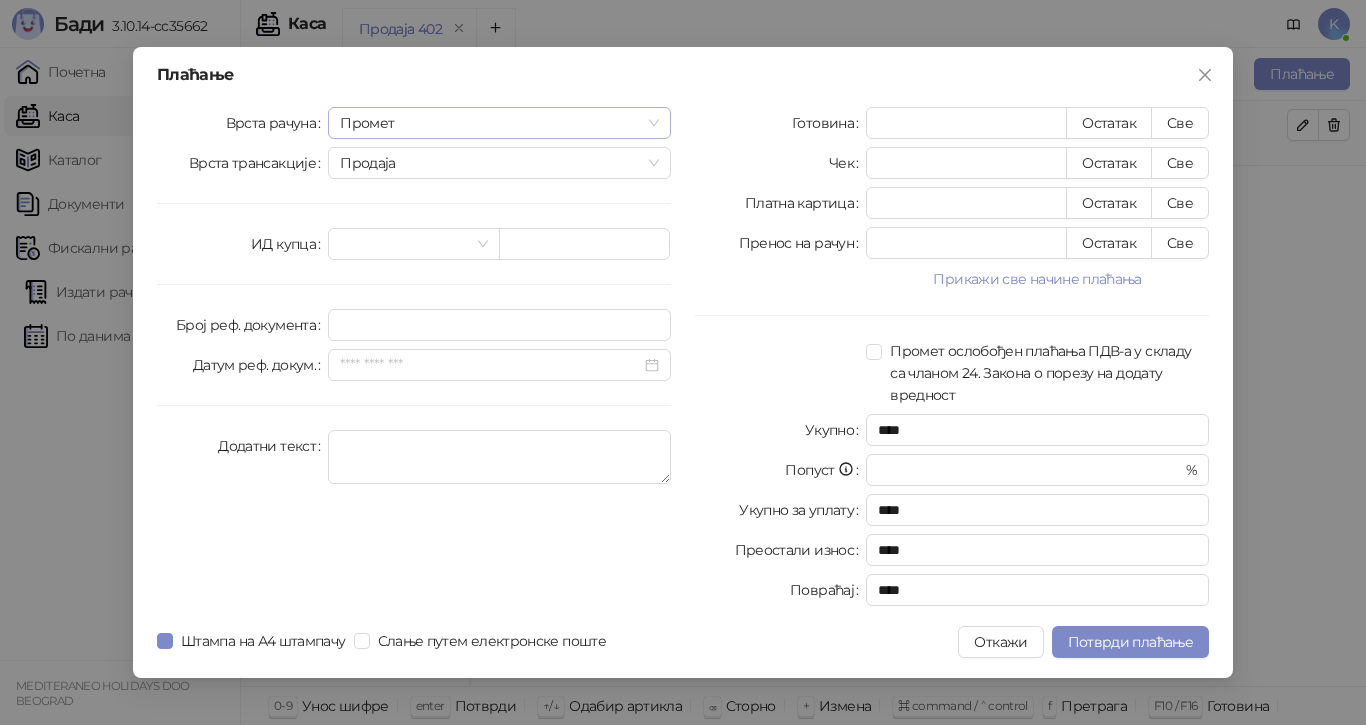 click on "Промет" at bounding box center [499, 123] 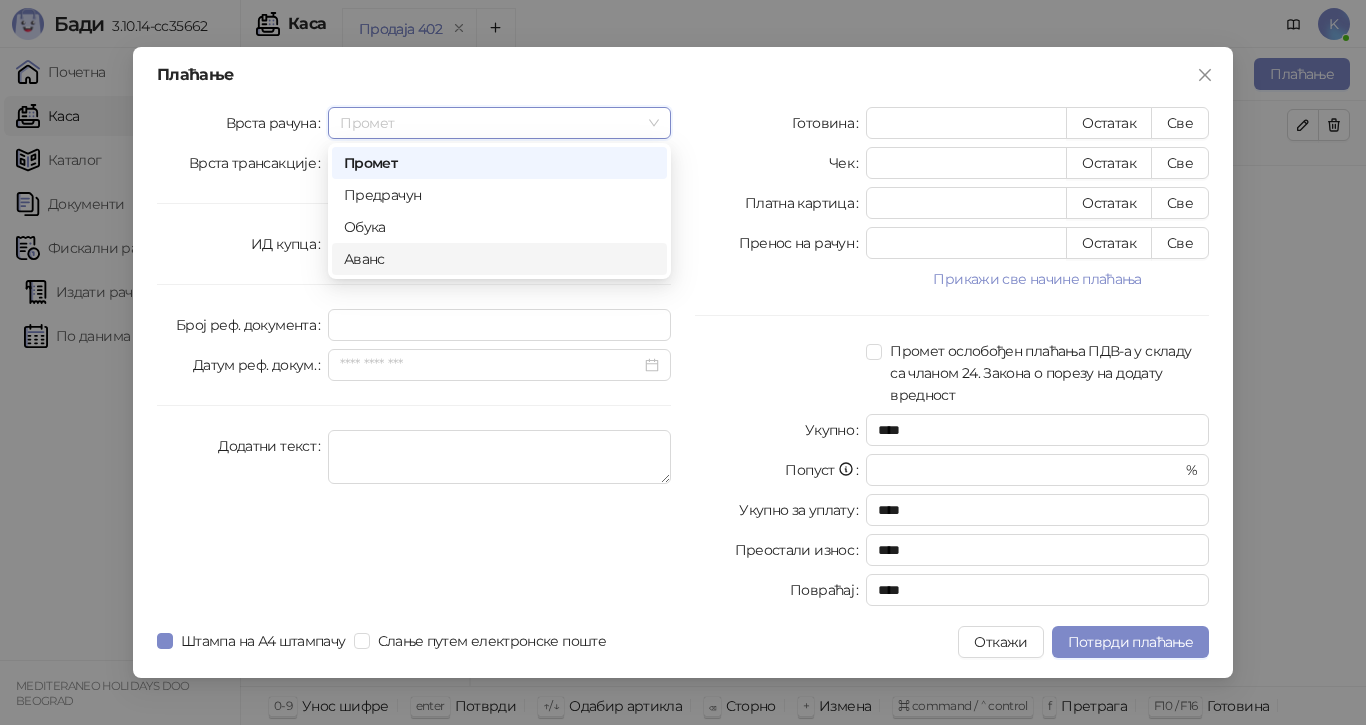 click on "Аванс" at bounding box center (499, 259) 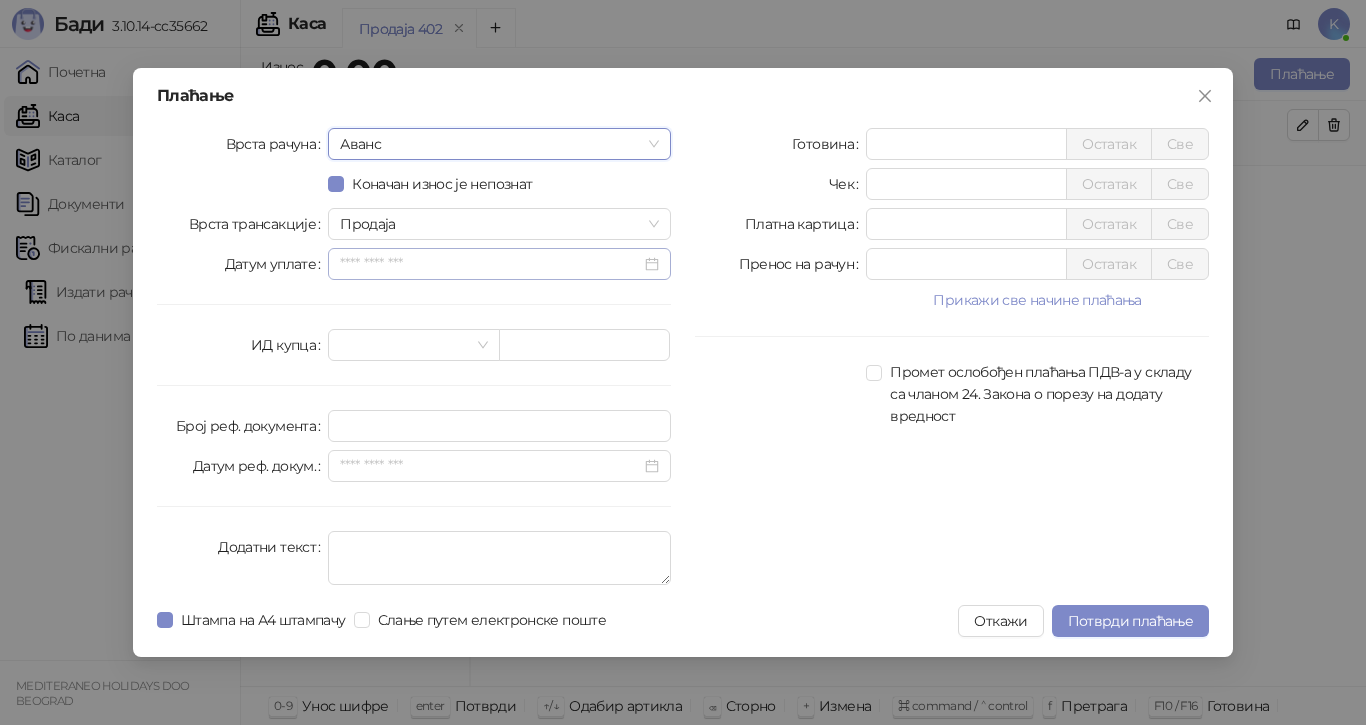 click at bounding box center (499, 264) 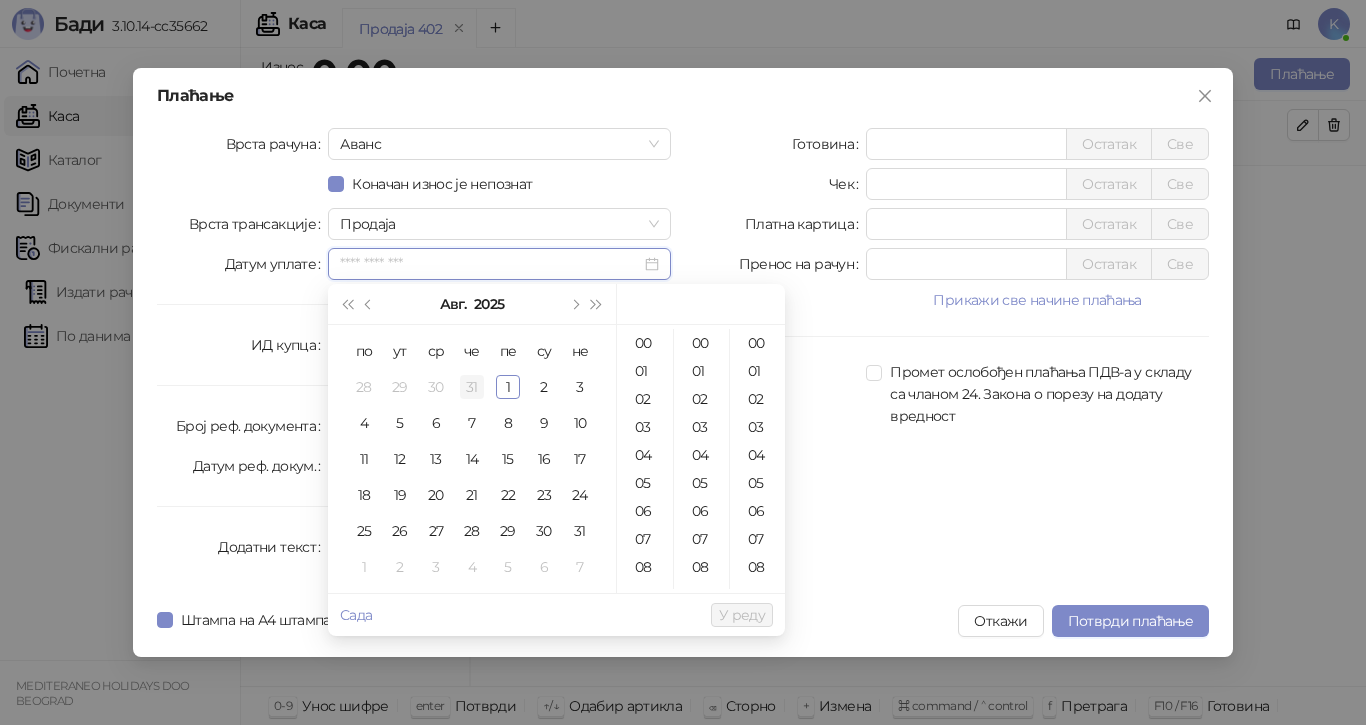 type on "**********" 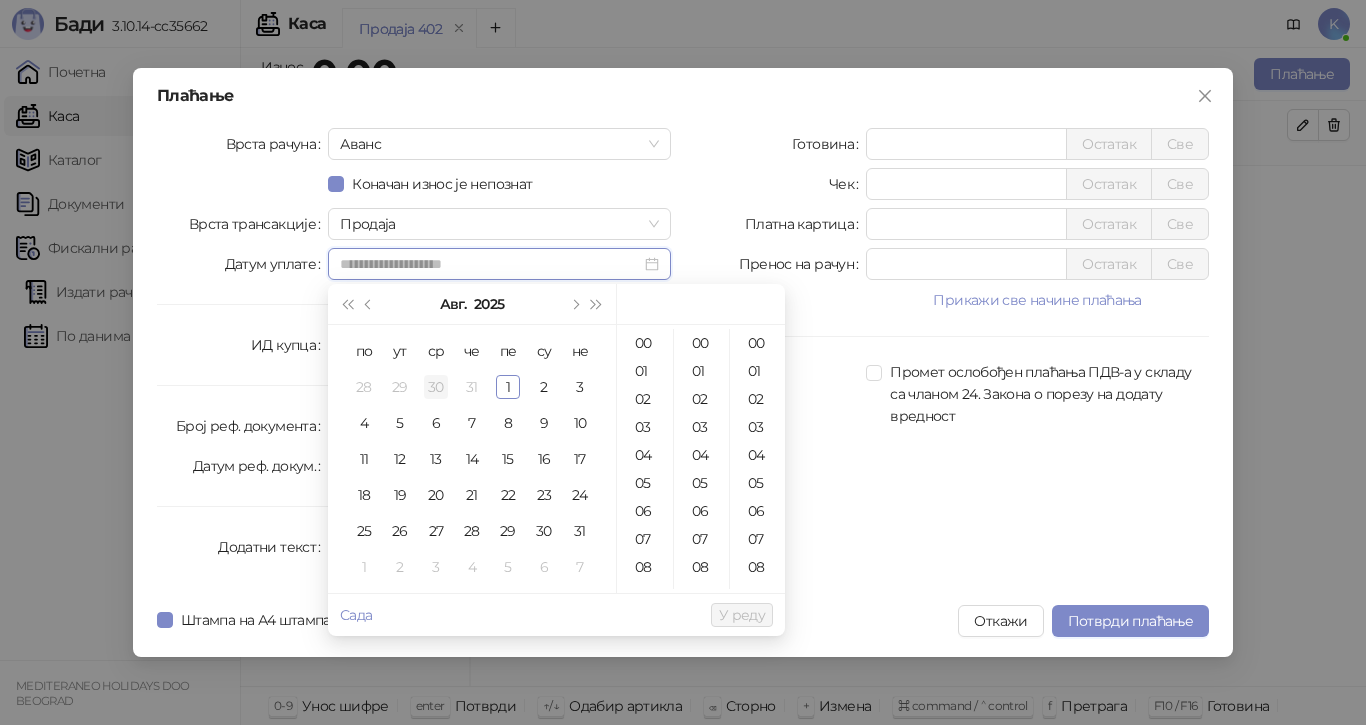 type on "**********" 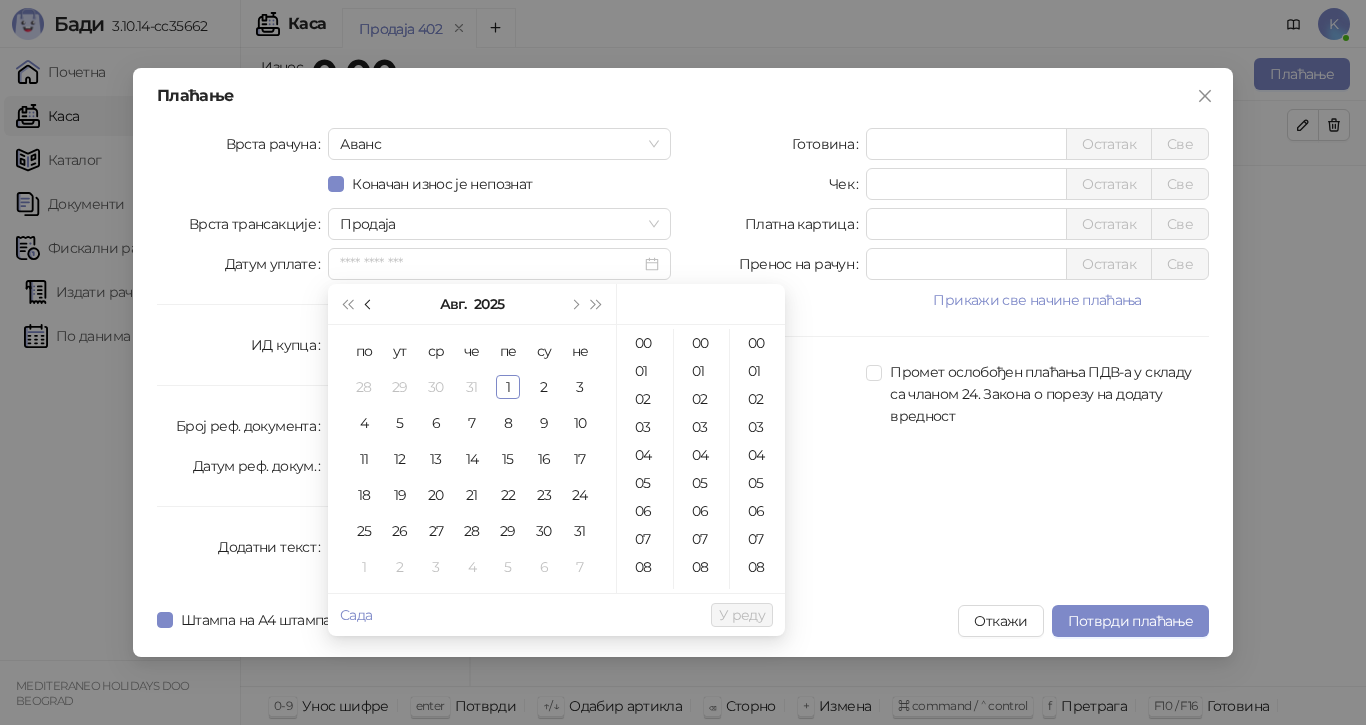 click at bounding box center [369, 304] 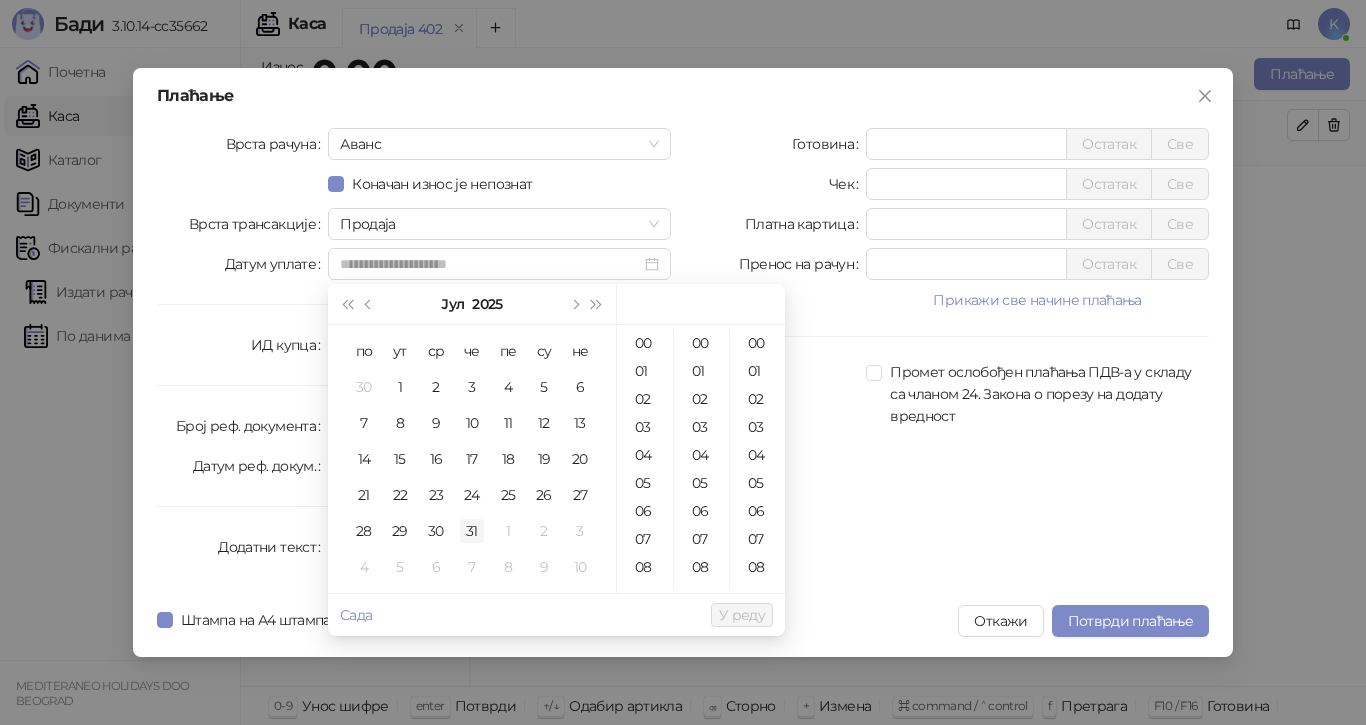 click on "31" at bounding box center [472, 531] 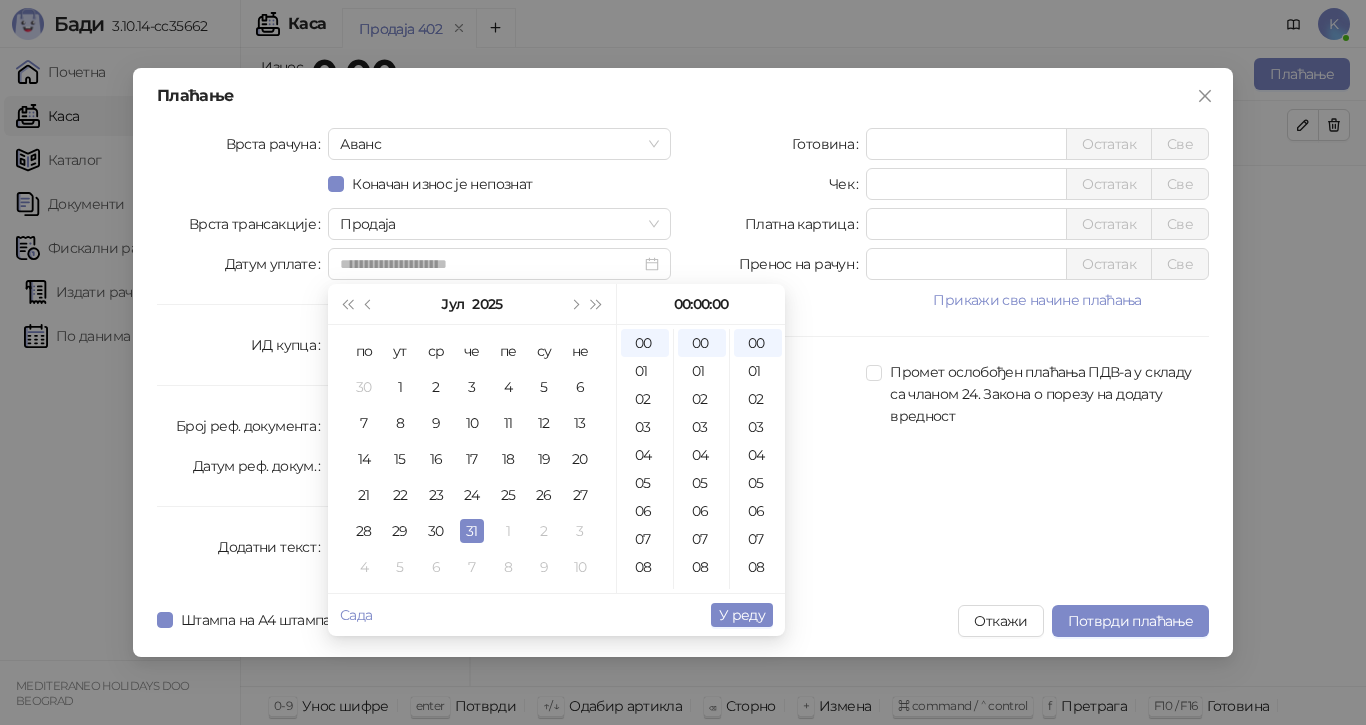 type on "**********" 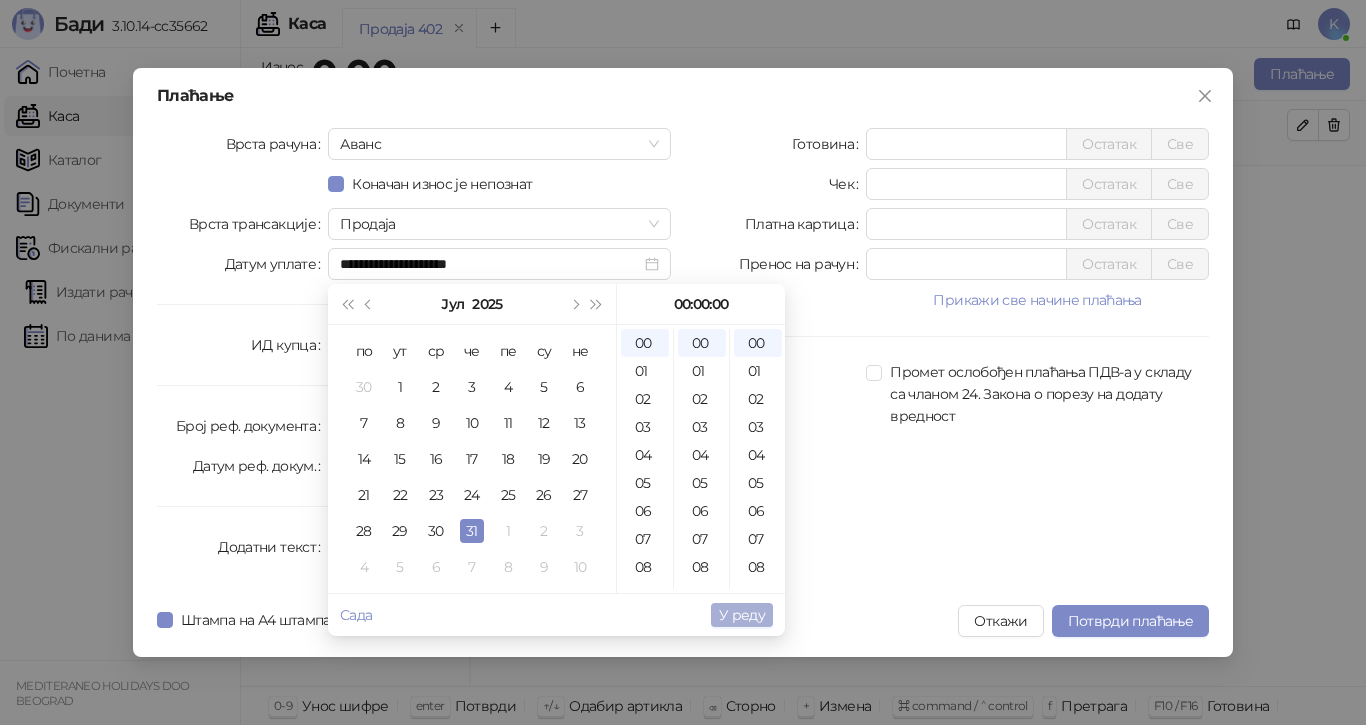 click on "У реду" at bounding box center [742, 615] 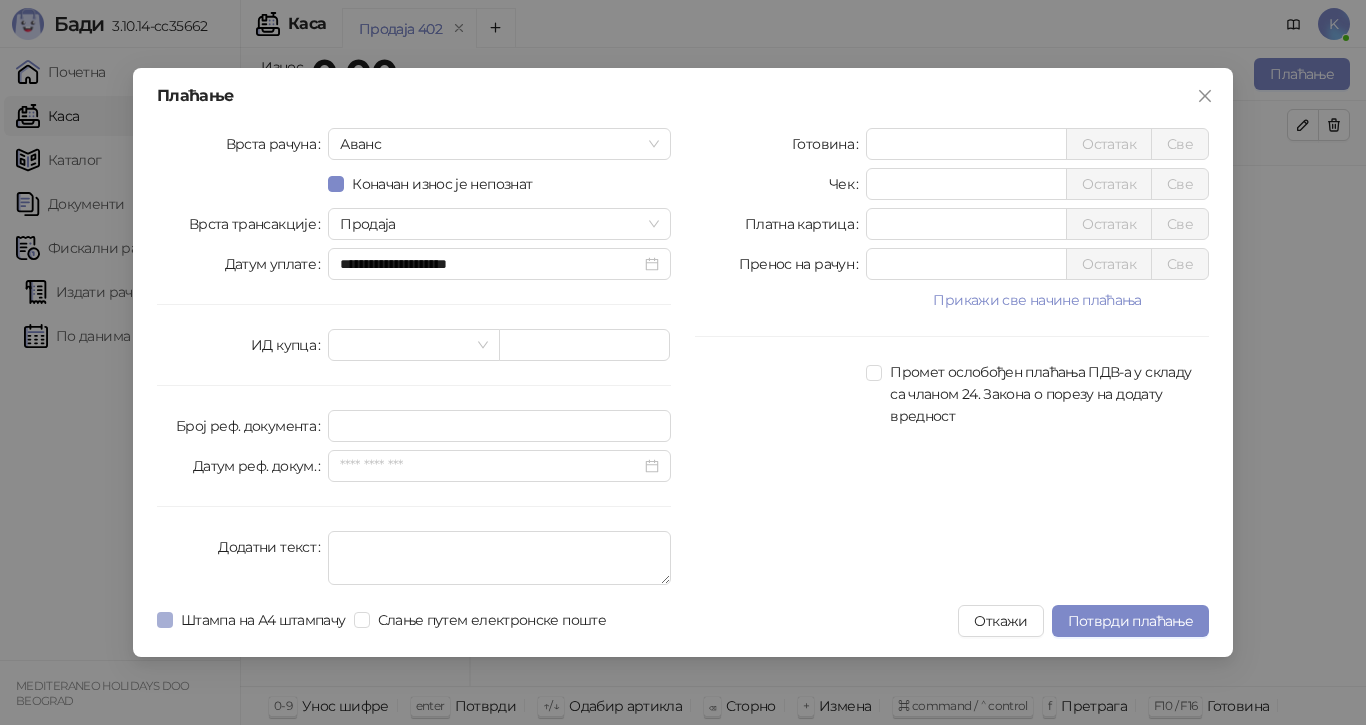 click on "Штампа на А4 штампачу" at bounding box center (263, 620) 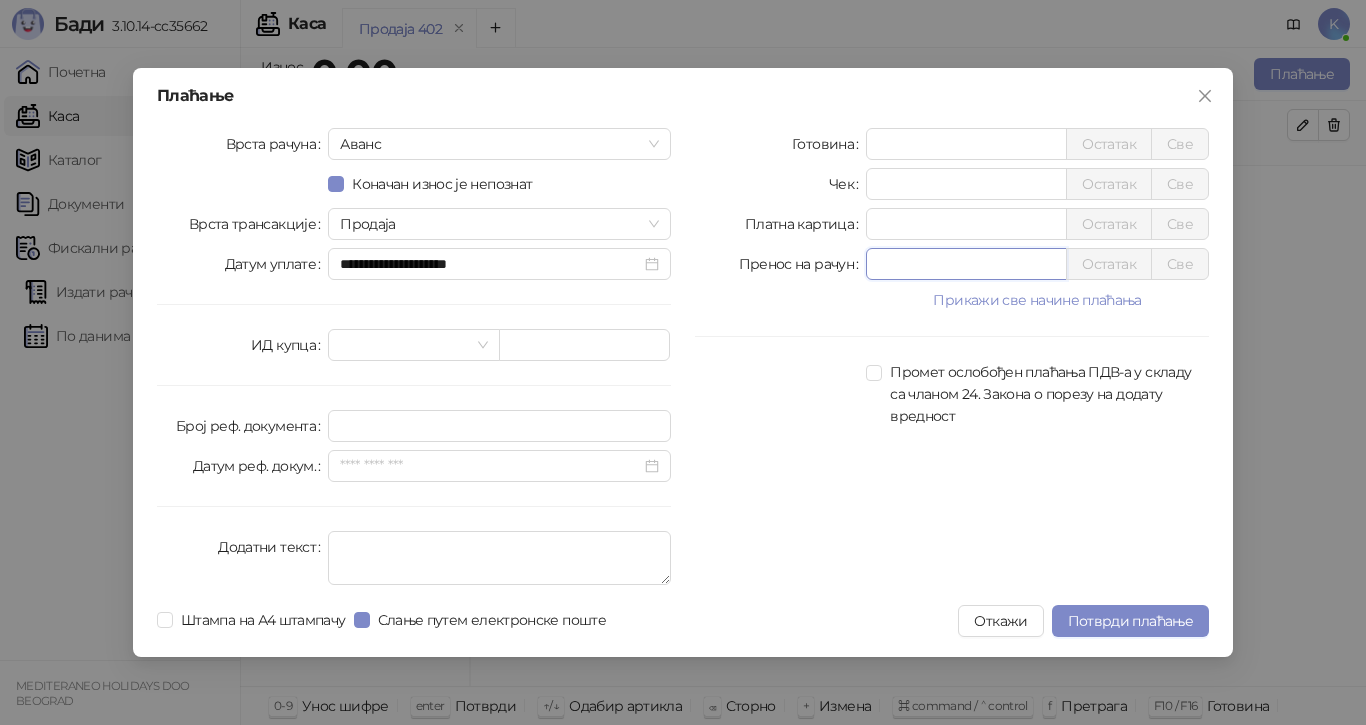 drag, startPoint x: 873, startPoint y: 272, endPoint x: 841, endPoint y: 277, distance: 32.38827 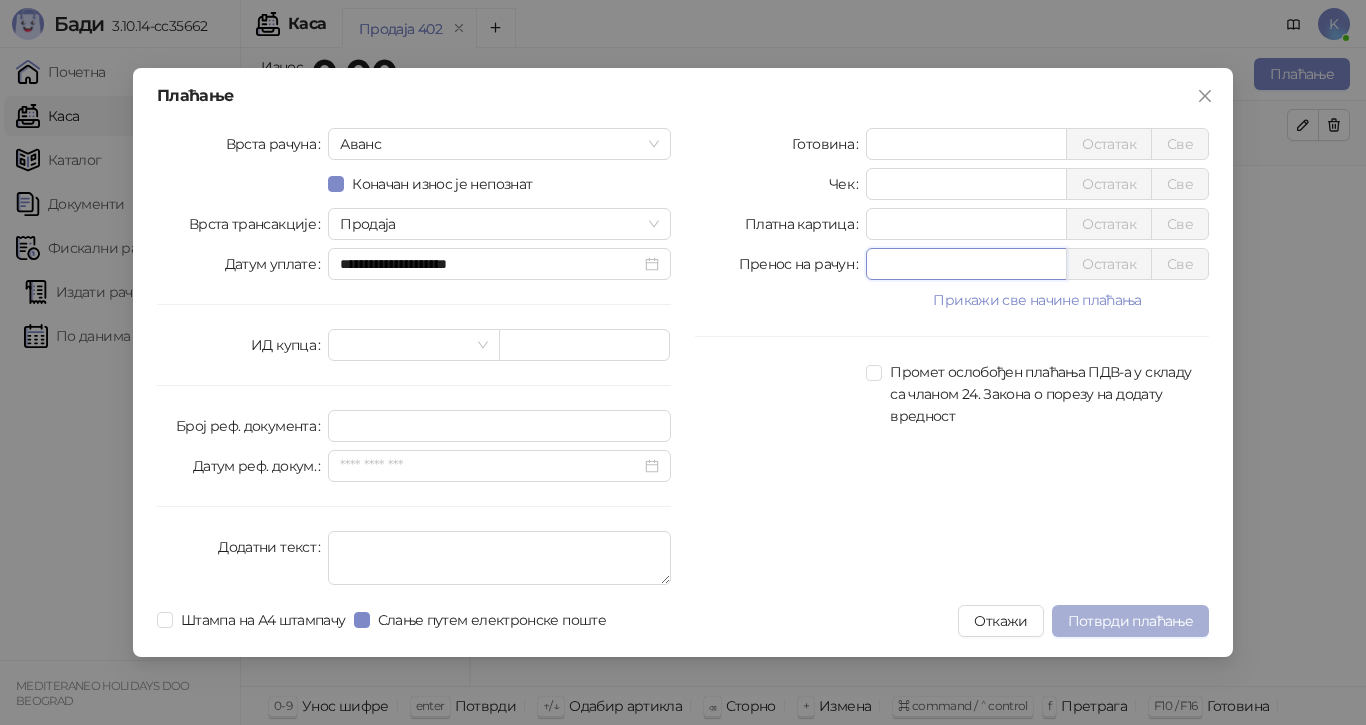 type on "******" 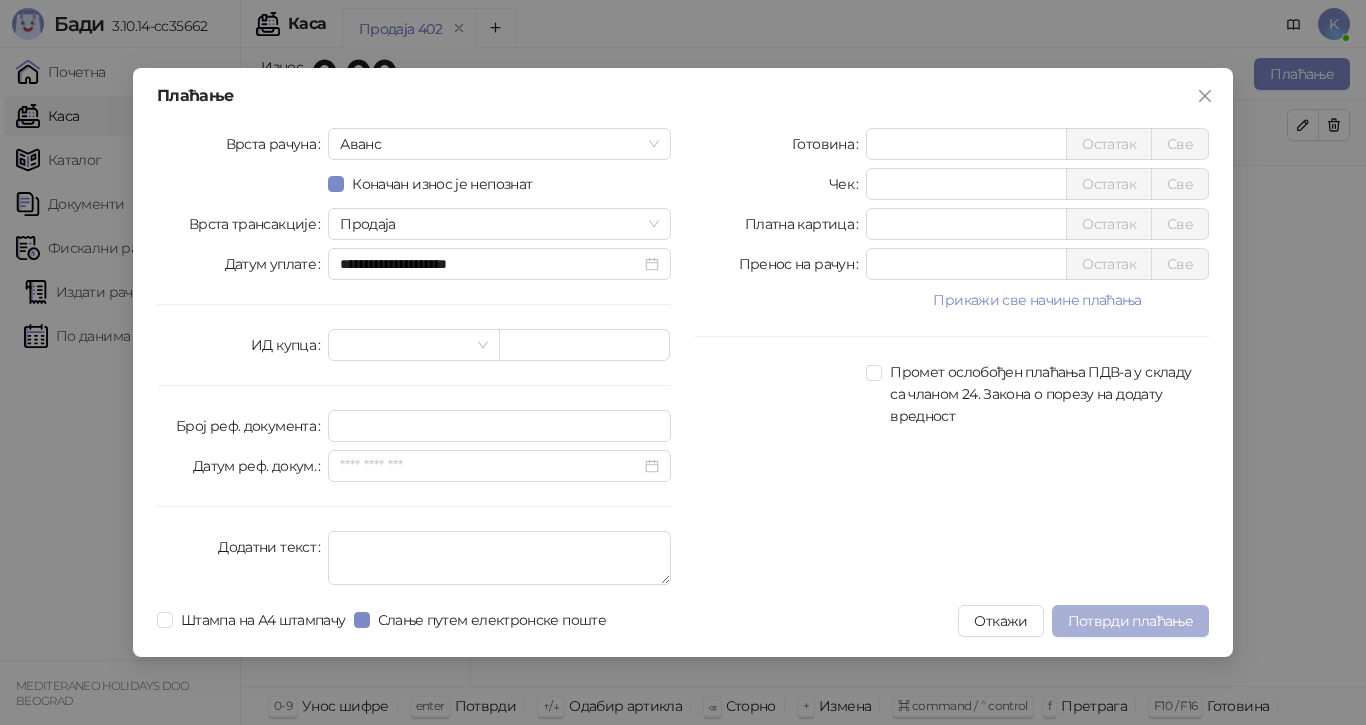 click on "Потврди плаћање" at bounding box center [1130, 621] 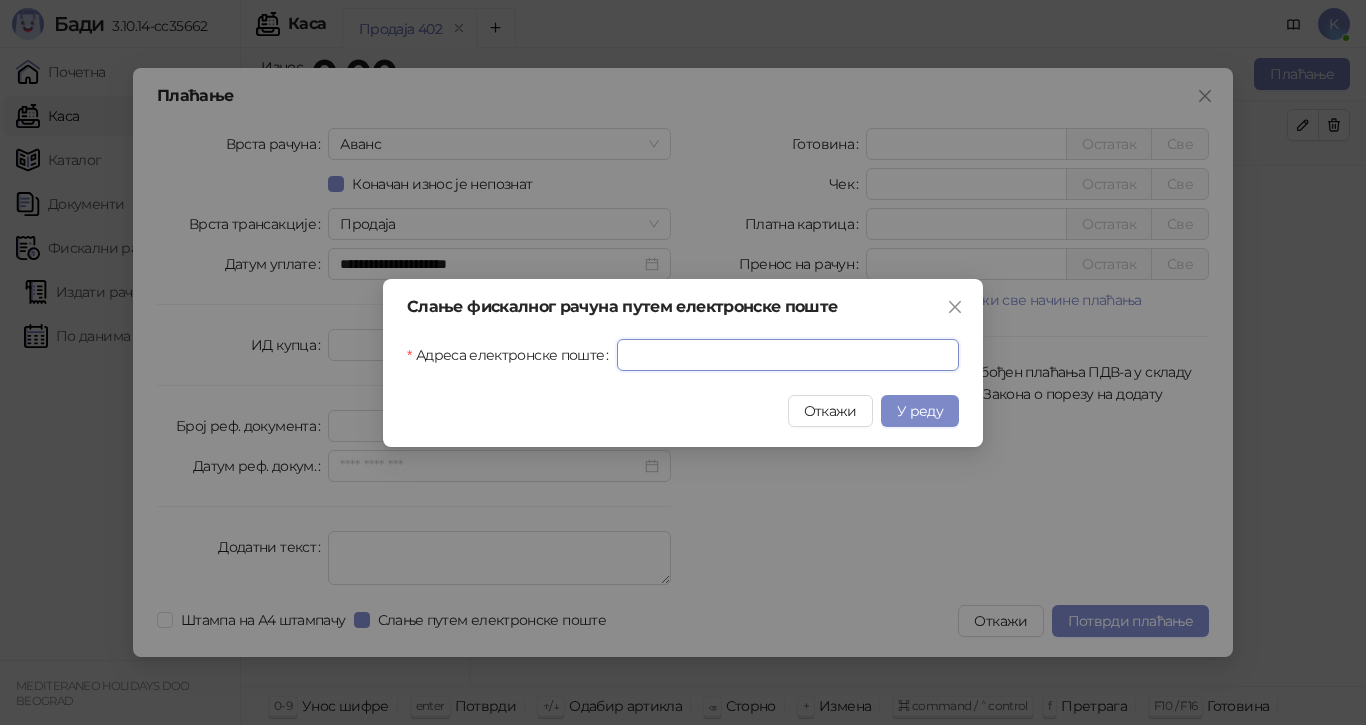 drag, startPoint x: 679, startPoint y: 360, endPoint x: 669, endPoint y: 390, distance: 31.622776 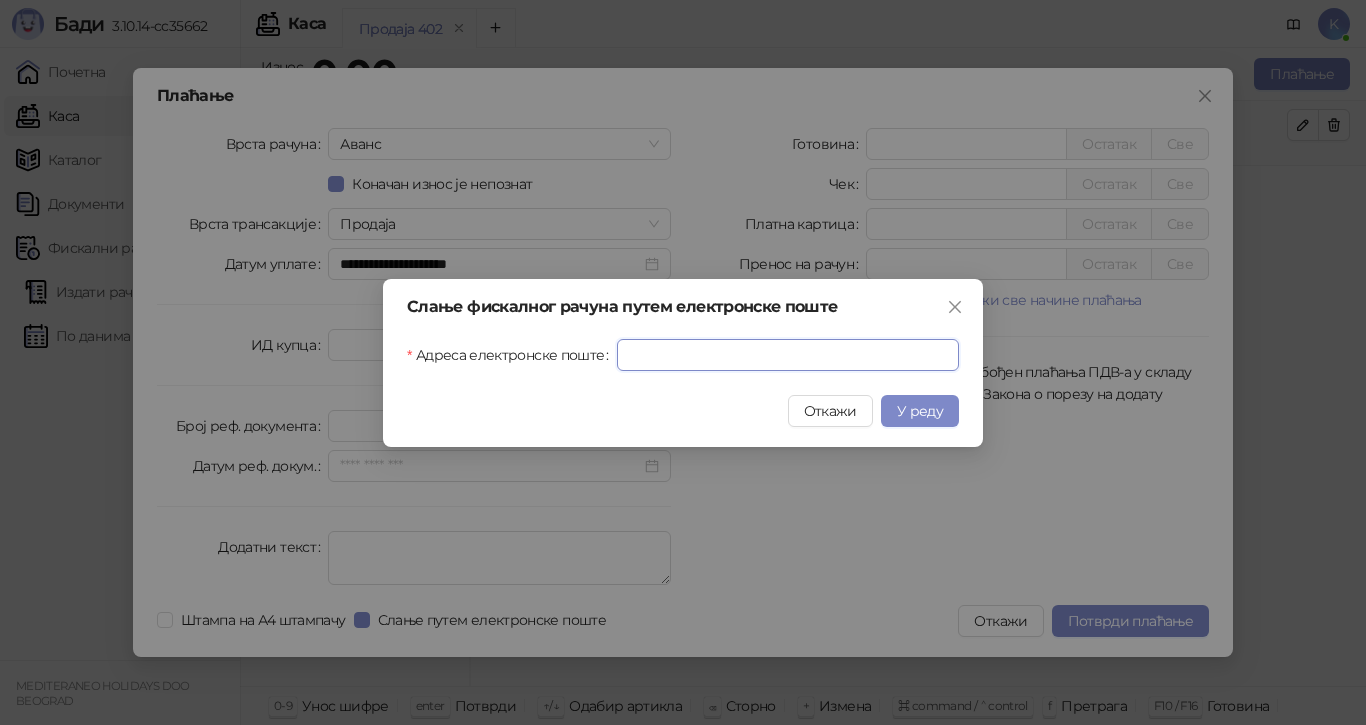 paste on "**********" 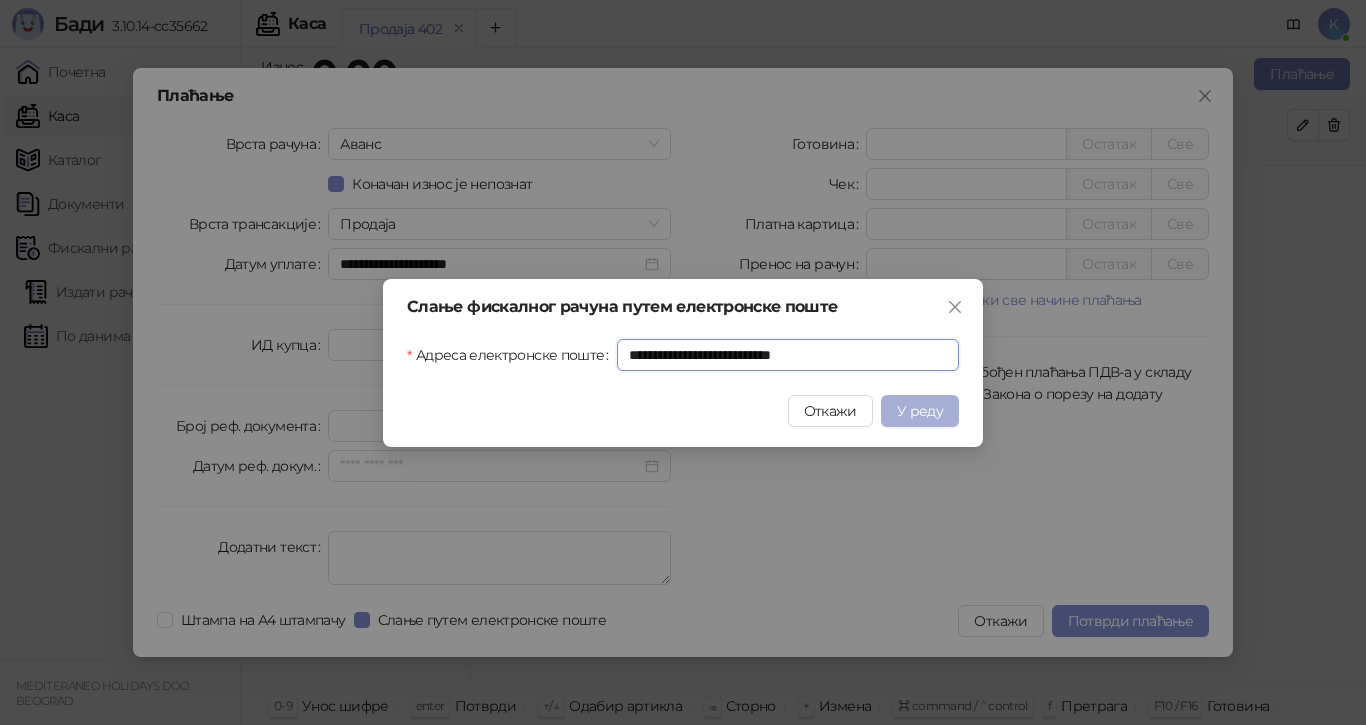type on "**********" 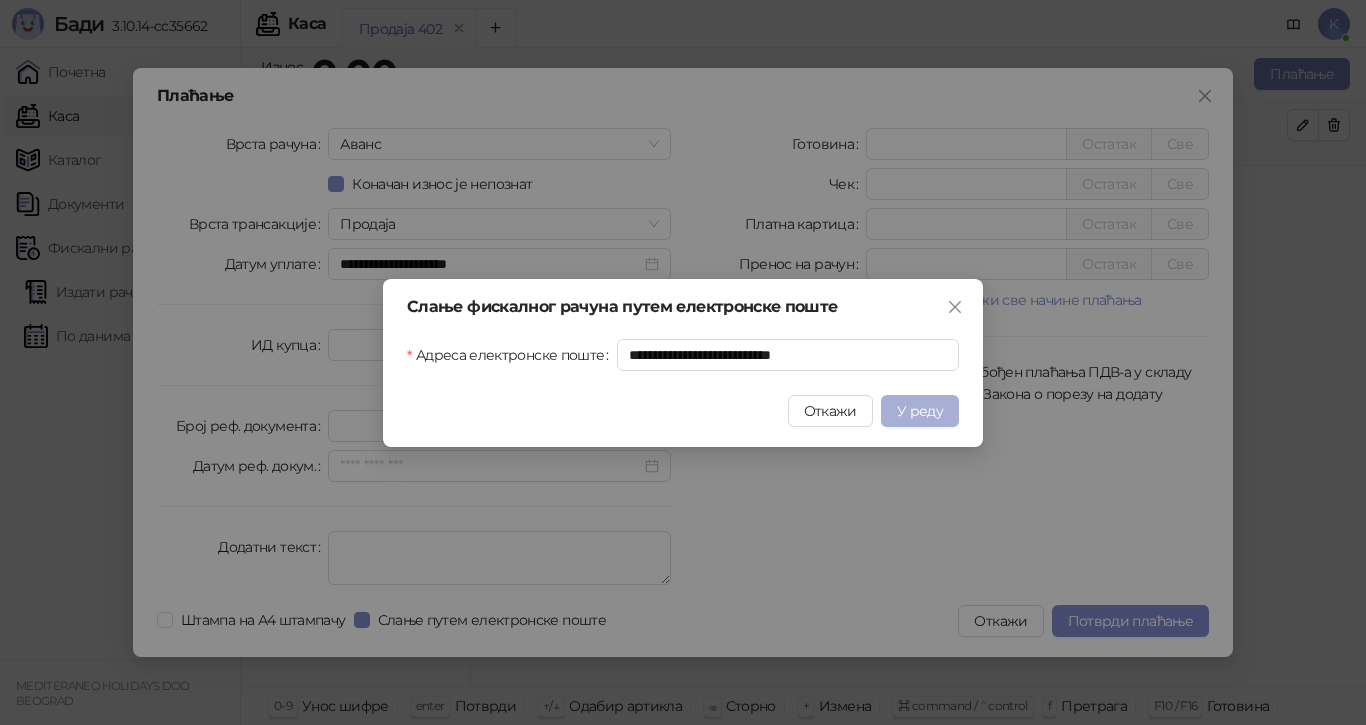 drag, startPoint x: 906, startPoint y: 413, endPoint x: 889, endPoint y: 412, distance: 17.029387 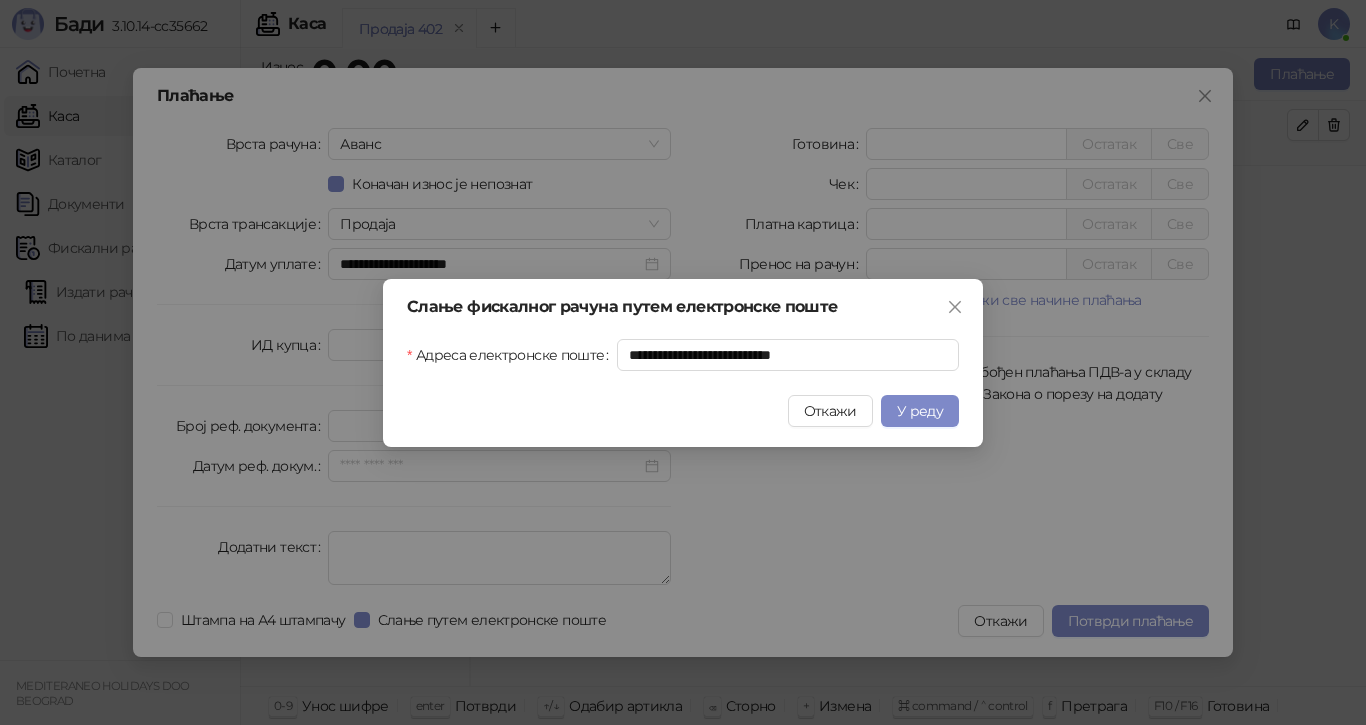 click on "У реду" at bounding box center (920, 411) 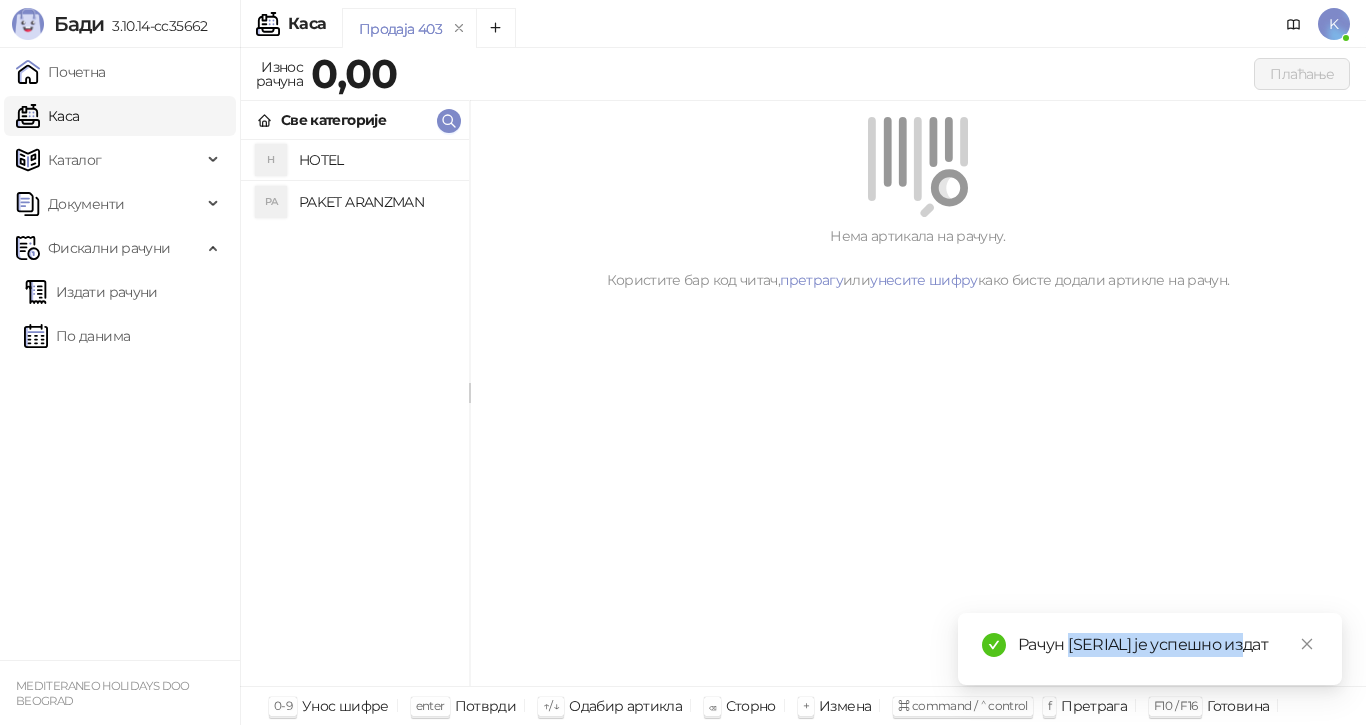 drag, startPoint x: 1274, startPoint y: 623, endPoint x: 1068, endPoint y: 622, distance: 206.00243 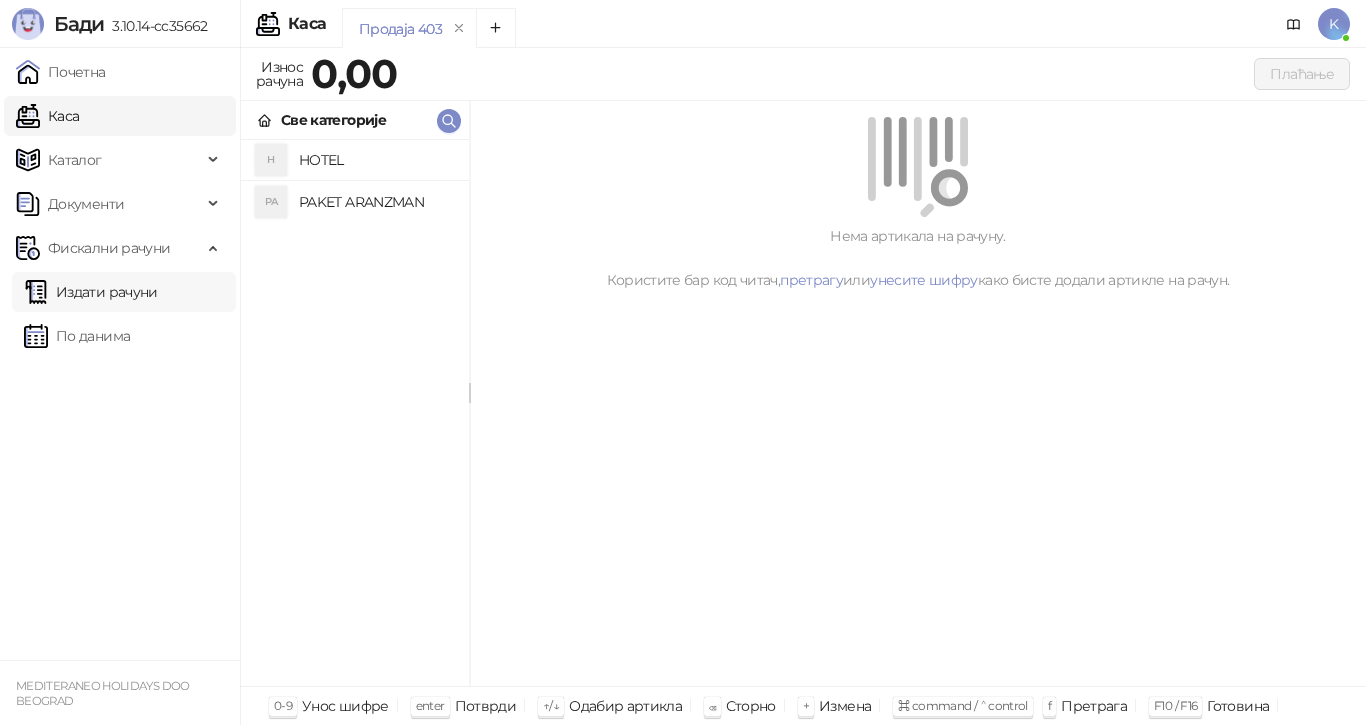 click on "Издати рачуни" at bounding box center [91, 292] 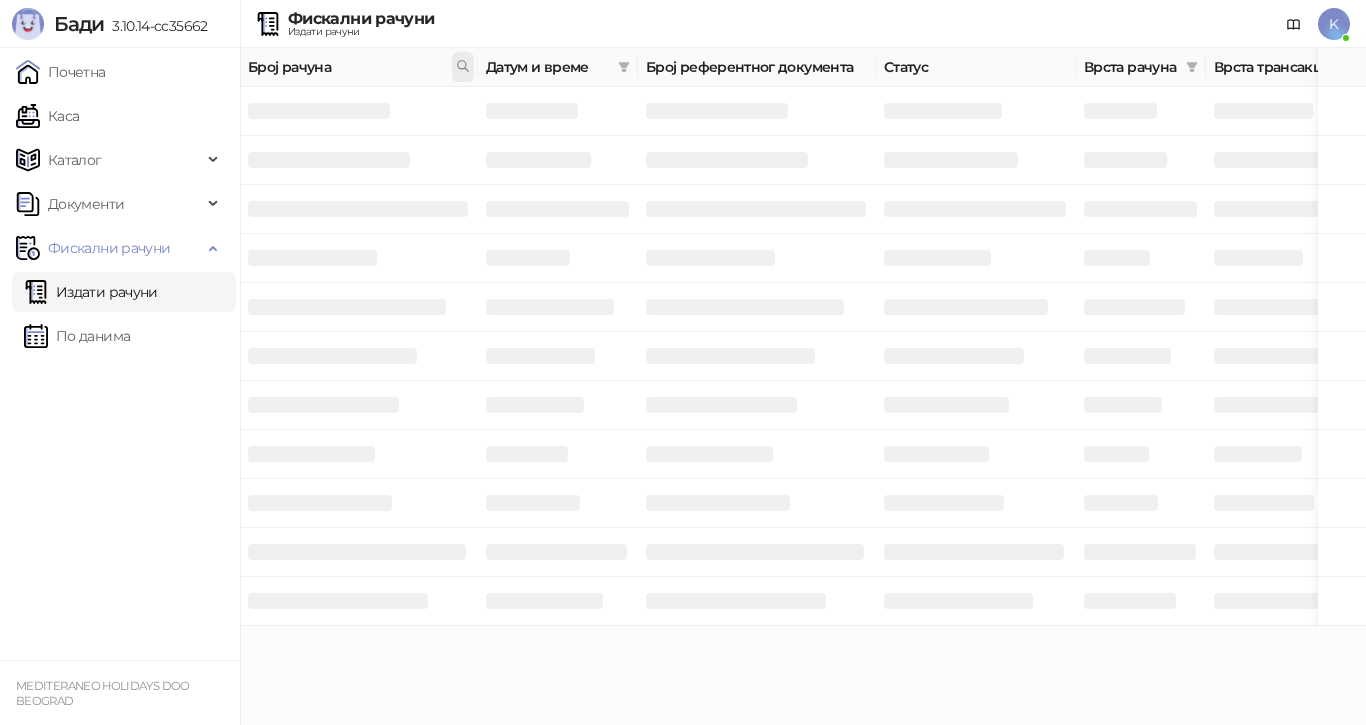 click 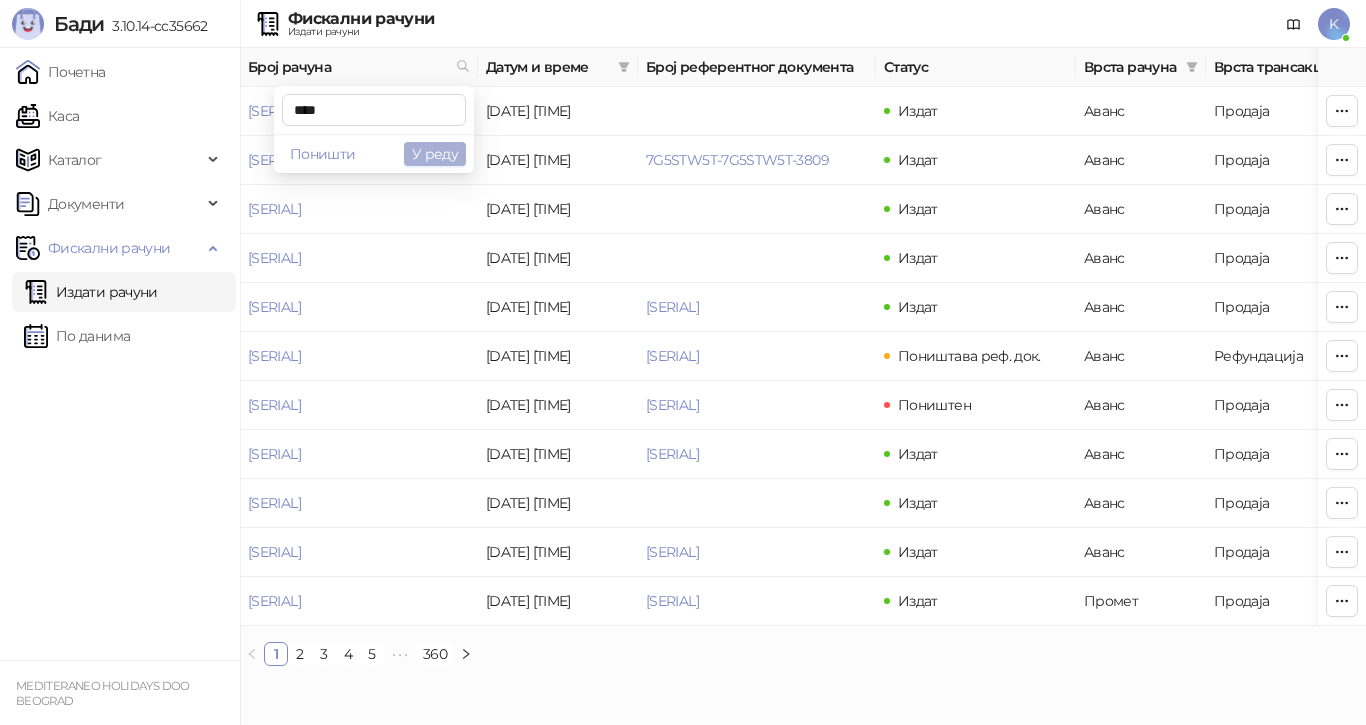 type on "****" 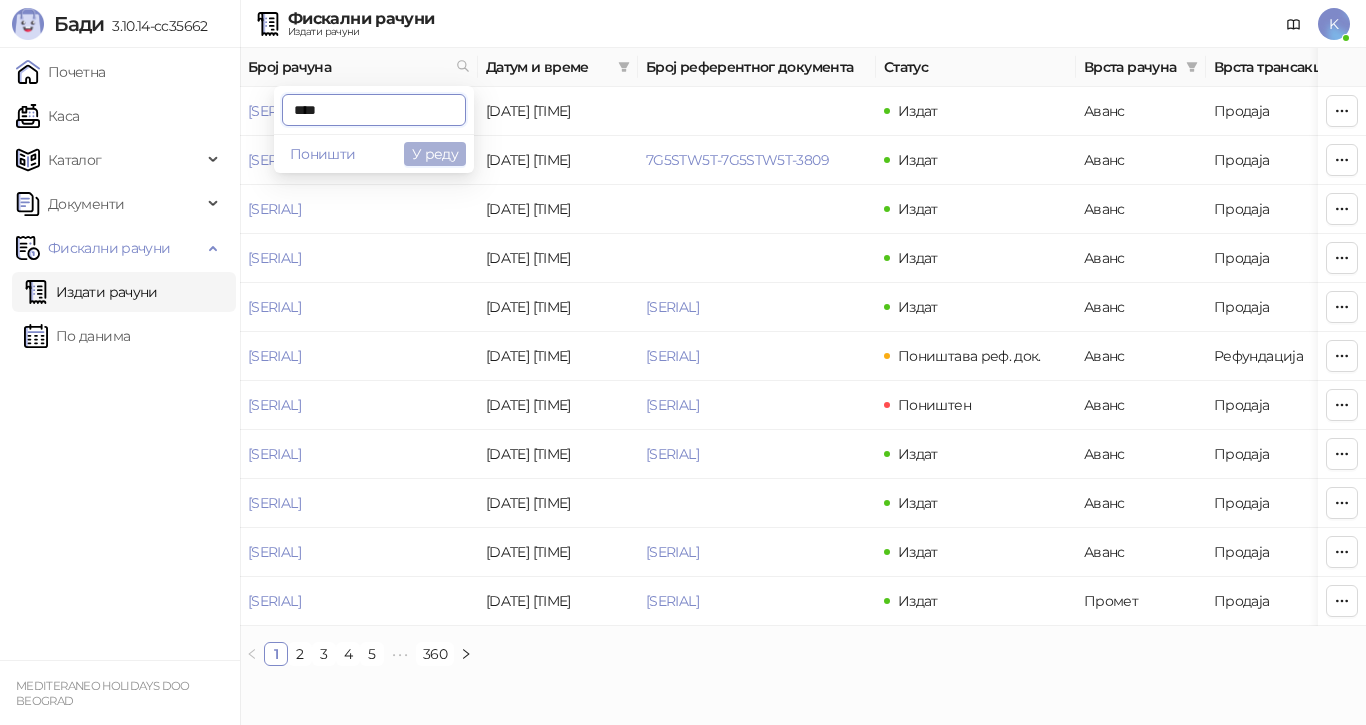 click on "У реду" at bounding box center [435, 154] 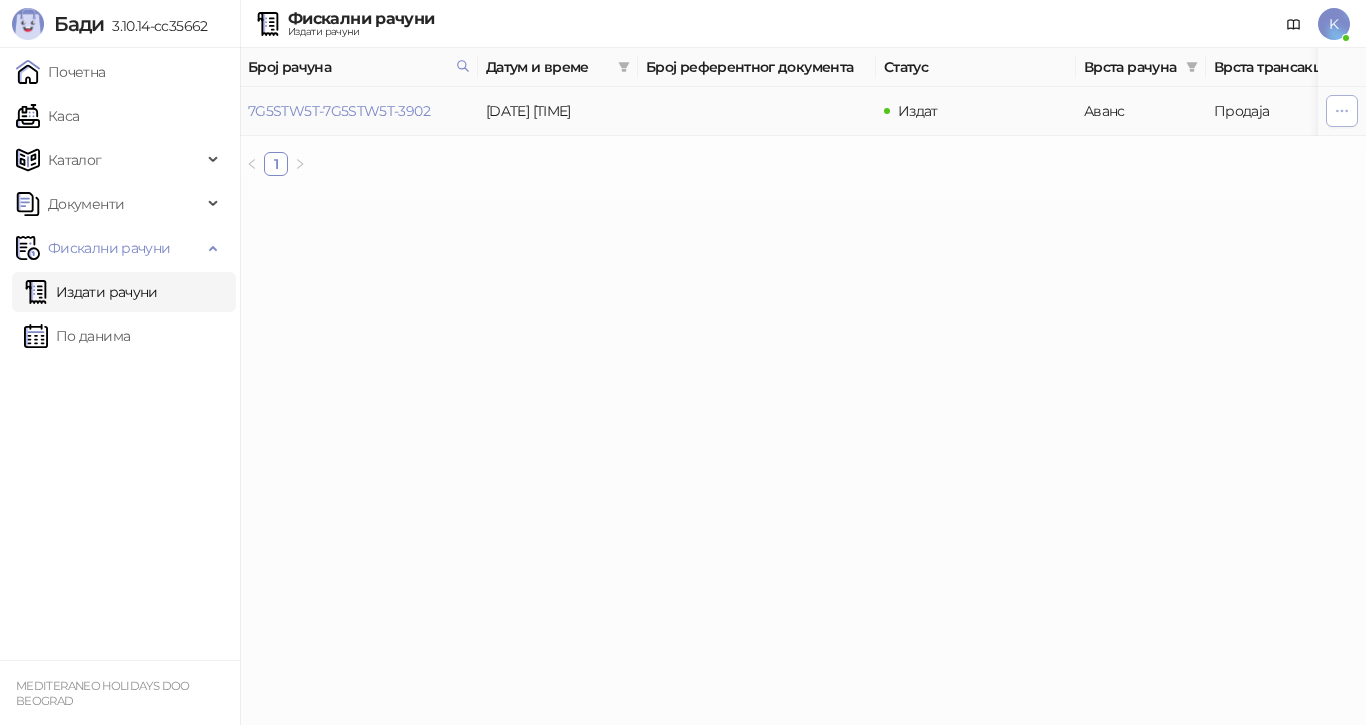 click 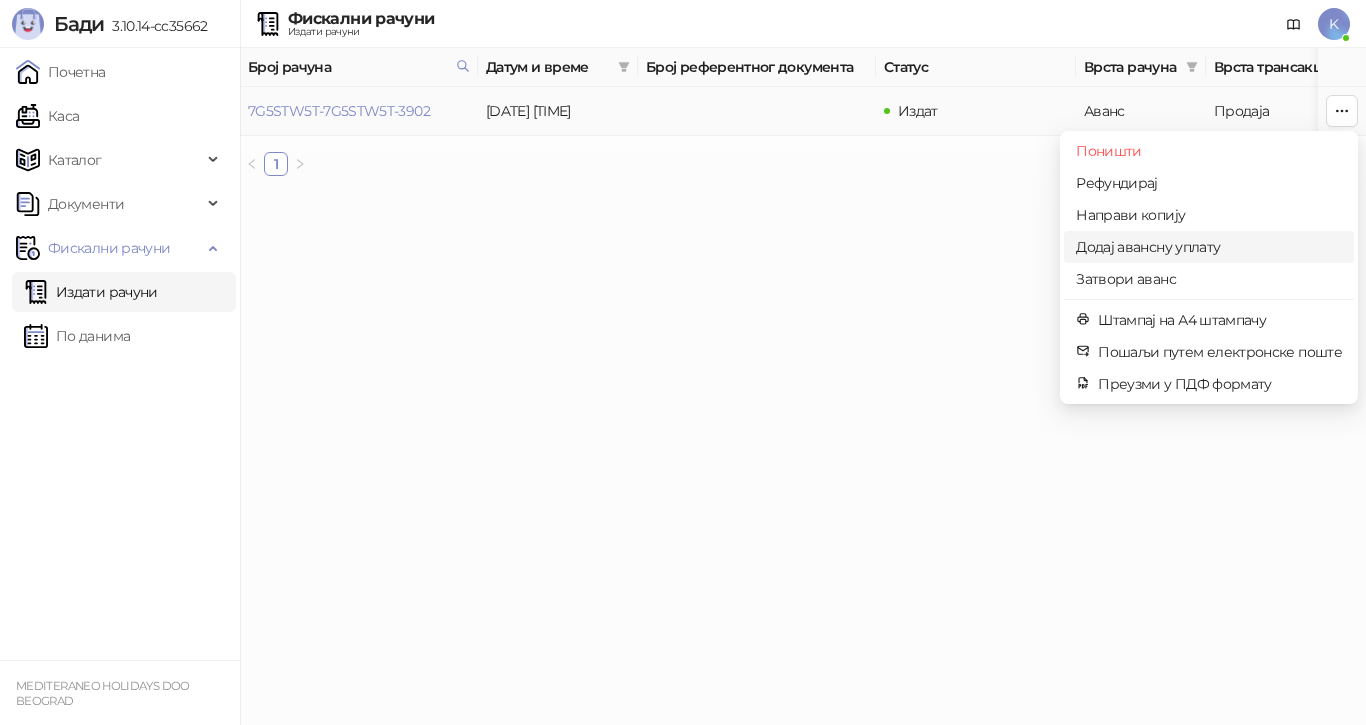 click on "Додај авансну уплату" at bounding box center [1209, 247] 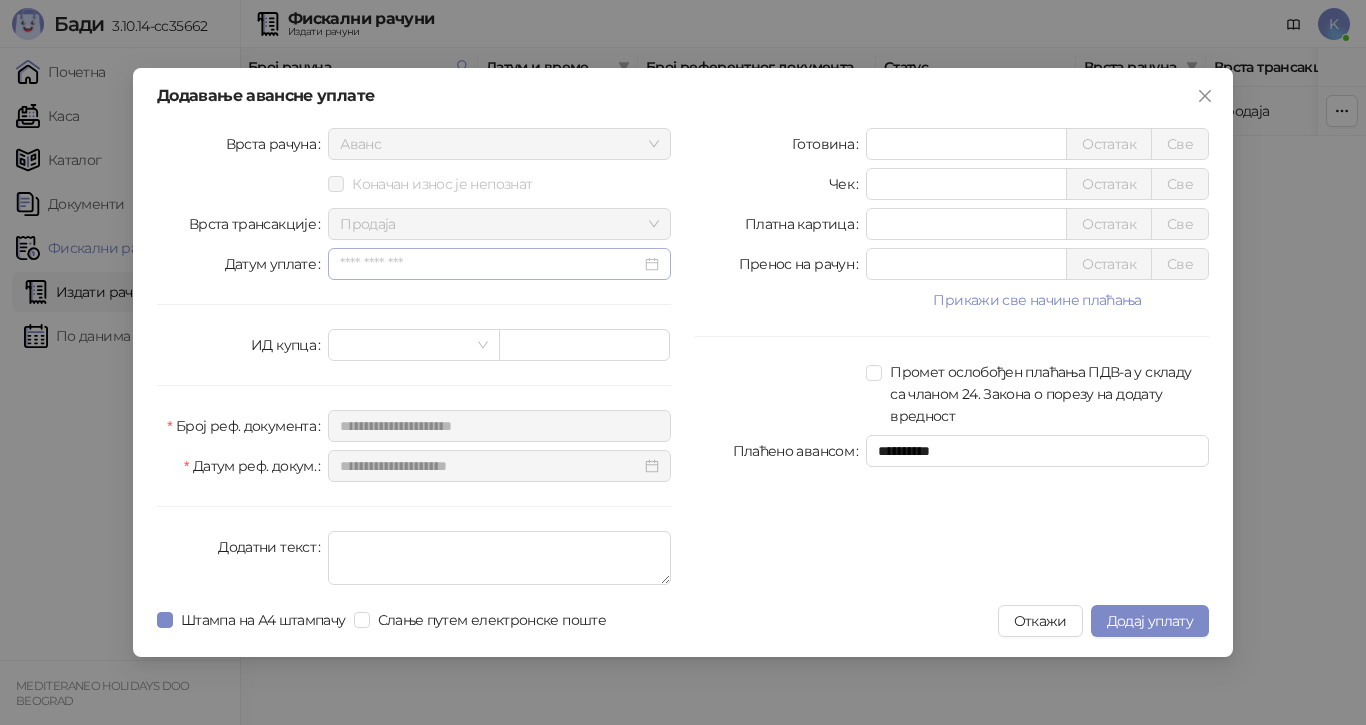 click at bounding box center (499, 264) 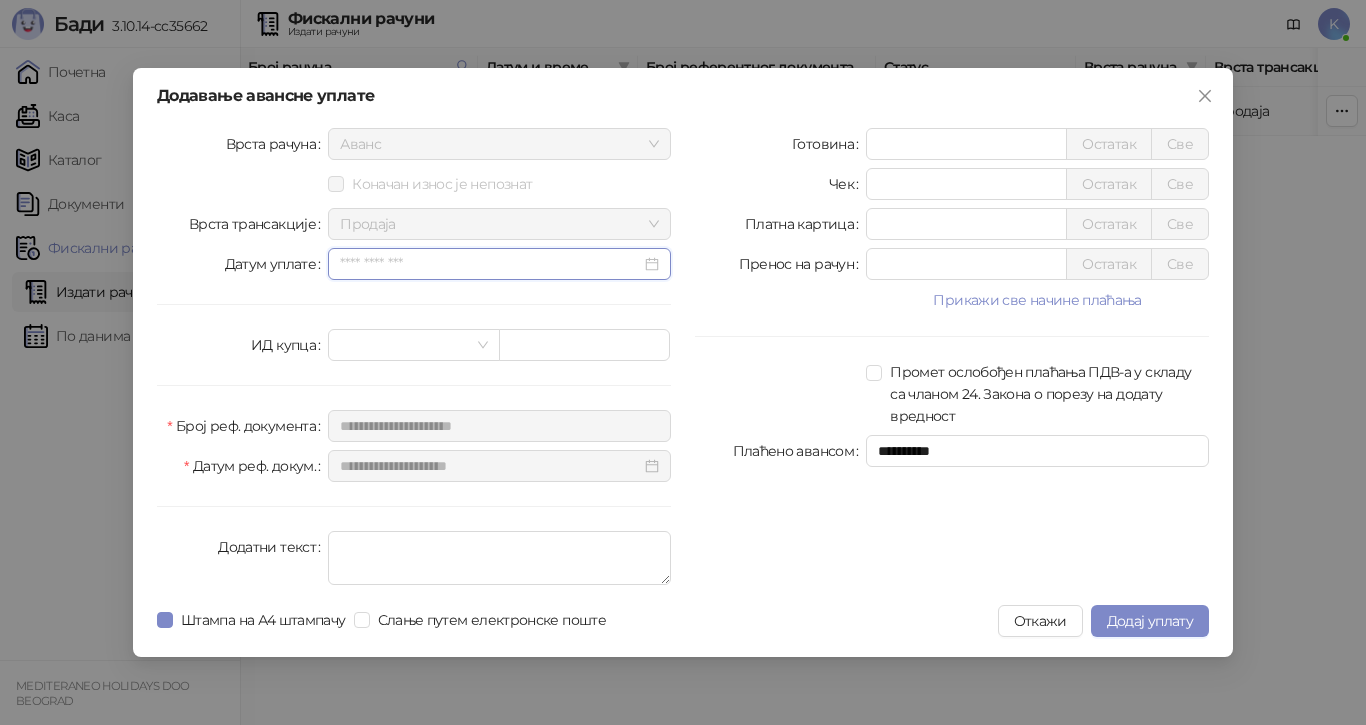 type on "**********" 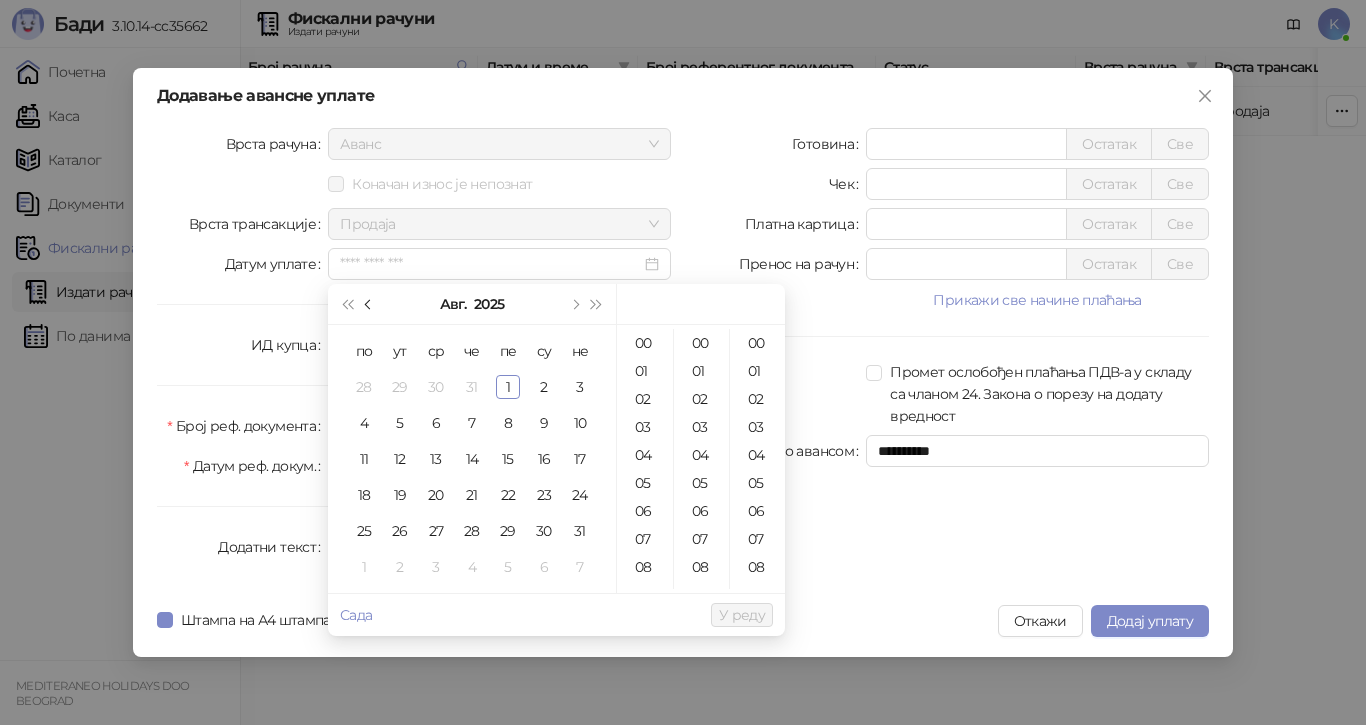 click at bounding box center [369, 304] 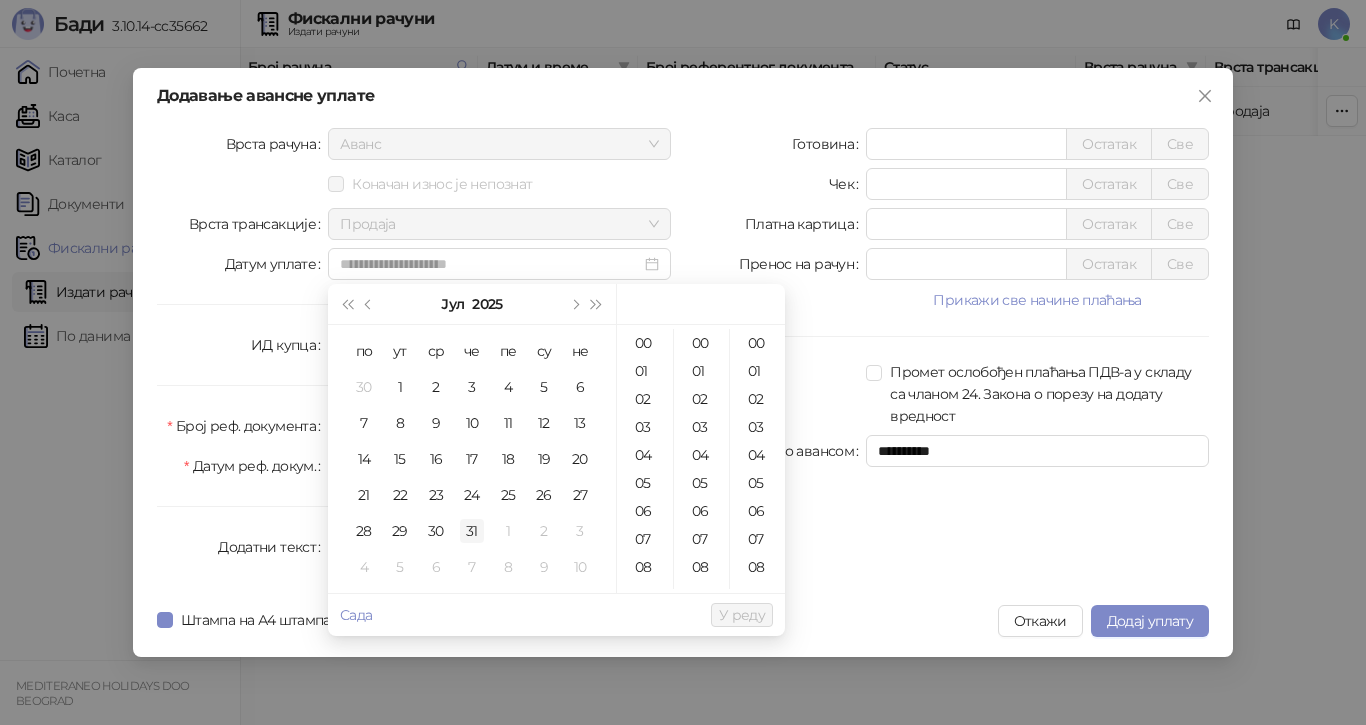 click on "31" at bounding box center [472, 531] 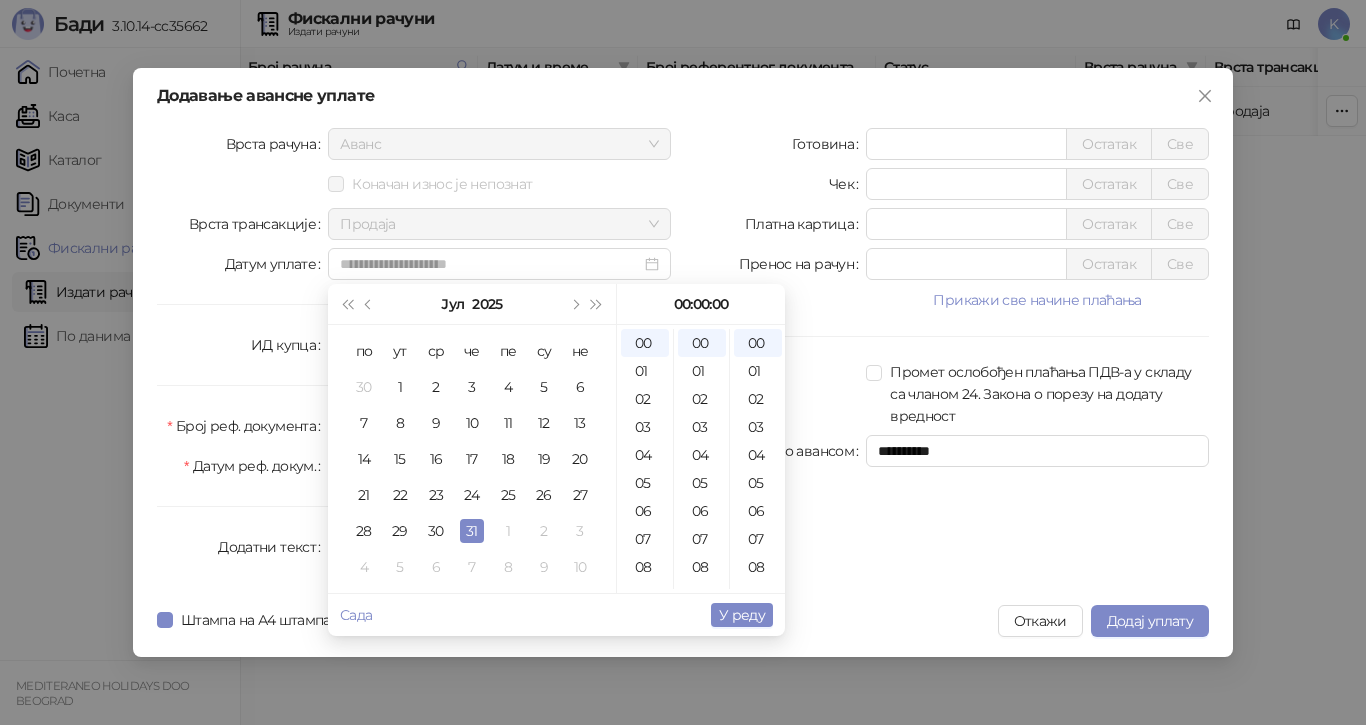 type on "**********" 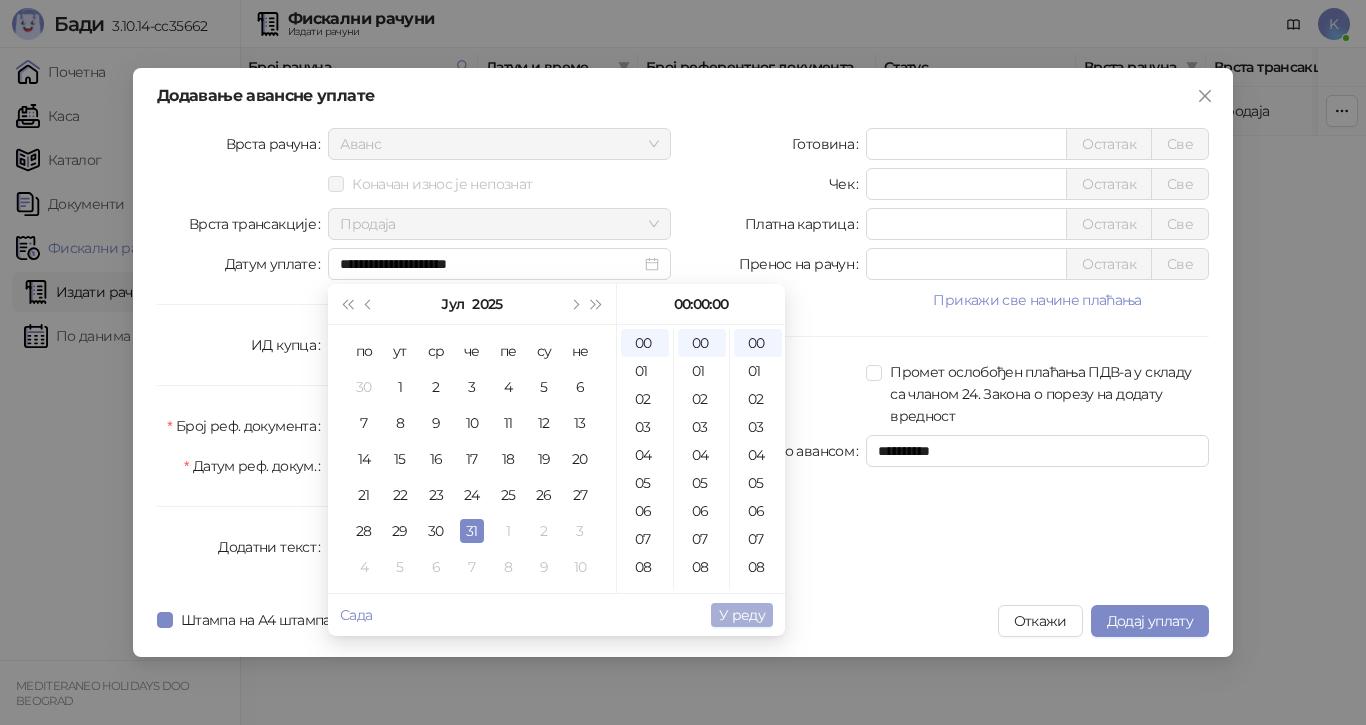 click on "У реду" at bounding box center (742, 615) 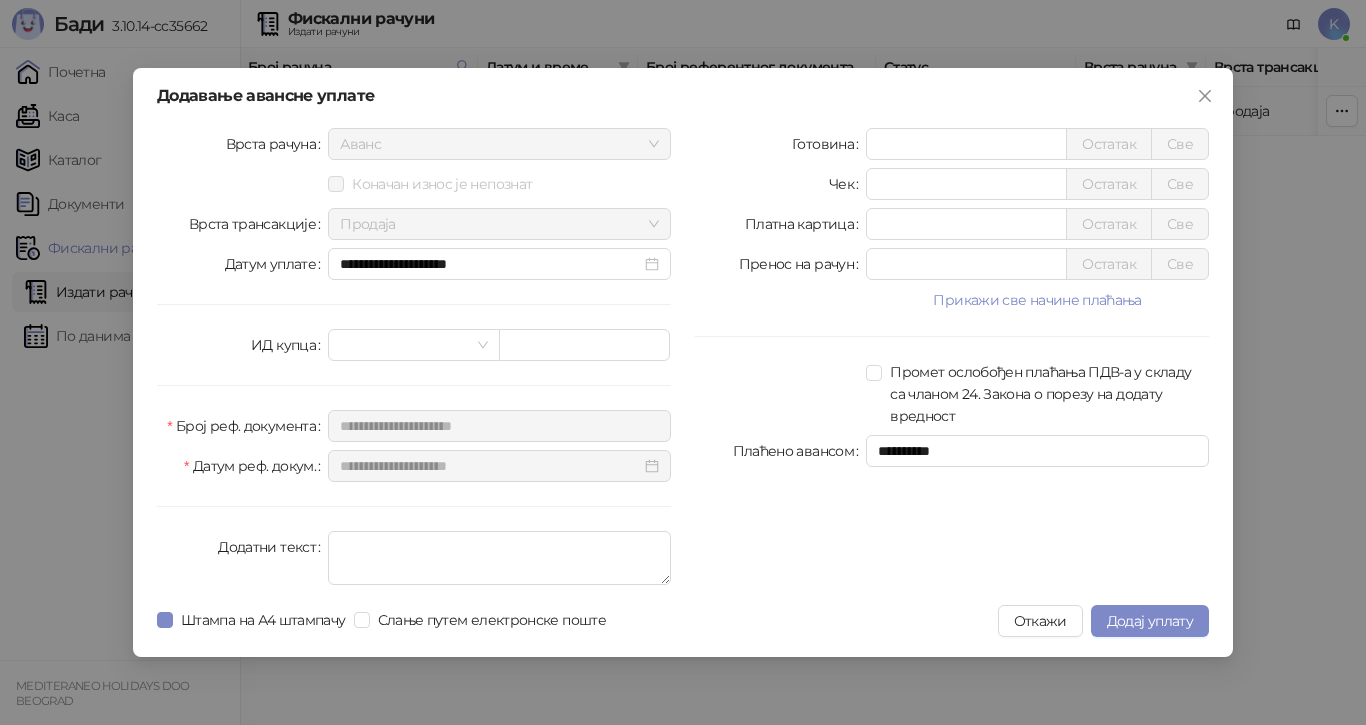 click on "Штампа на А4 штампачу Слање путем електронске поште" at bounding box center [385, 621] 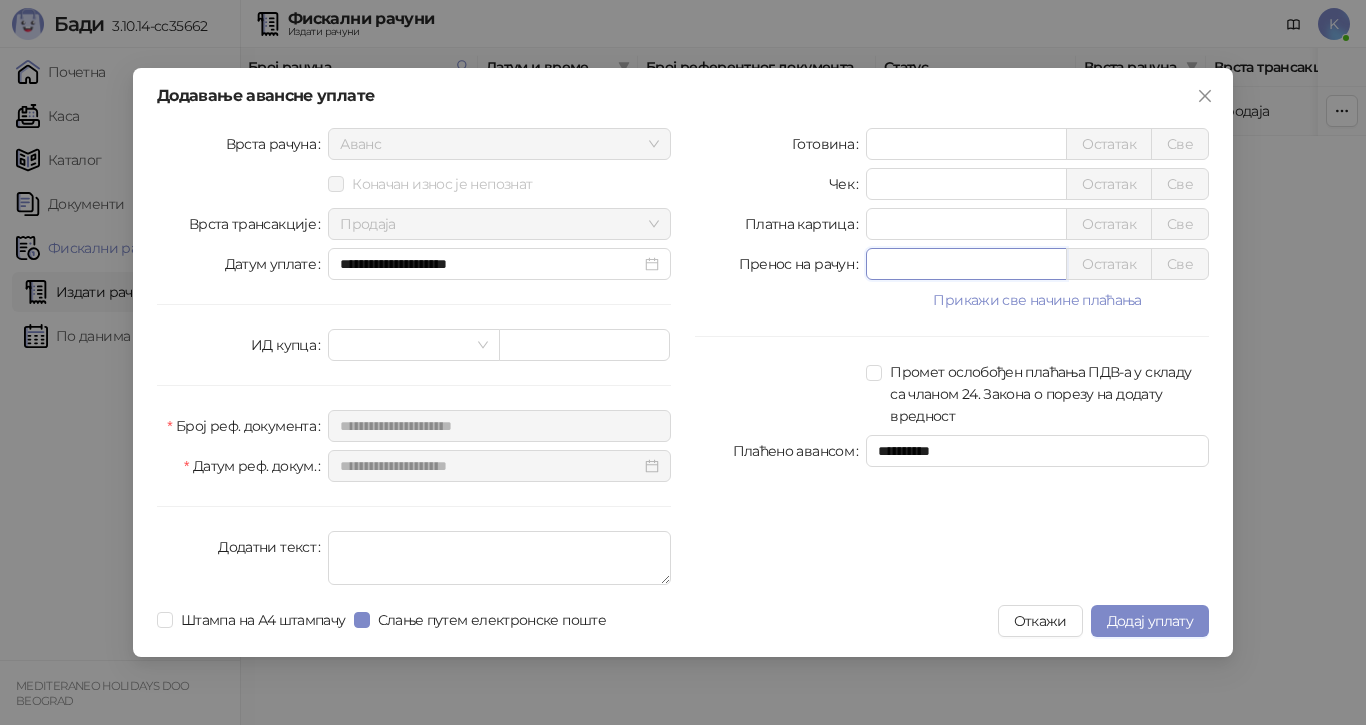 click on "Пренос на рачун * Остатак Све" at bounding box center [952, 264] 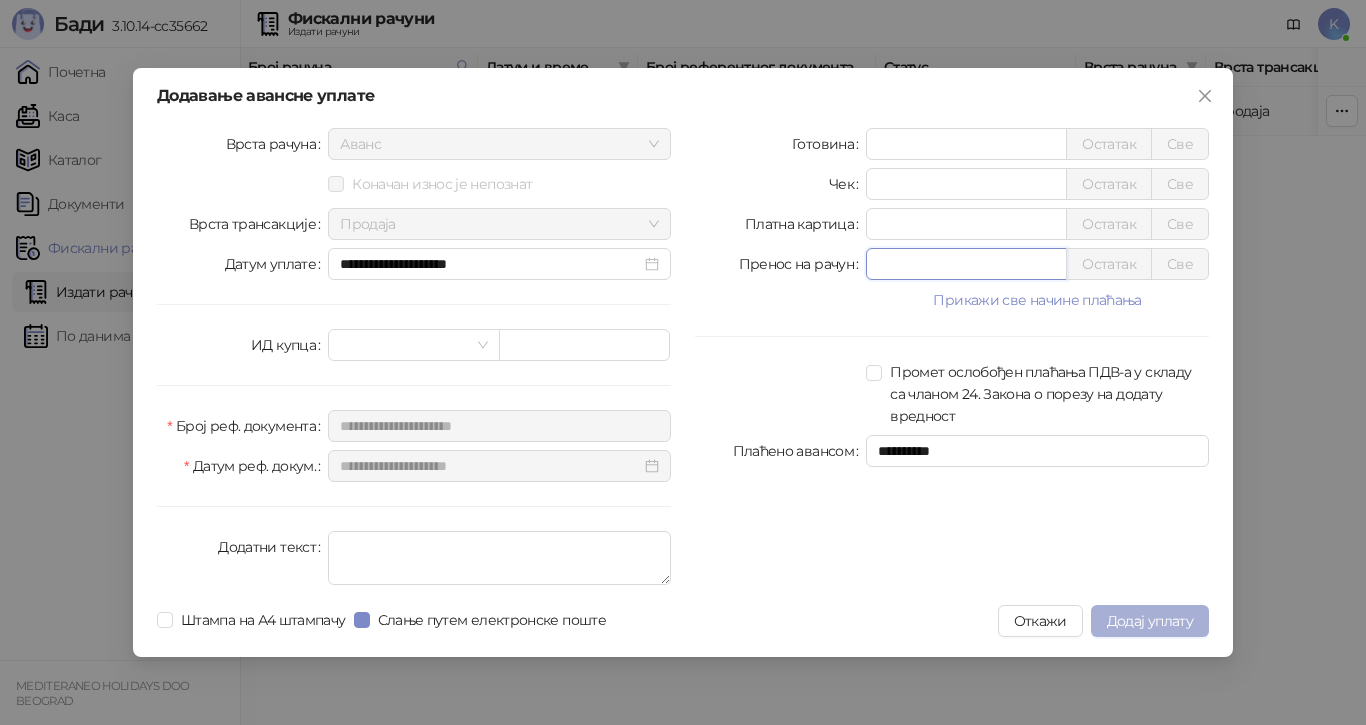 type on "******" 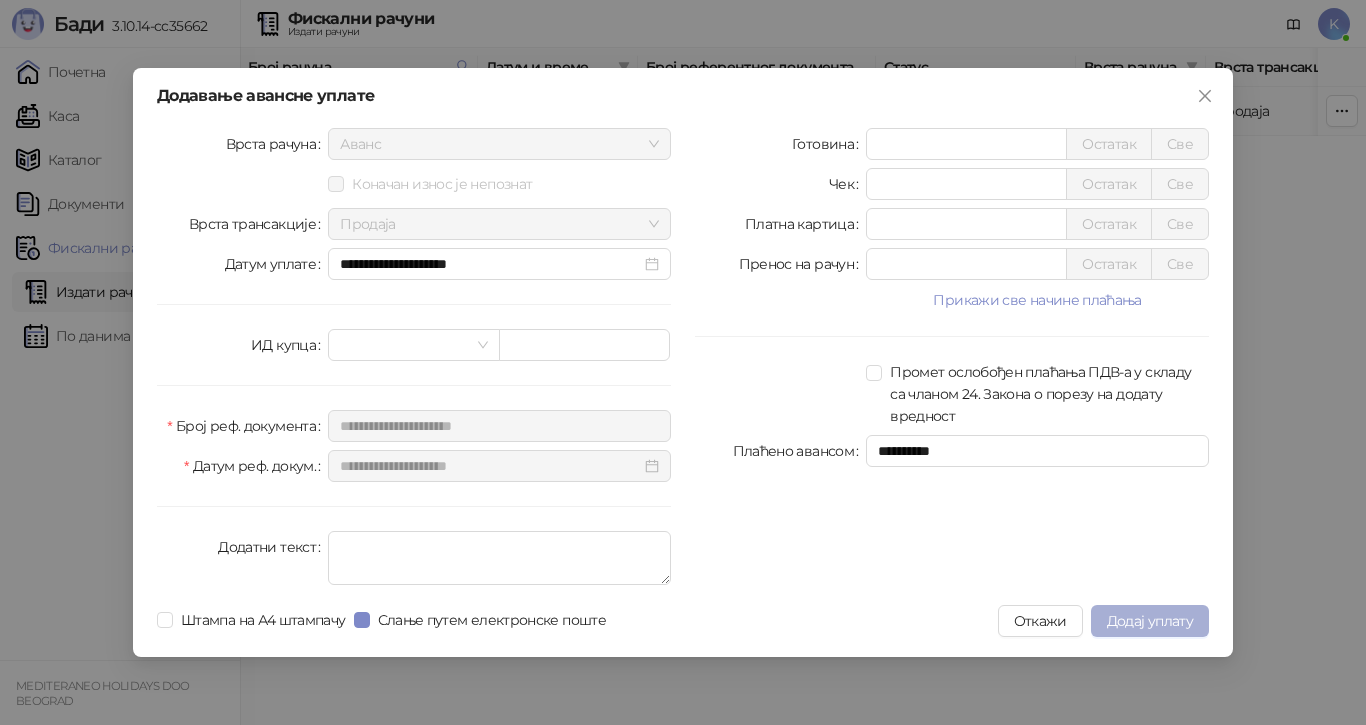 click on "Додај уплату" at bounding box center [1150, 621] 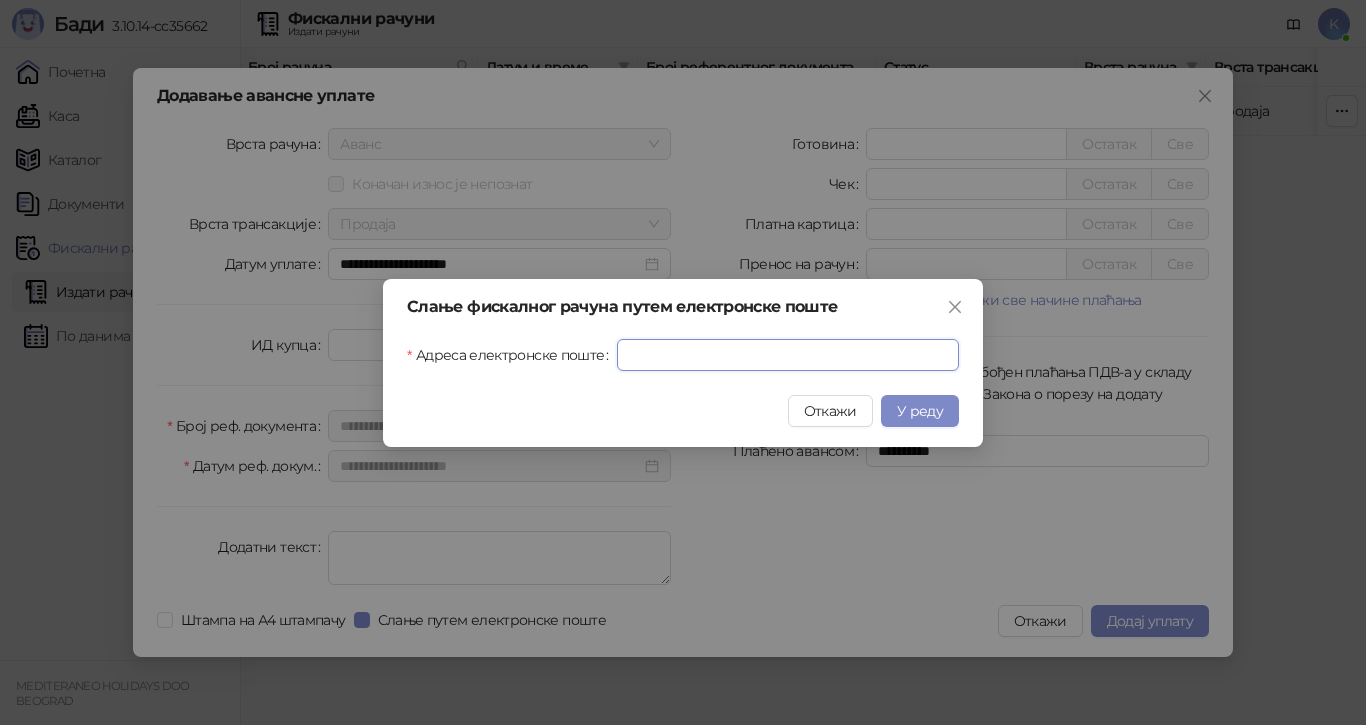 click on "Адреса електронске поште" at bounding box center [788, 355] 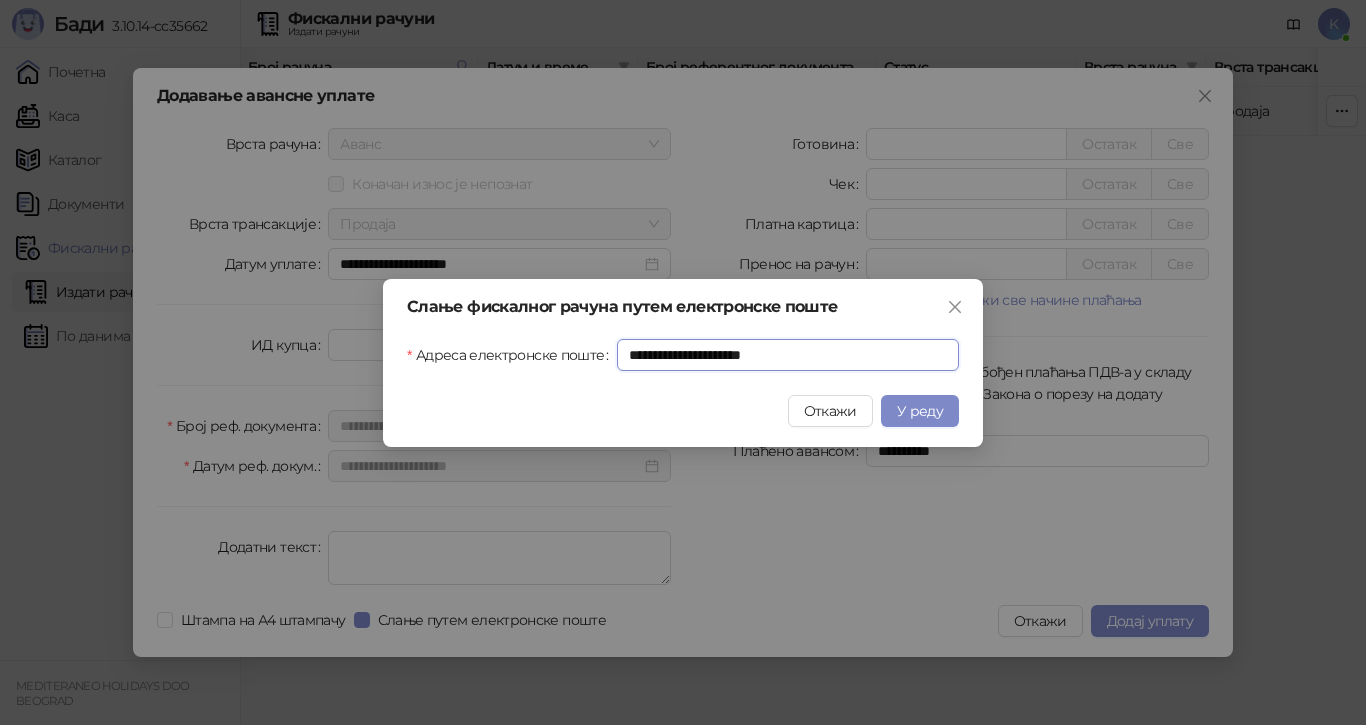 type on "**********" 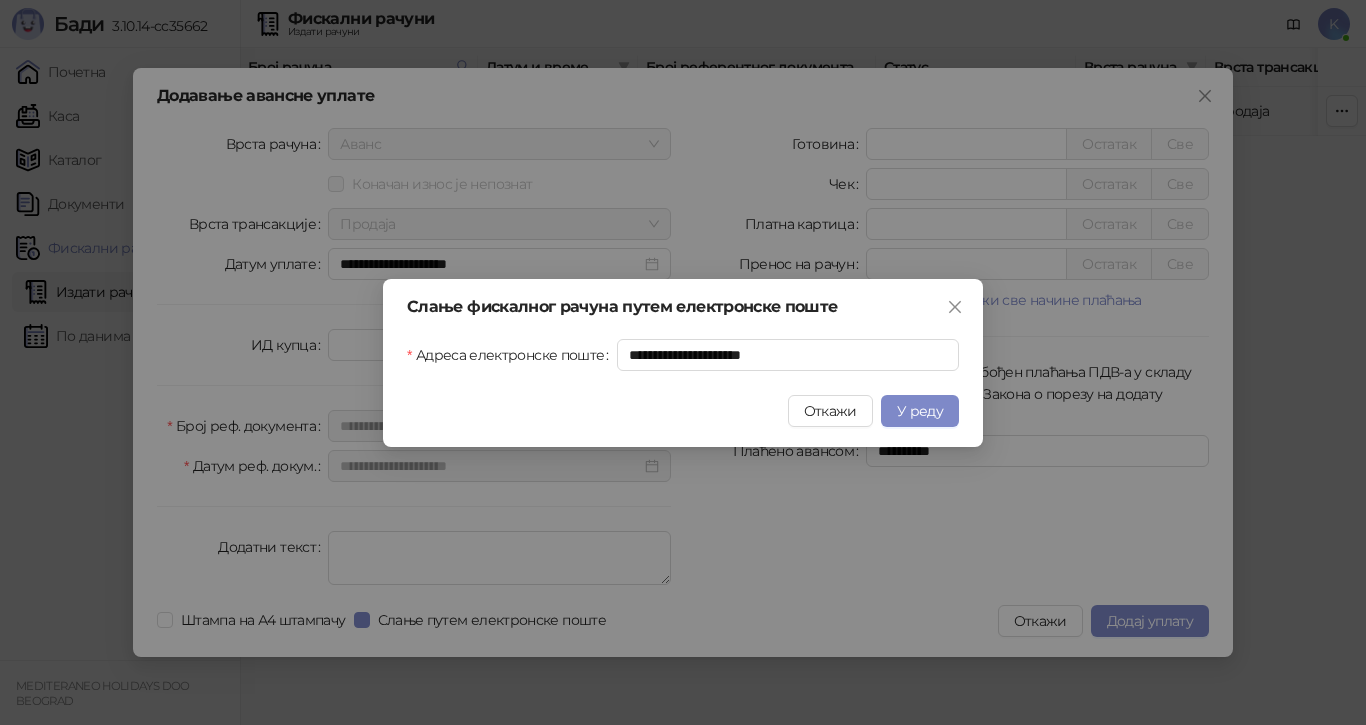 click on "У реду" at bounding box center (920, 411) 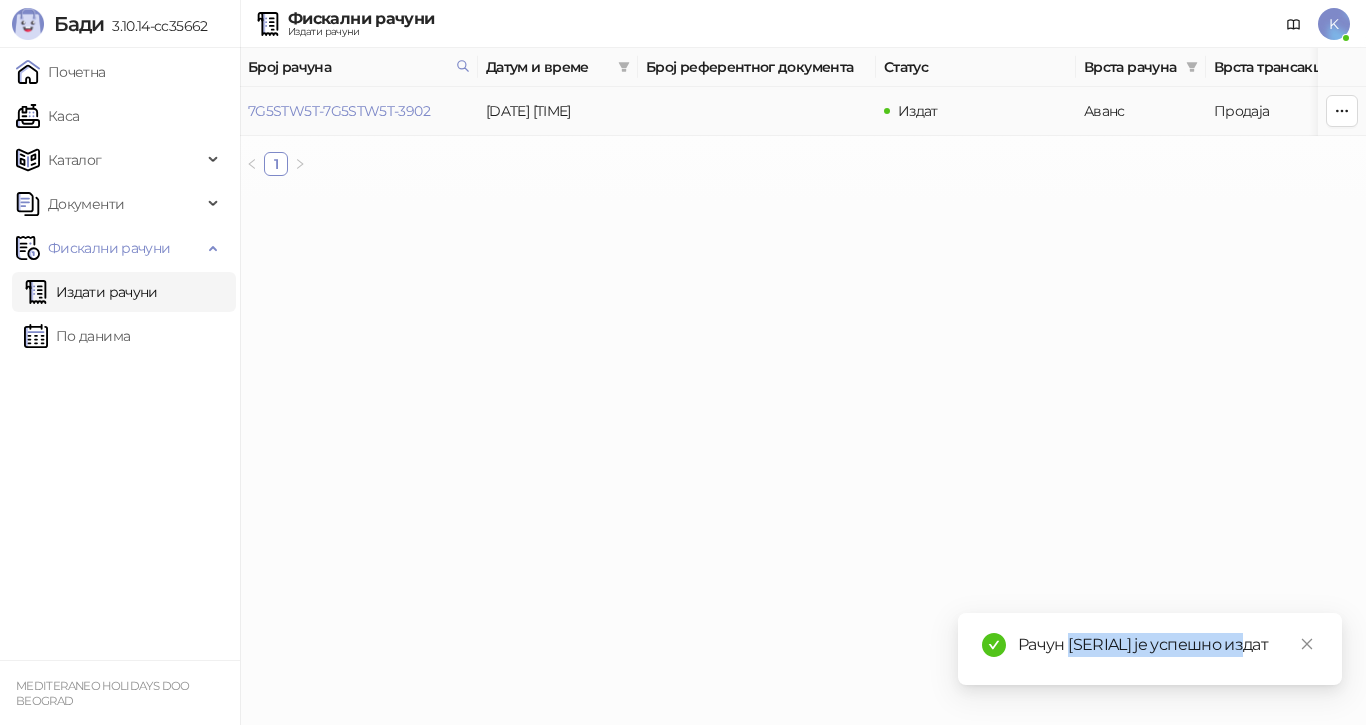 drag, startPoint x: 1264, startPoint y: 623, endPoint x: 1072, endPoint y: 621, distance: 192.01042 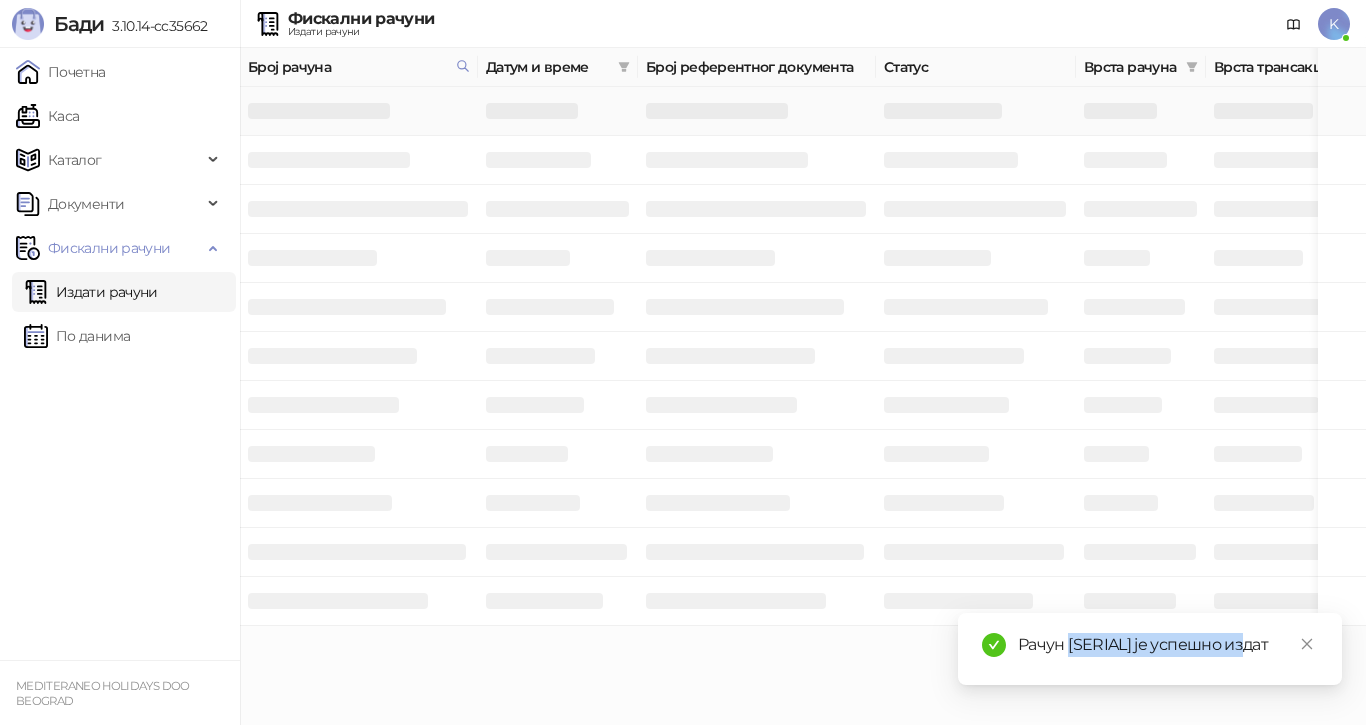 copy on "7G5STW5T-7G5STW5T-3955" 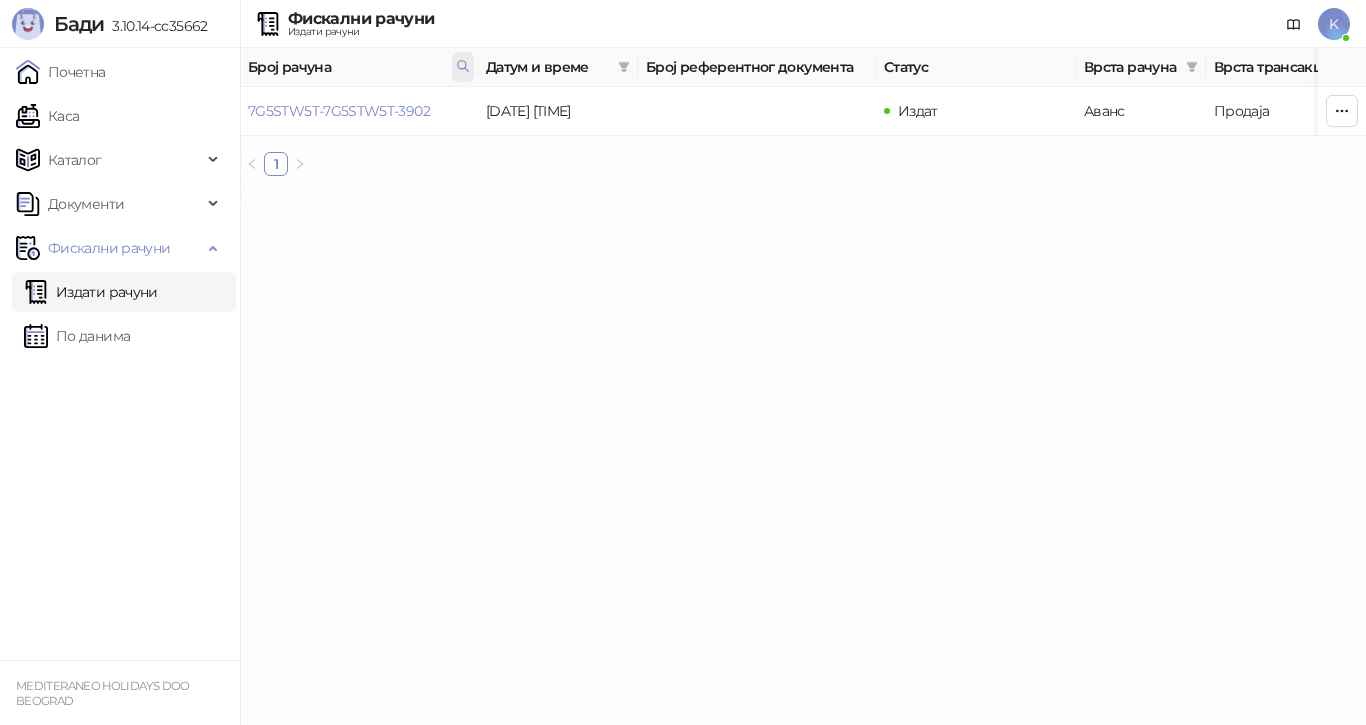 click 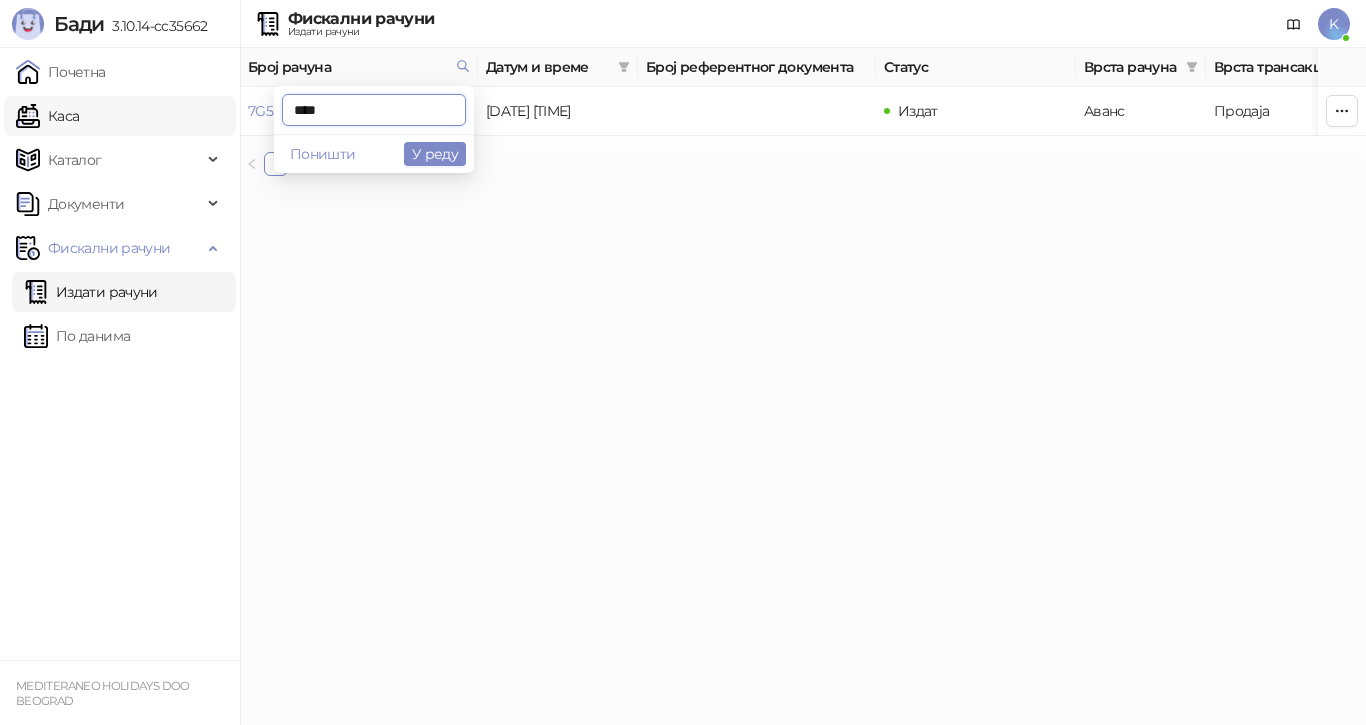 drag, startPoint x: 363, startPoint y: 111, endPoint x: 226, endPoint y: 111, distance: 137 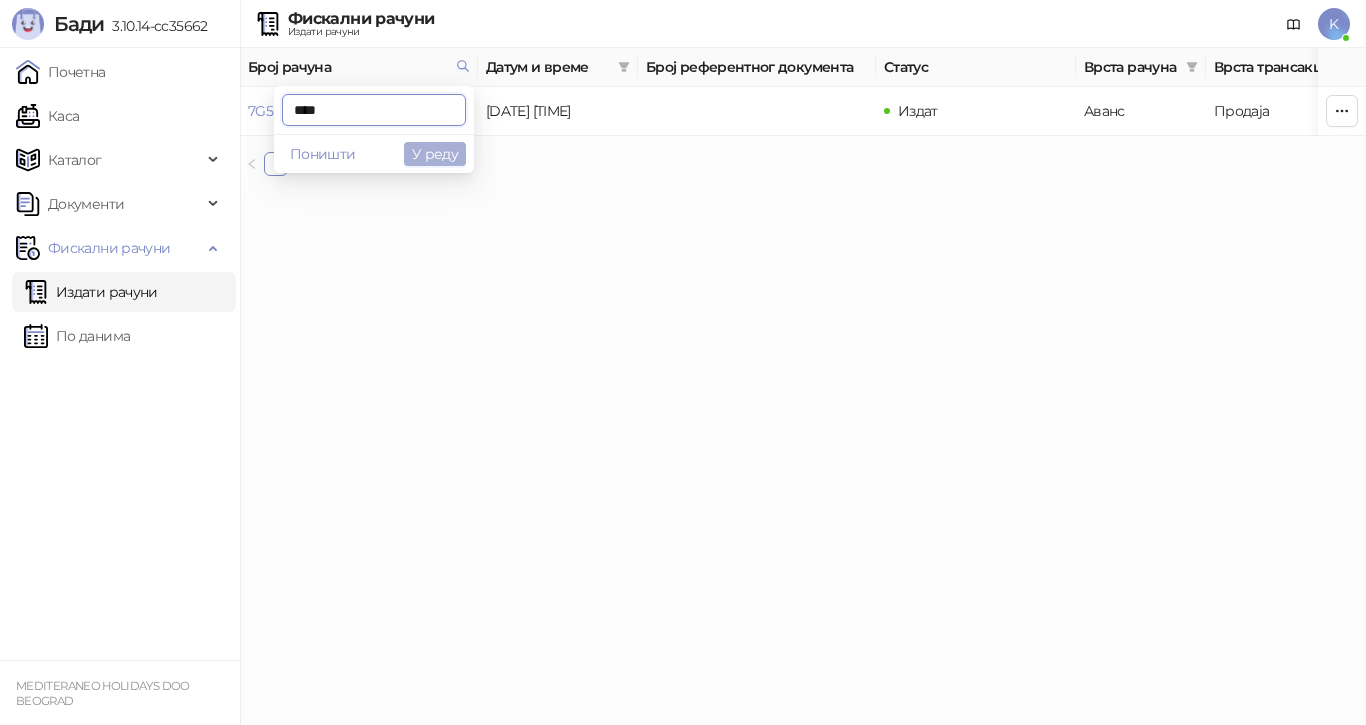 type on "****" 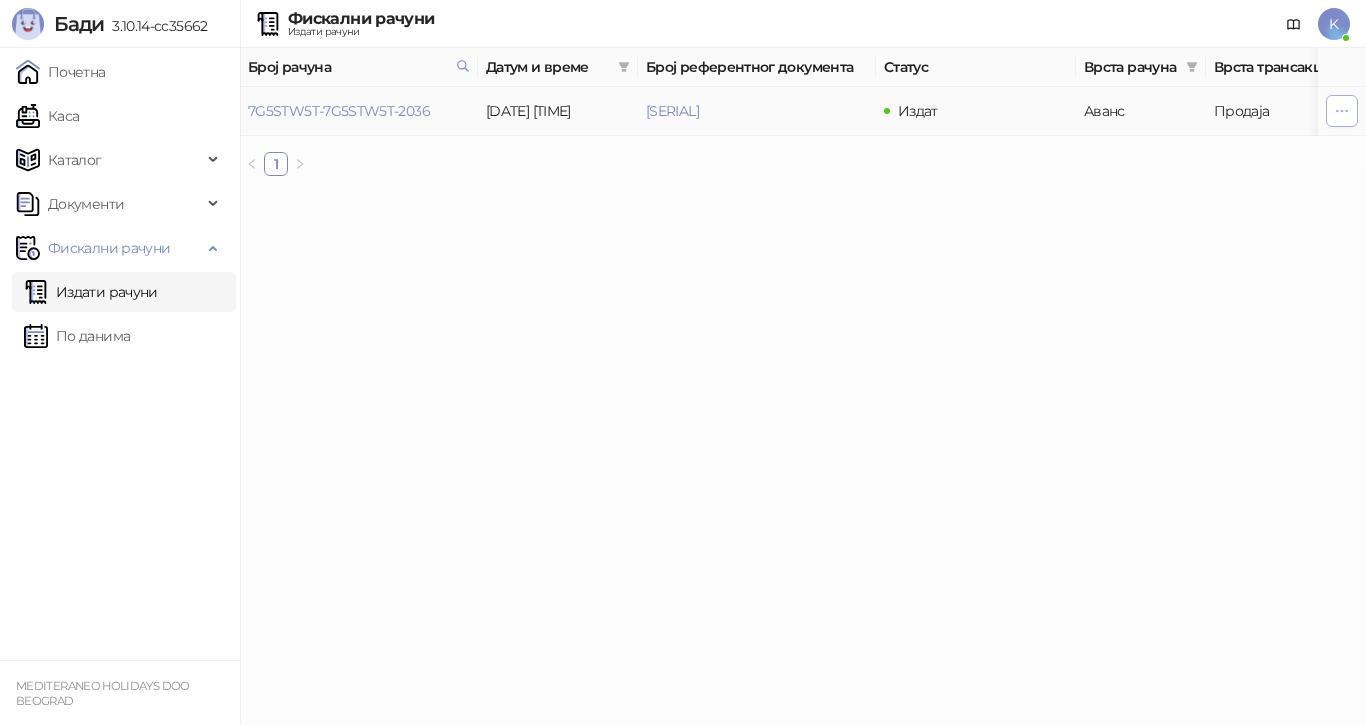 click 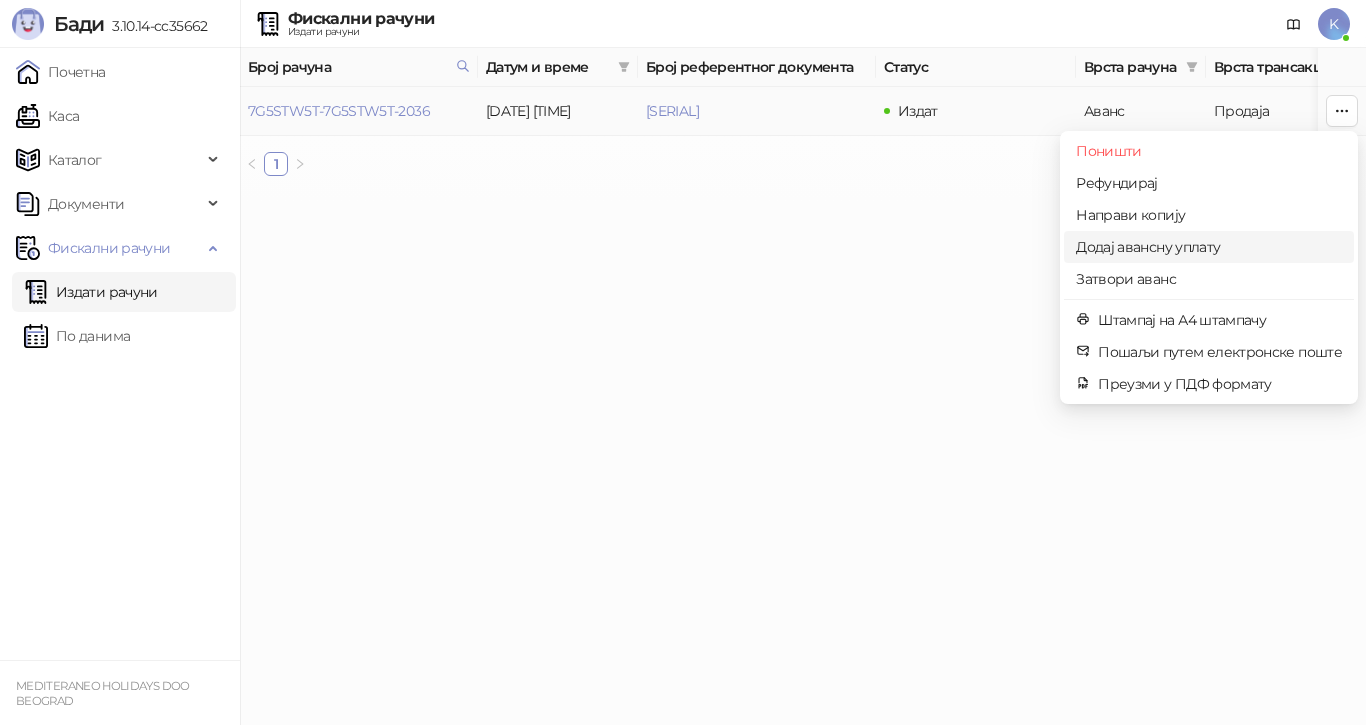 click on "Додај авансну уплату" at bounding box center (1209, 247) 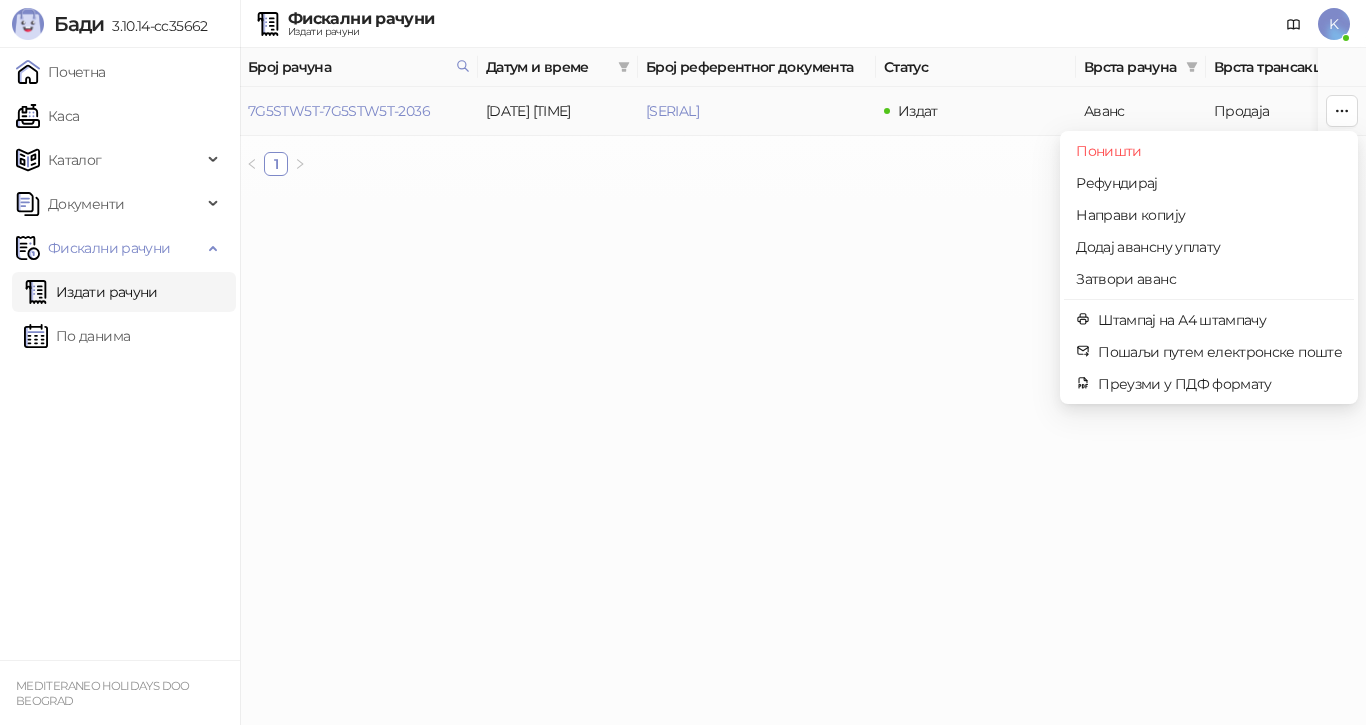 type on "**********" 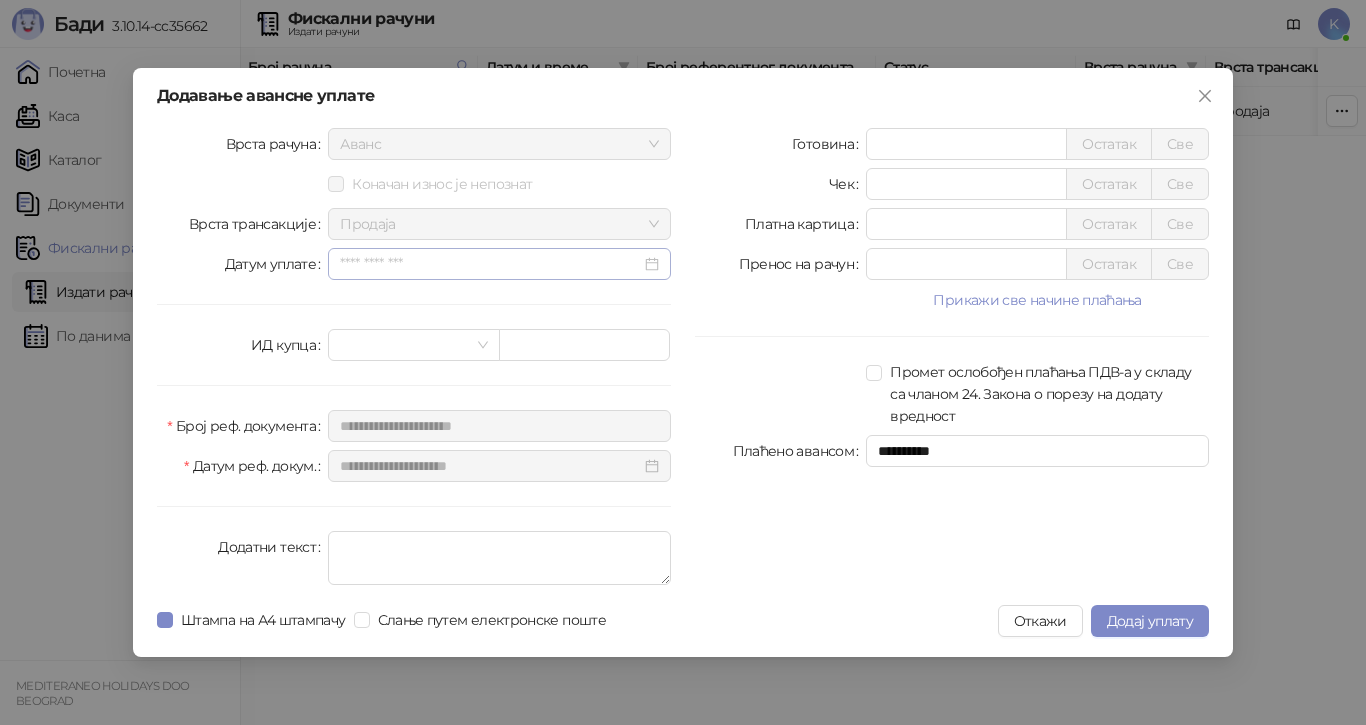 click at bounding box center (499, 264) 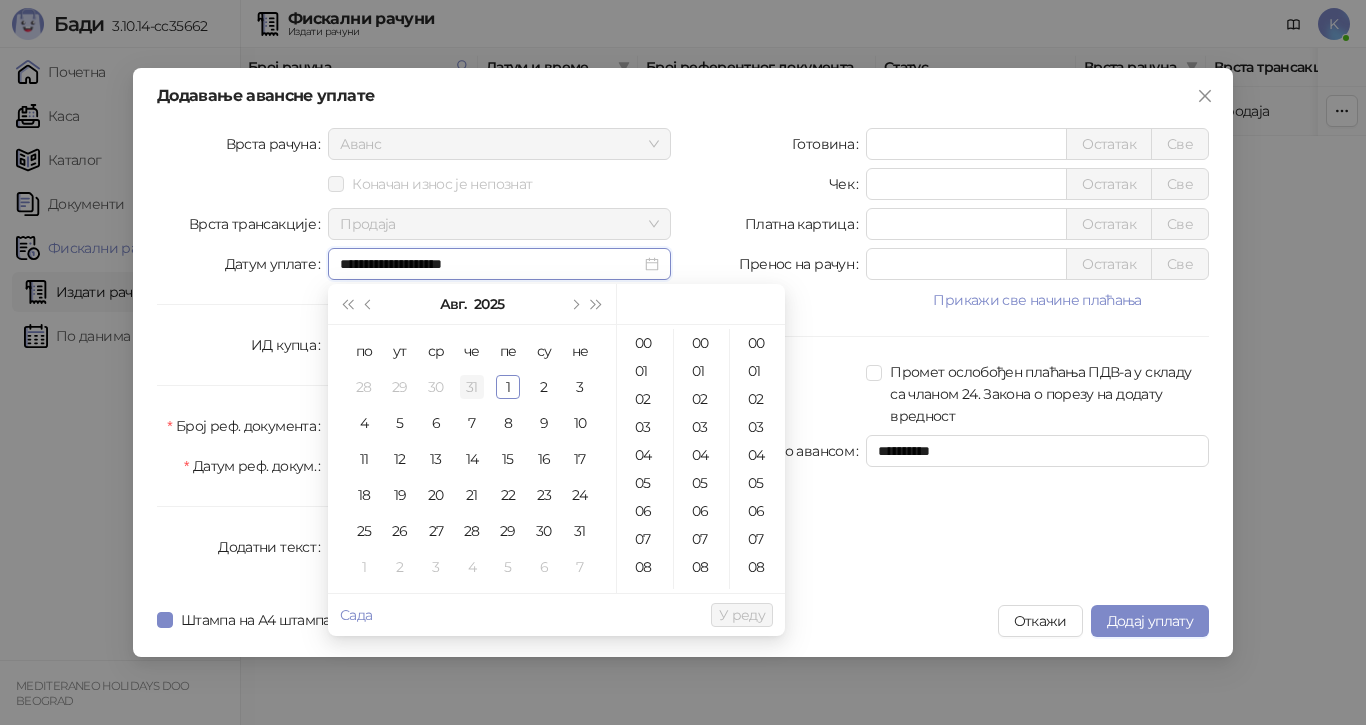 type on "**********" 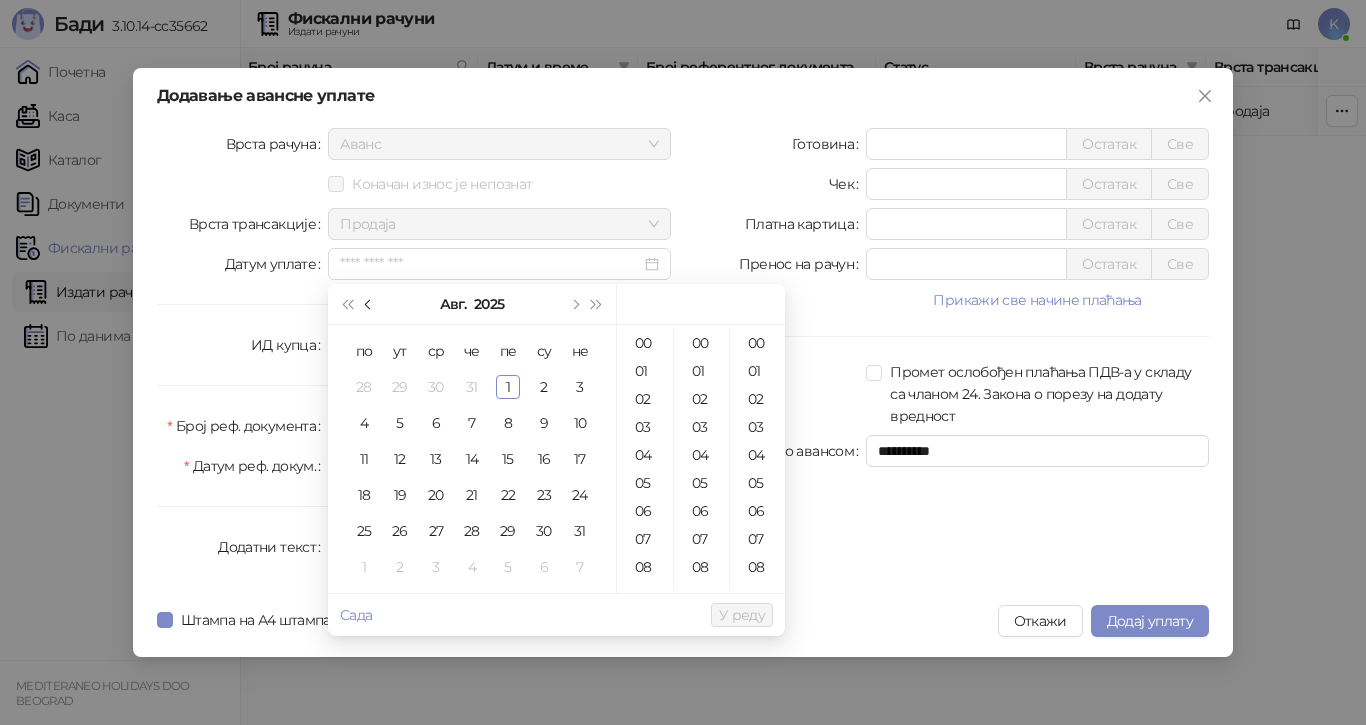 click at bounding box center [370, 304] 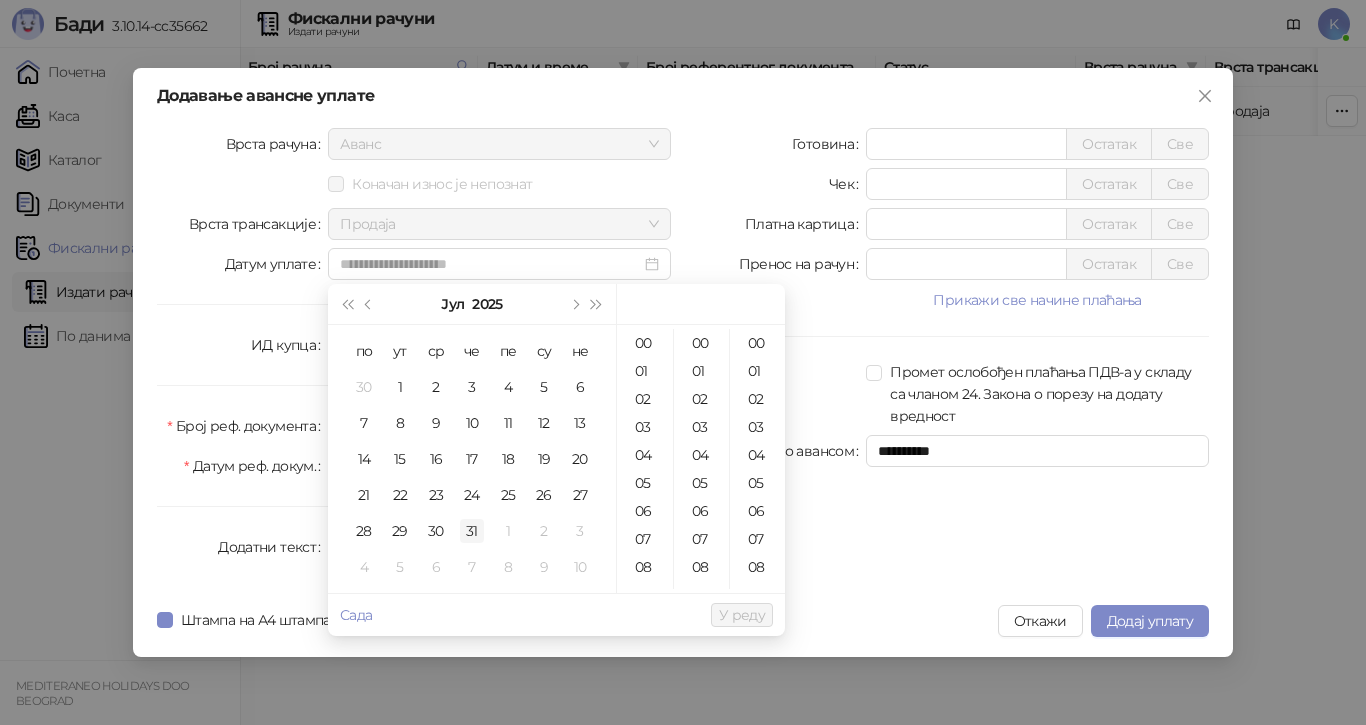 click on "31" at bounding box center [472, 531] 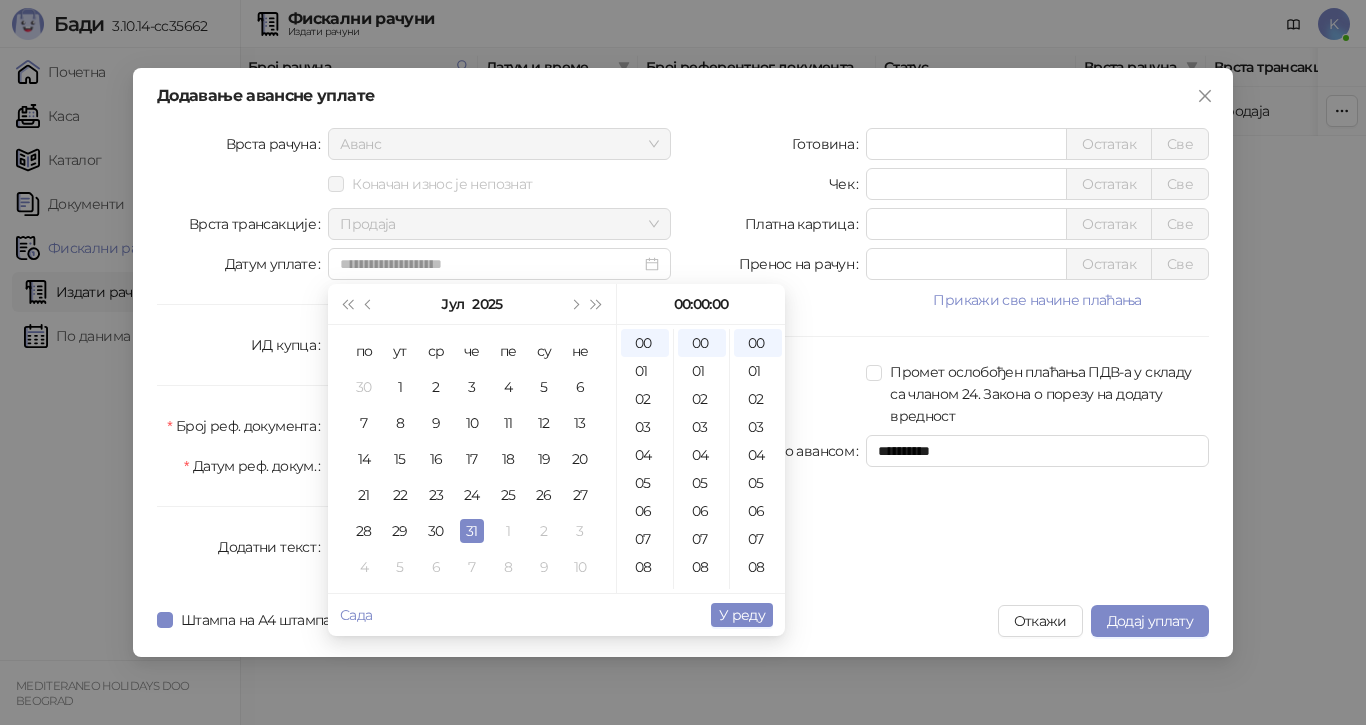 type on "**********" 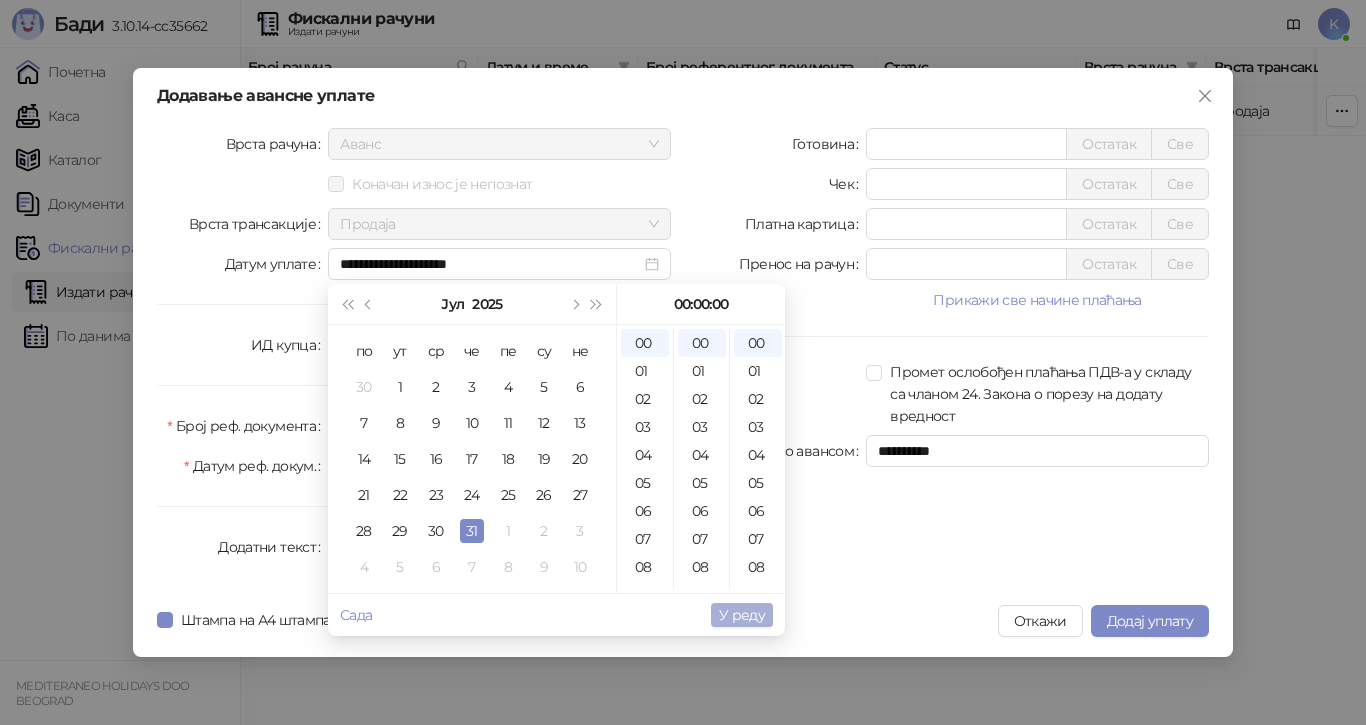 click on "У реду" at bounding box center [742, 615] 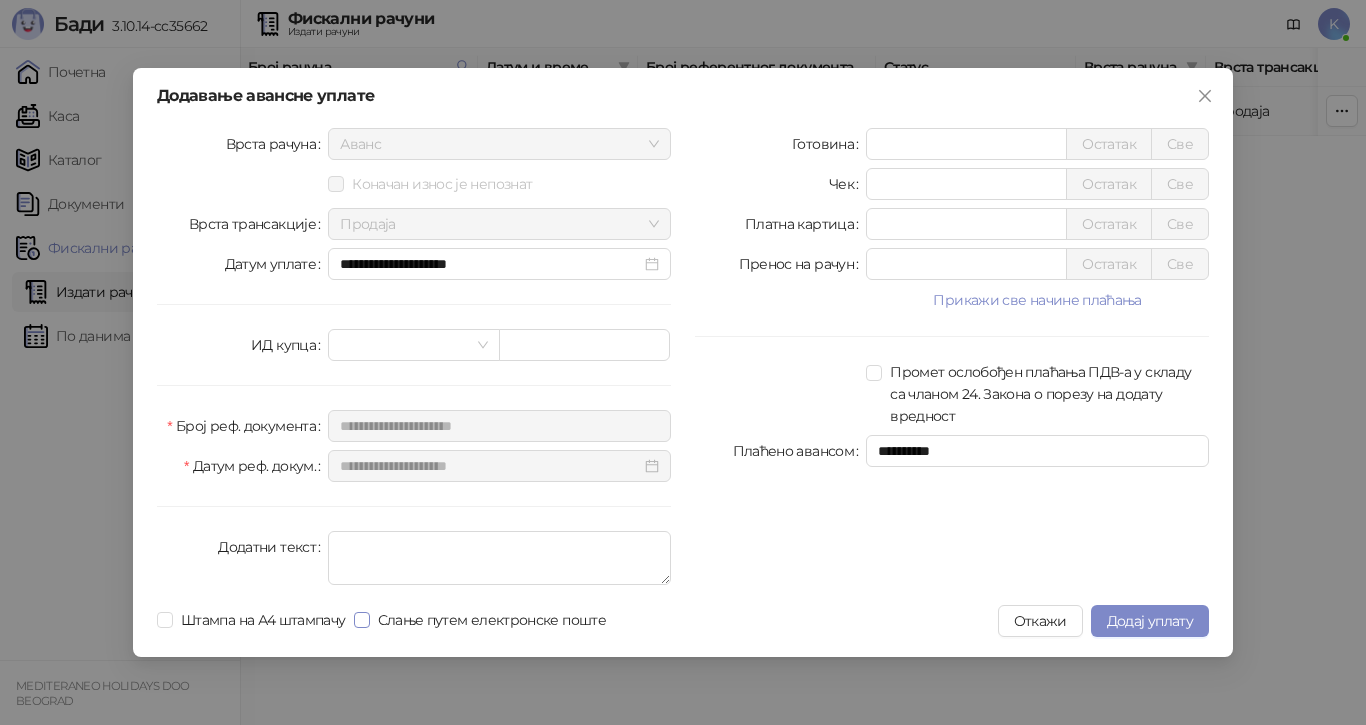 click on "Слање путем електронске поште" at bounding box center [484, 620] 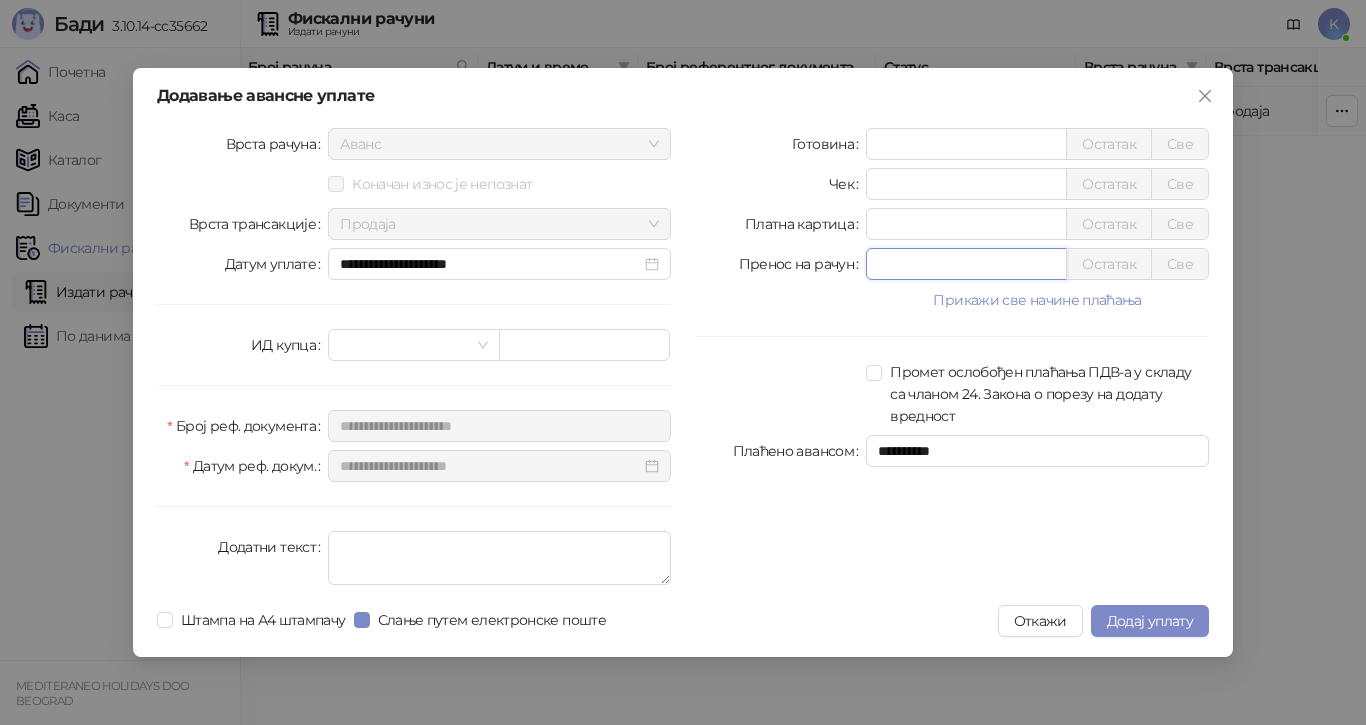 drag, startPoint x: 895, startPoint y: 273, endPoint x: 829, endPoint y: 269, distance: 66.1211 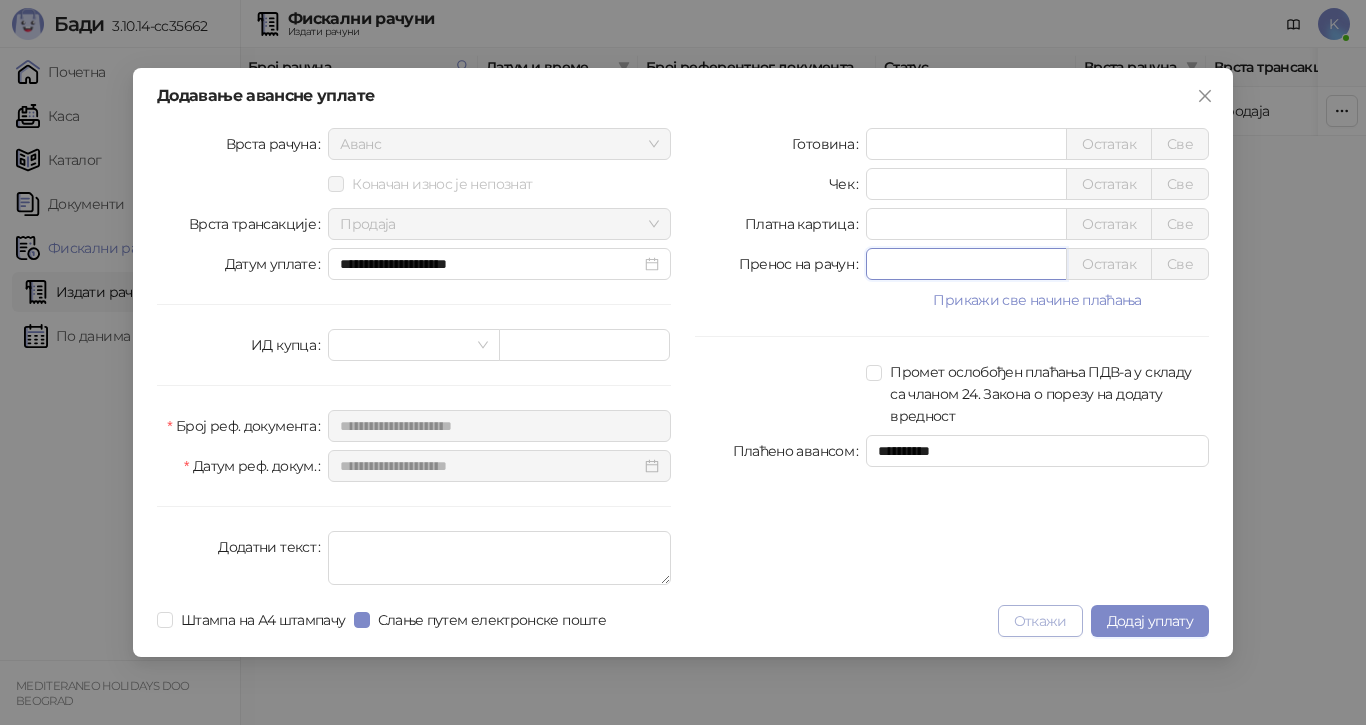 type on "******" 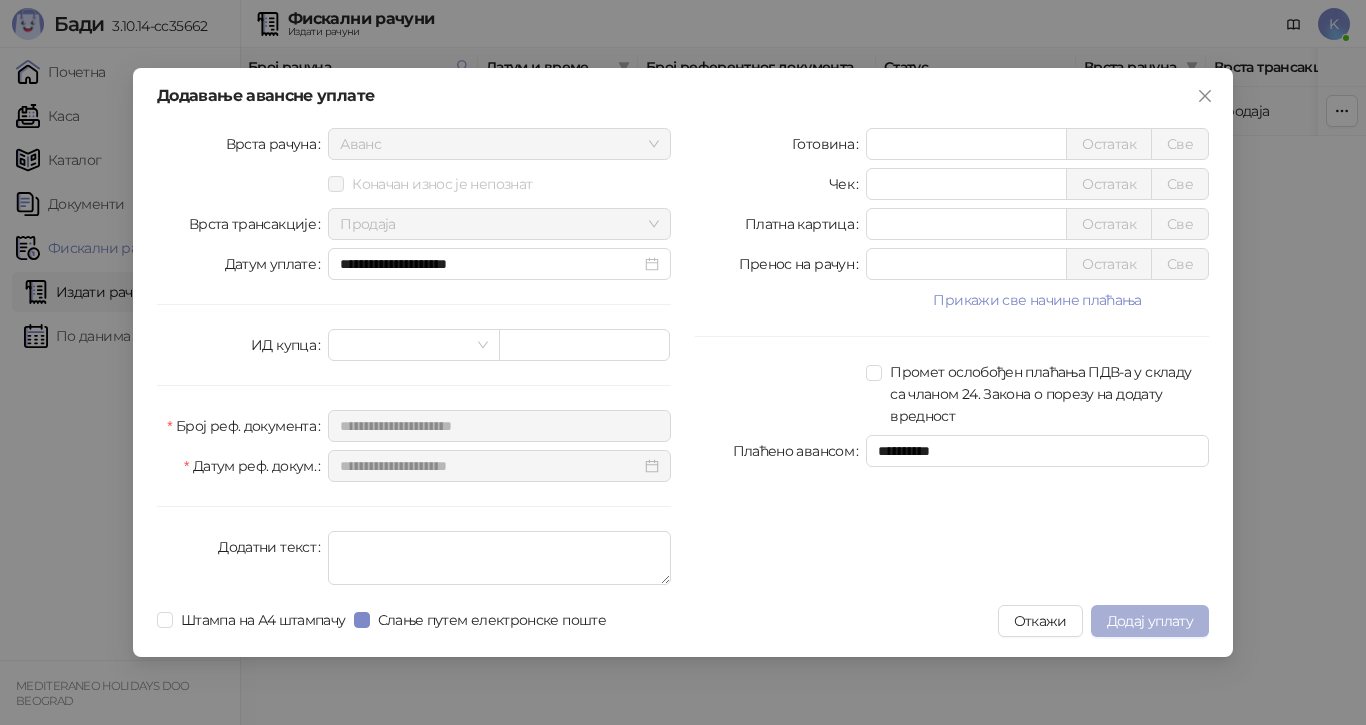 click on "Додај уплату" at bounding box center [1150, 621] 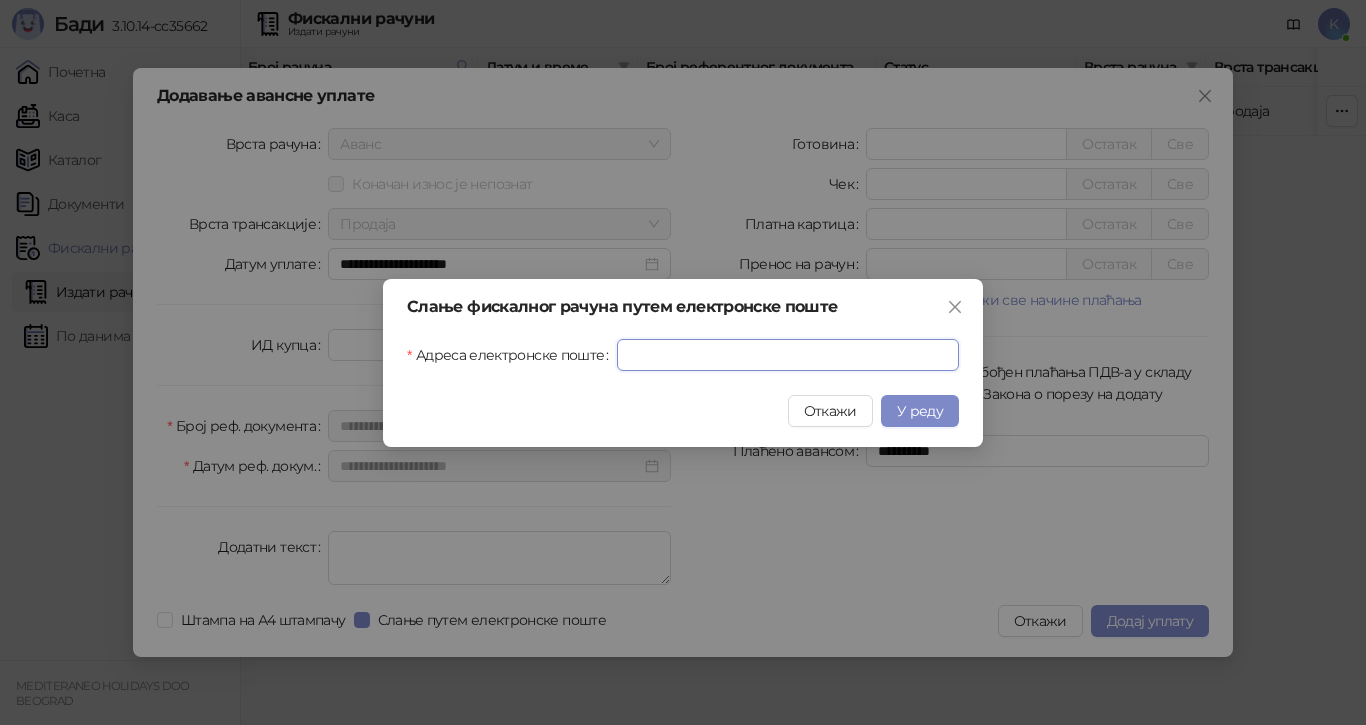 click on "Адреса електронске поште" at bounding box center (788, 355) 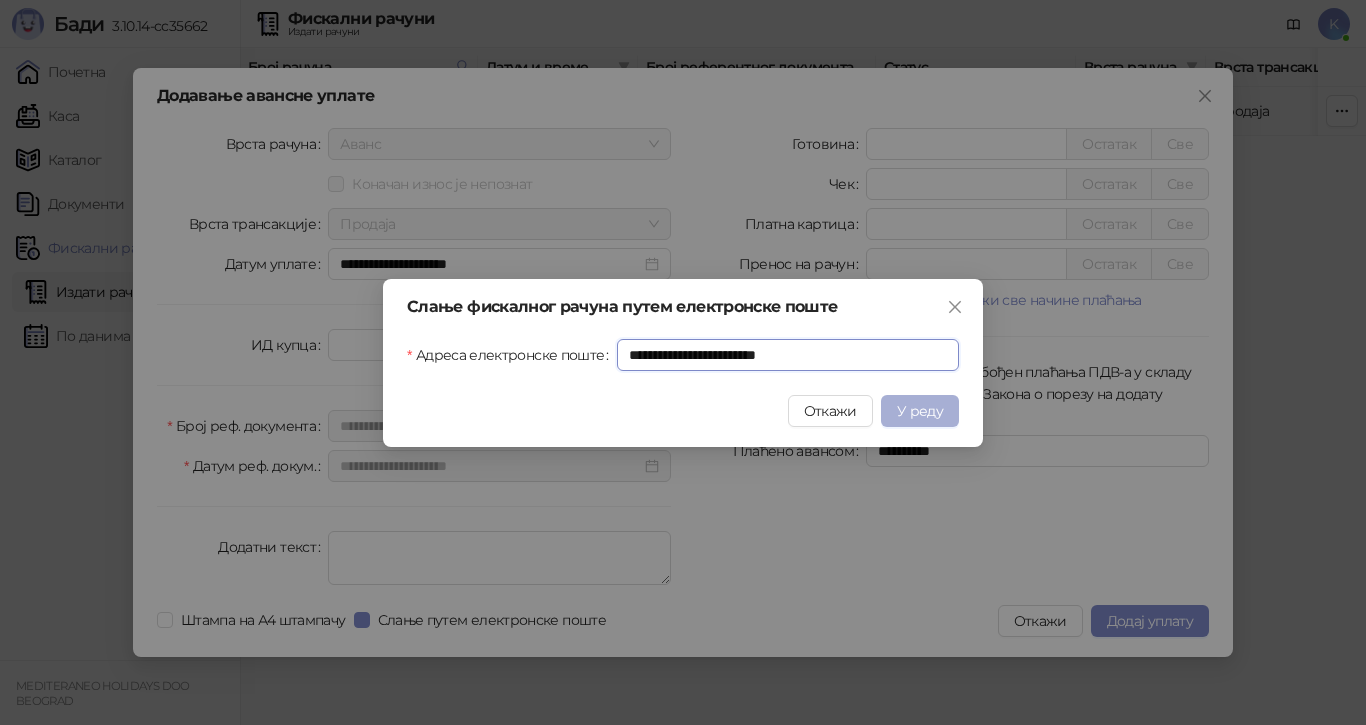 type on "**********" 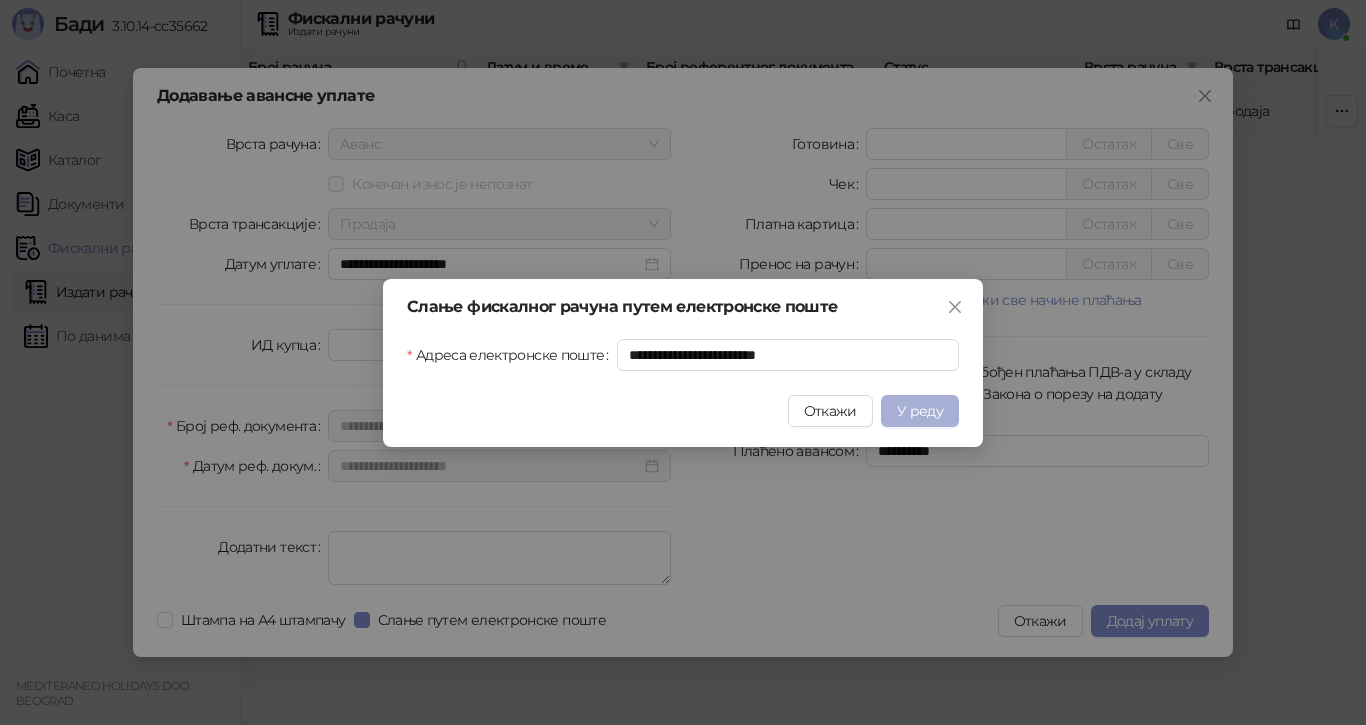 click on "У реду" at bounding box center (920, 411) 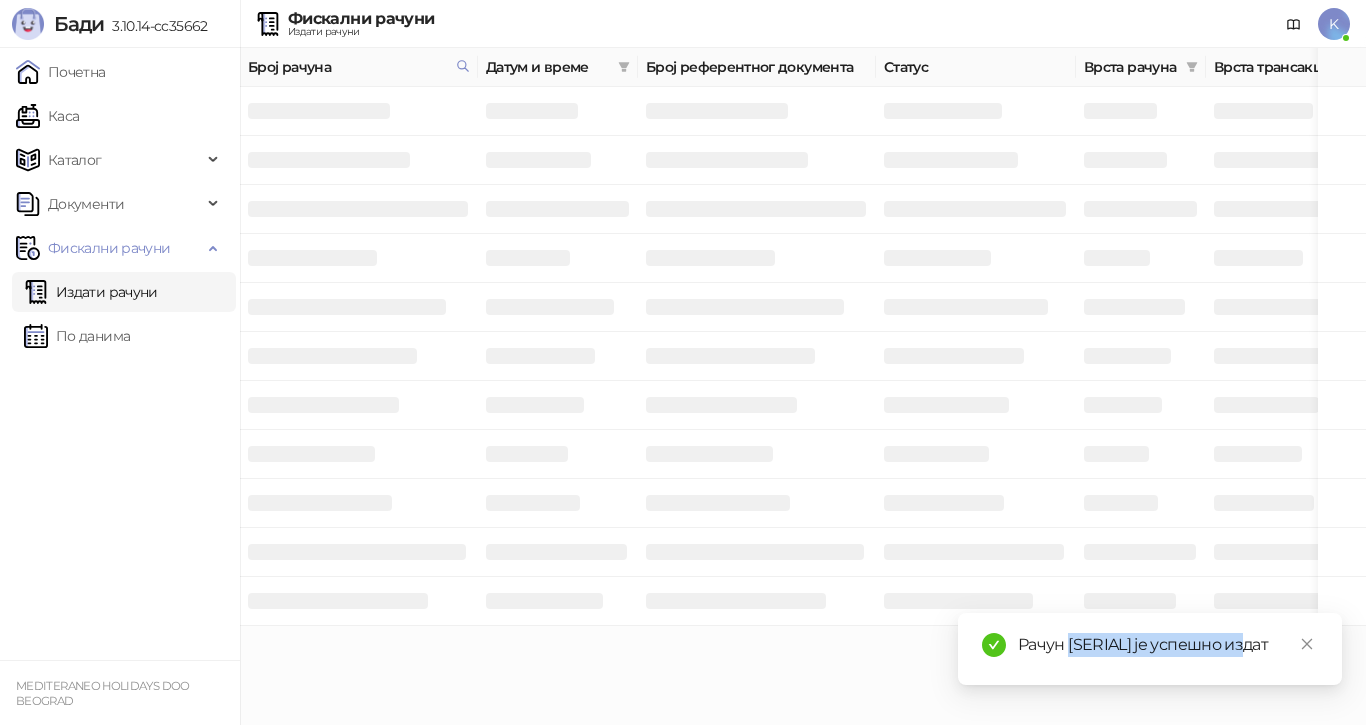 drag, startPoint x: 1272, startPoint y: 621, endPoint x: 1067, endPoint y: 617, distance: 205.03902 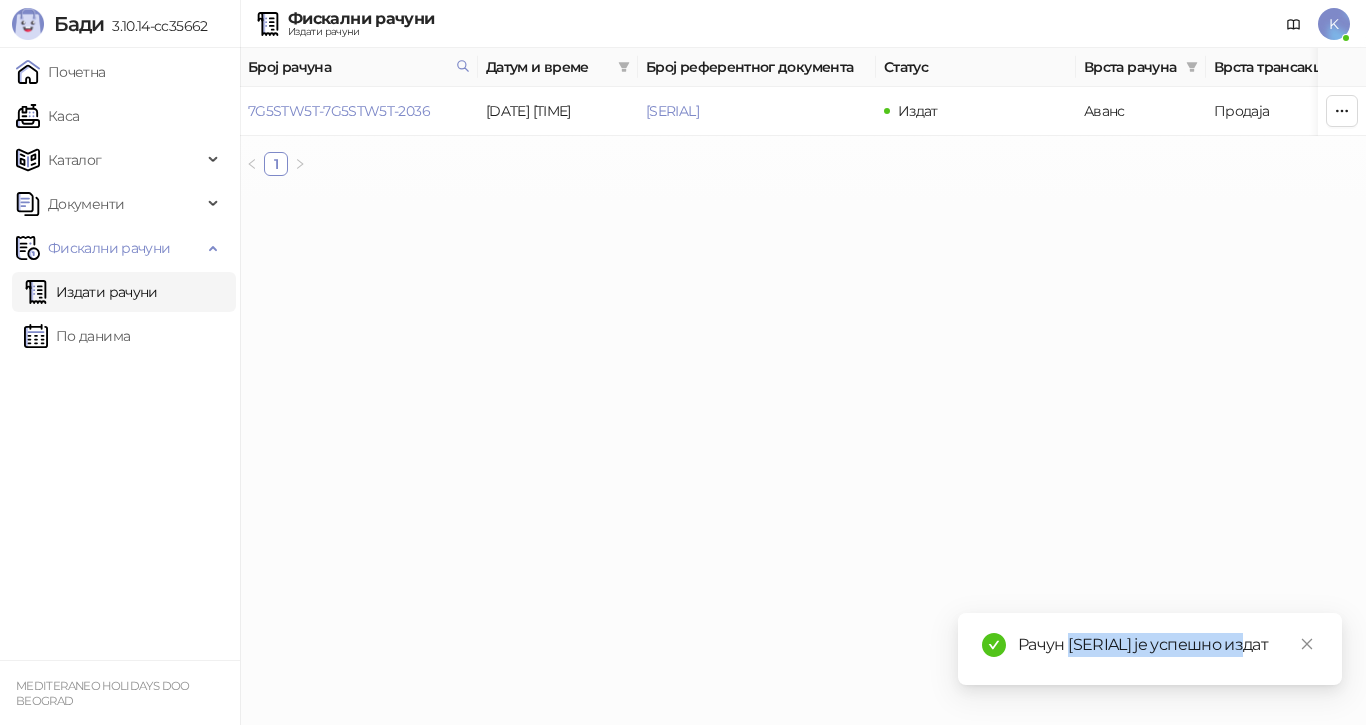 copy on "7G5STW5T-7G5STW5T-3956" 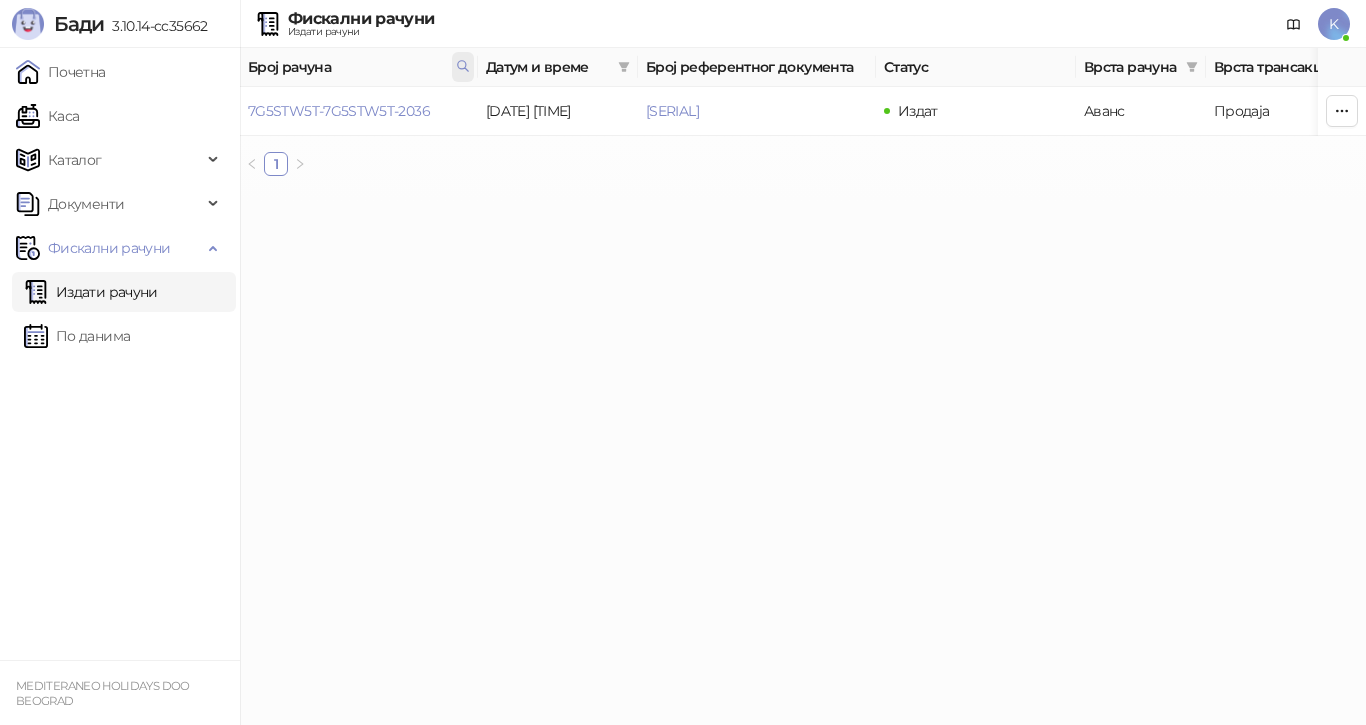 click 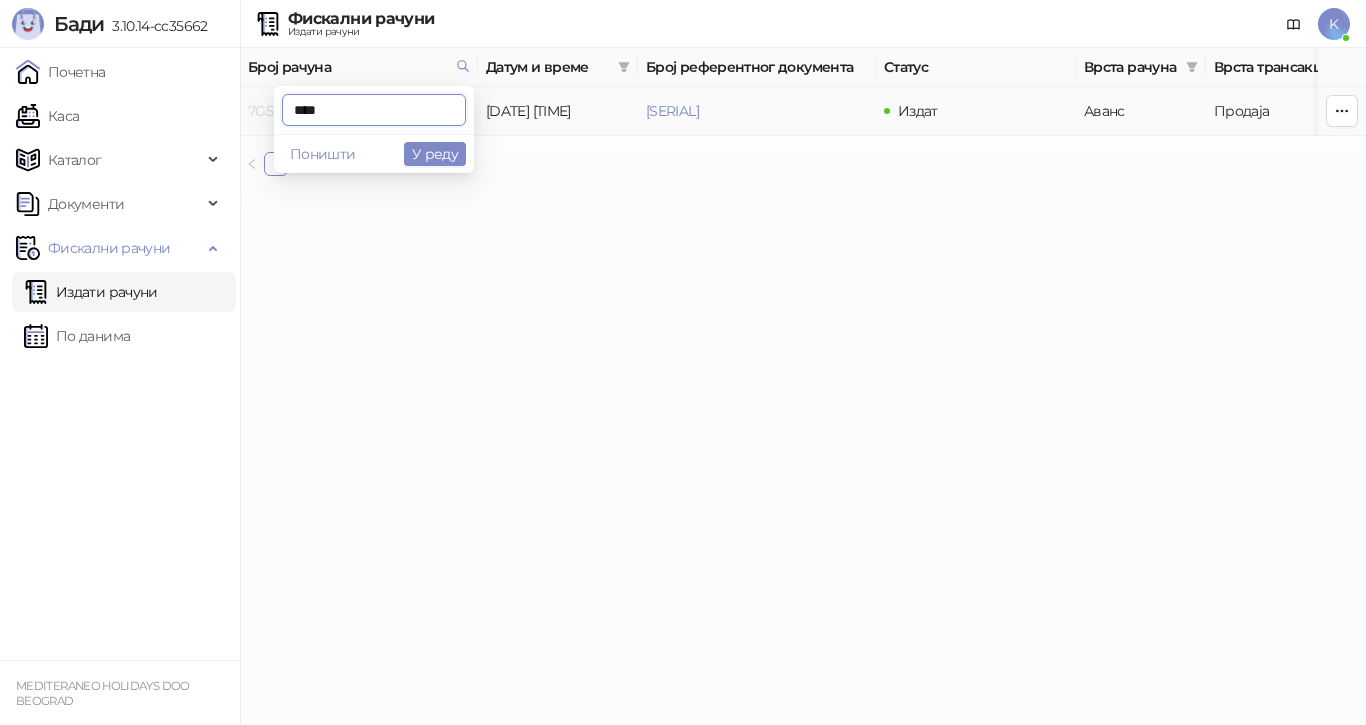 drag, startPoint x: 359, startPoint y: 105, endPoint x: 265, endPoint y: 113, distance: 94.33981 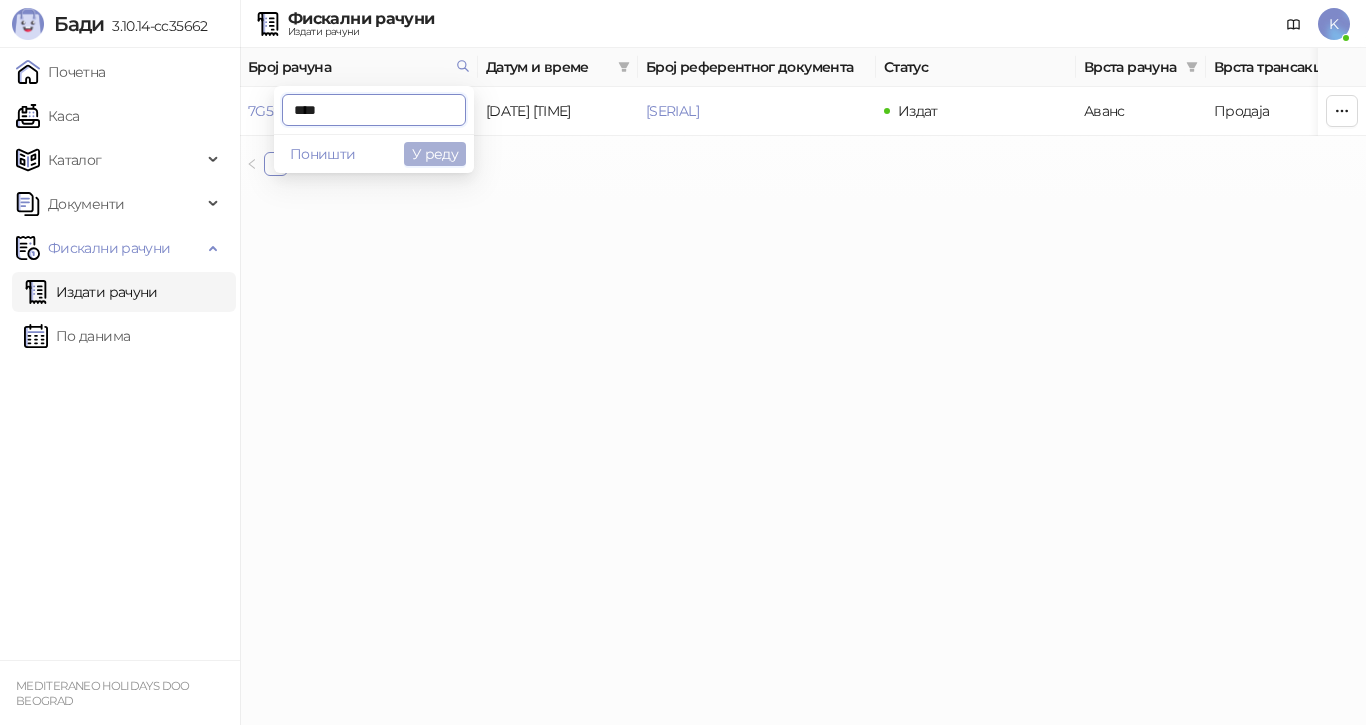 type on "****" 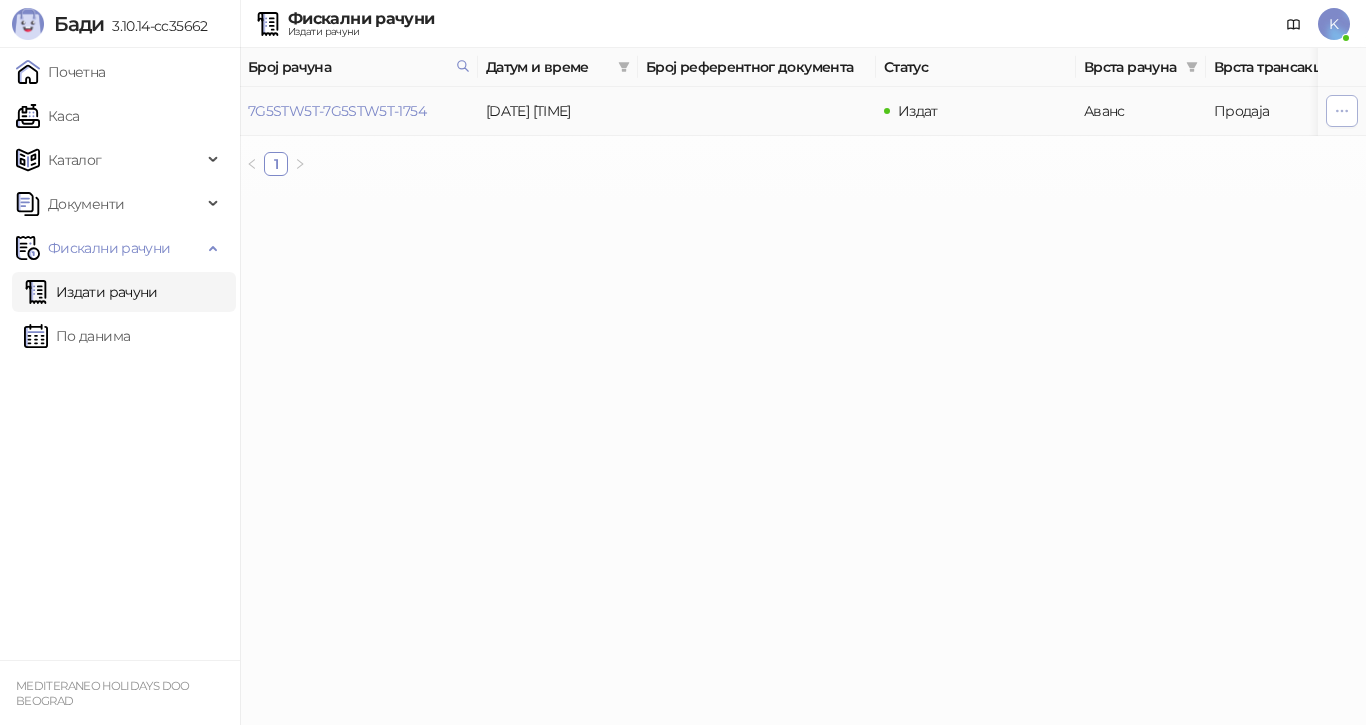 click 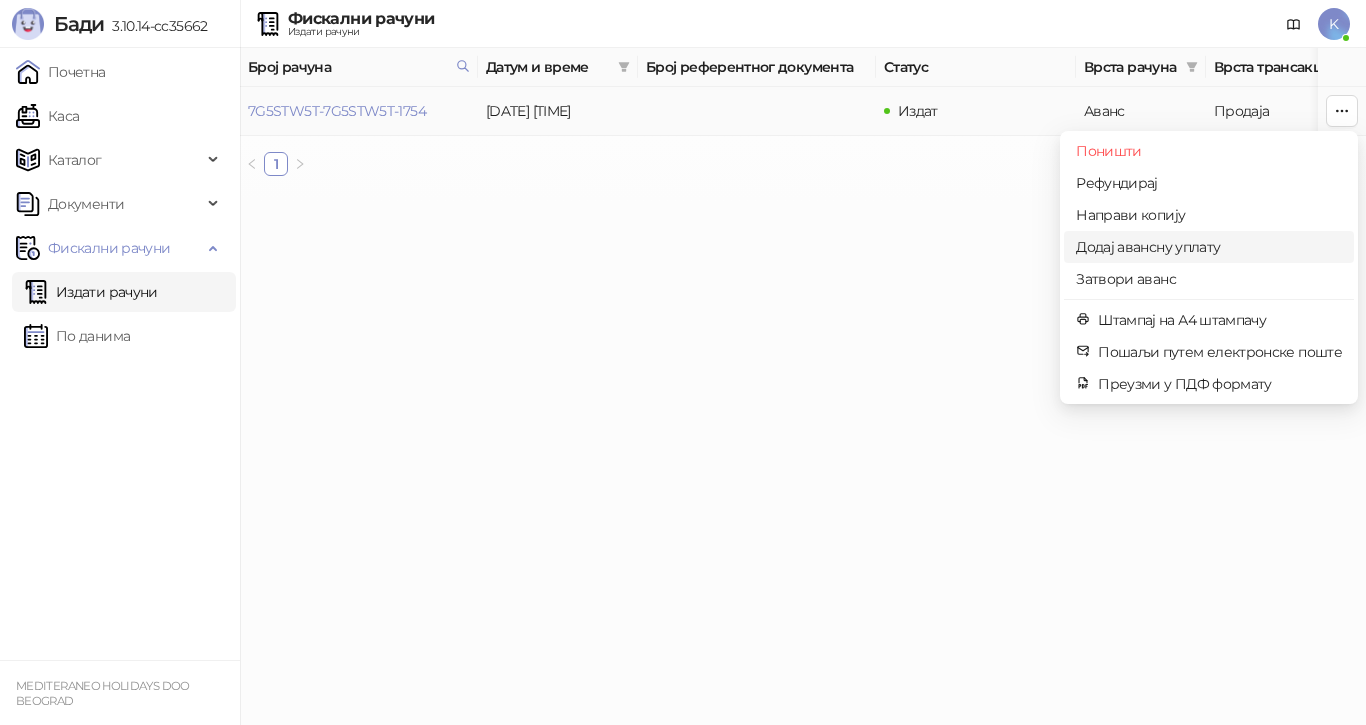click on "Додај авансну уплату" at bounding box center [1209, 247] 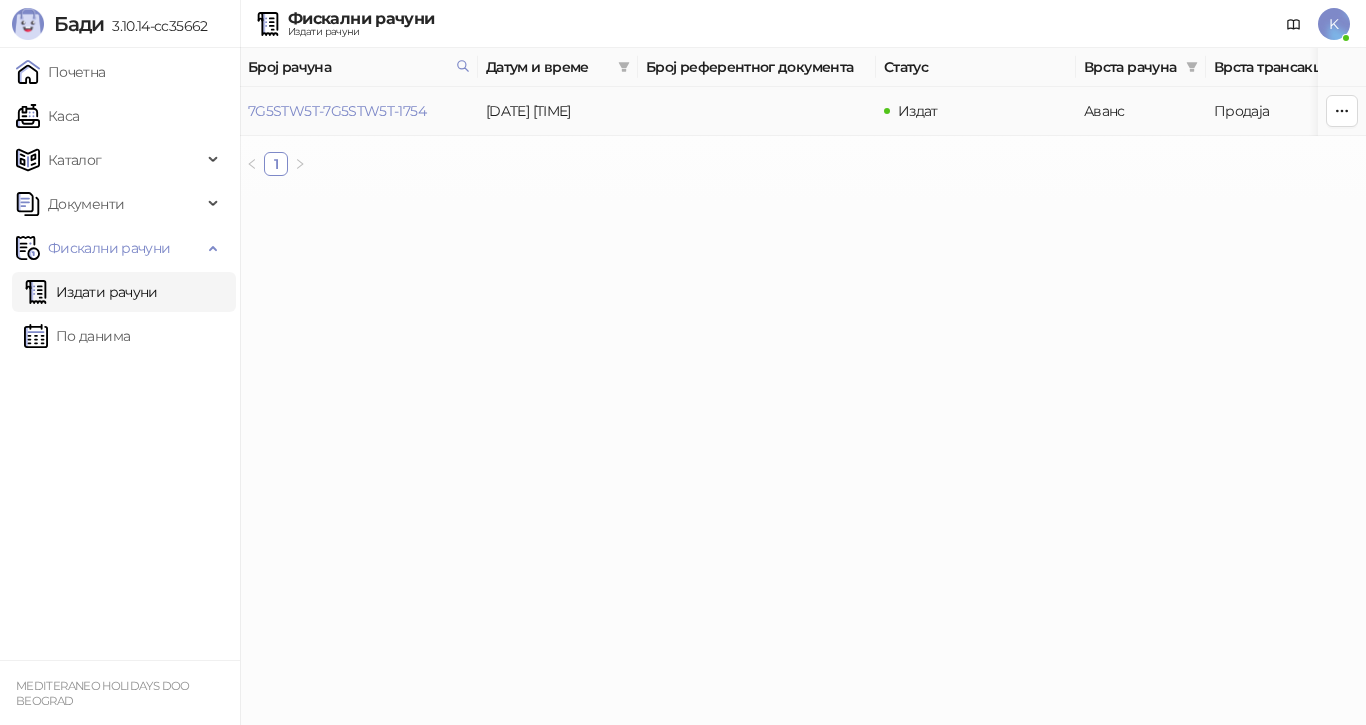 type on "**********" 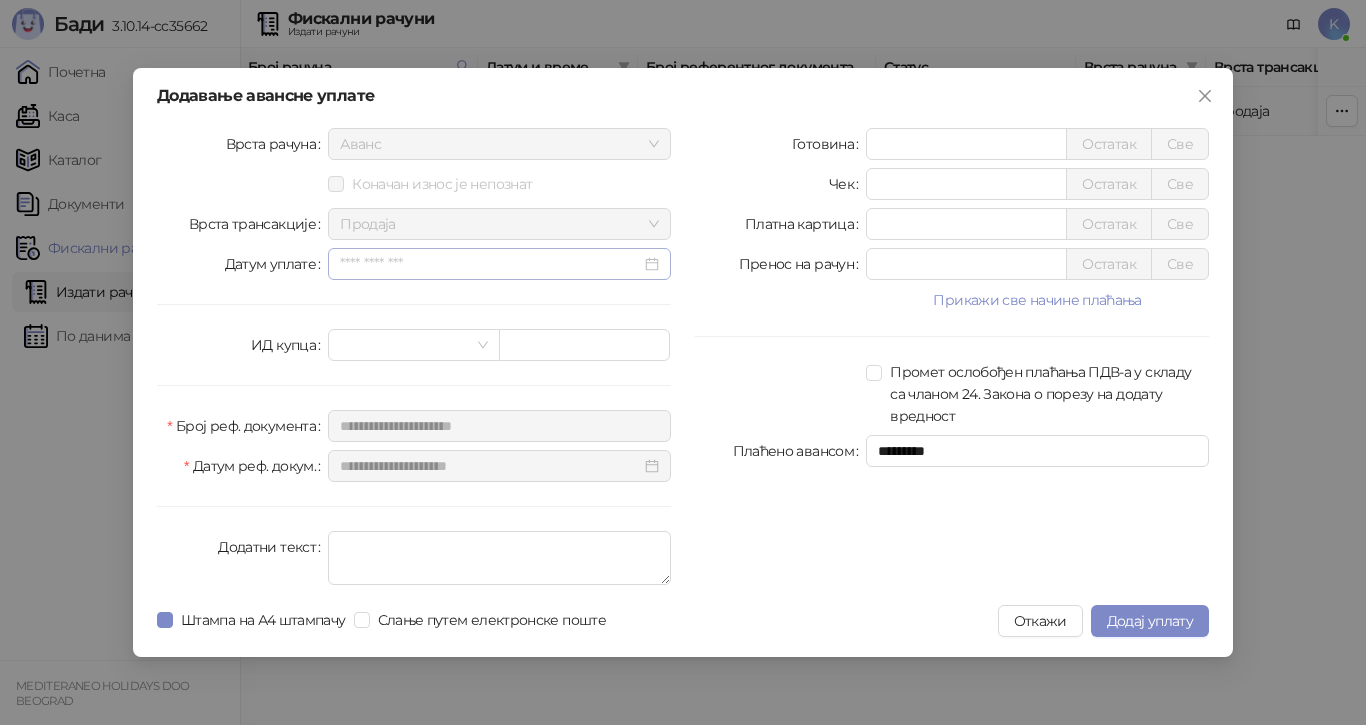 click at bounding box center [499, 264] 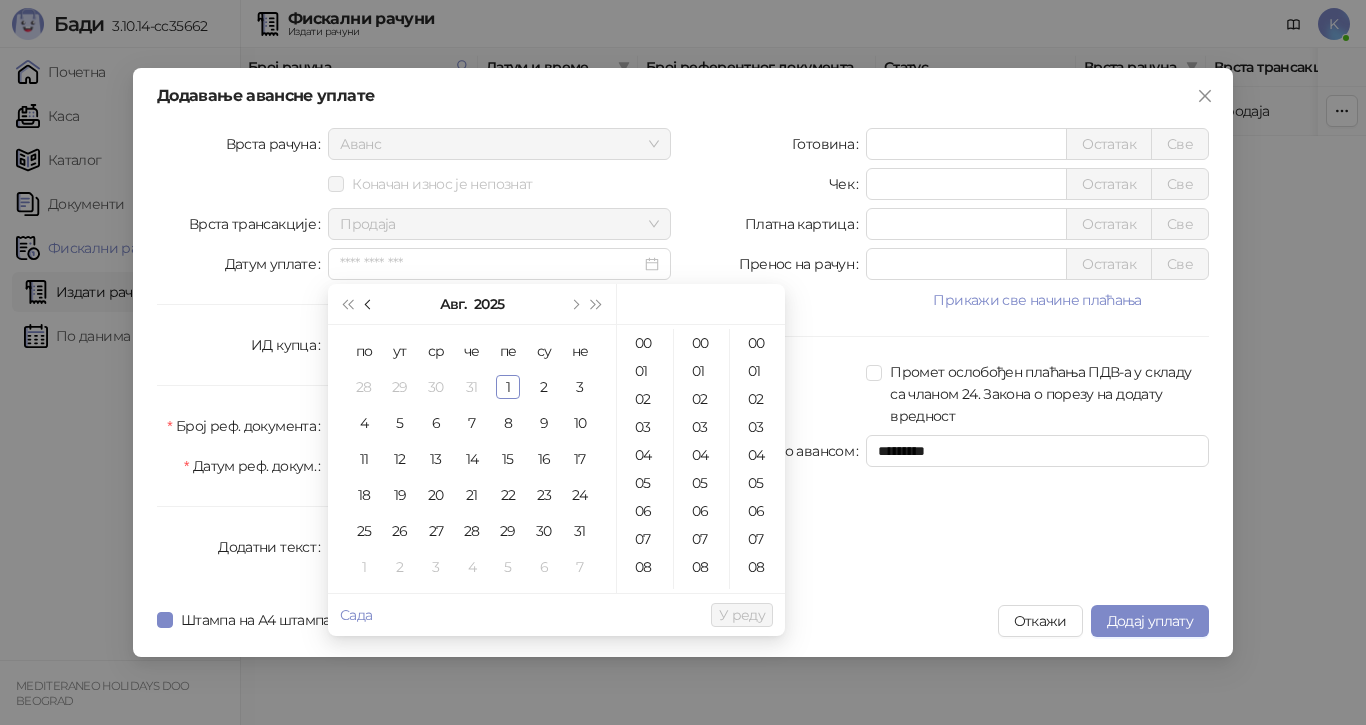 click at bounding box center [370, 304] 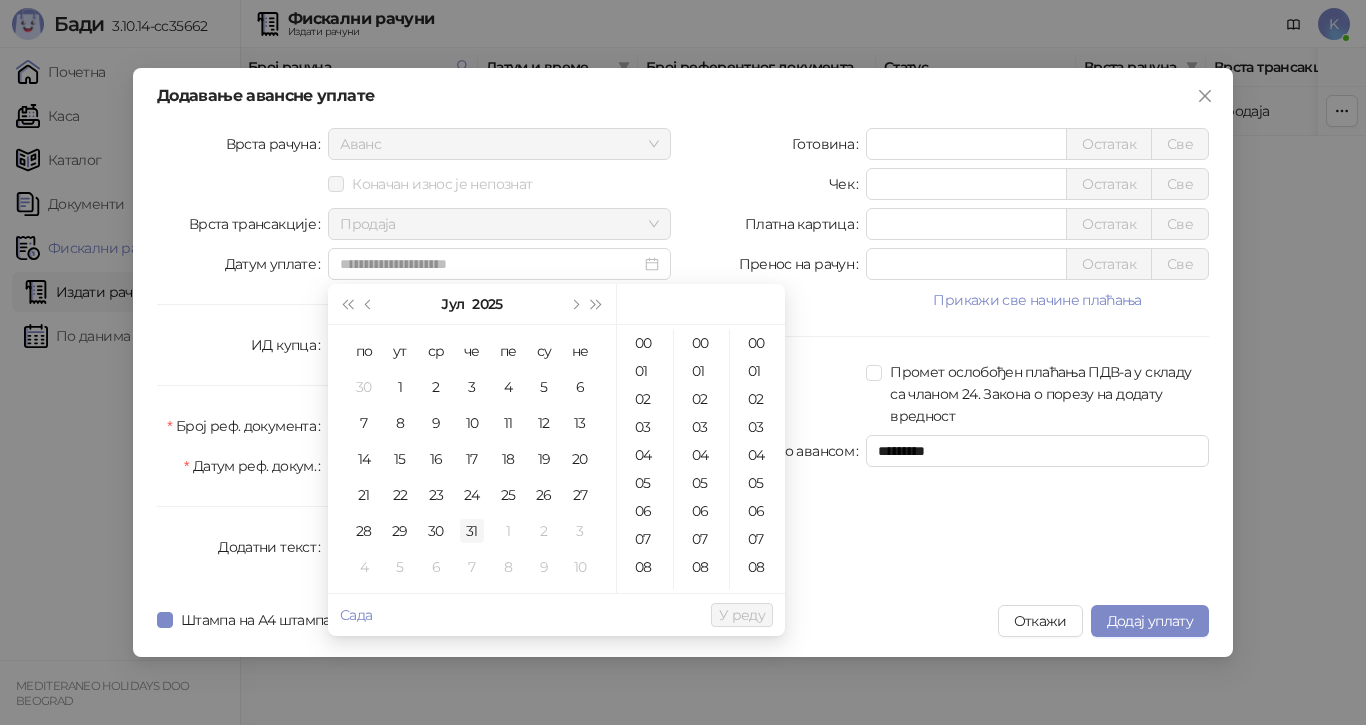 click on "31" at bounding box center (472, 531) 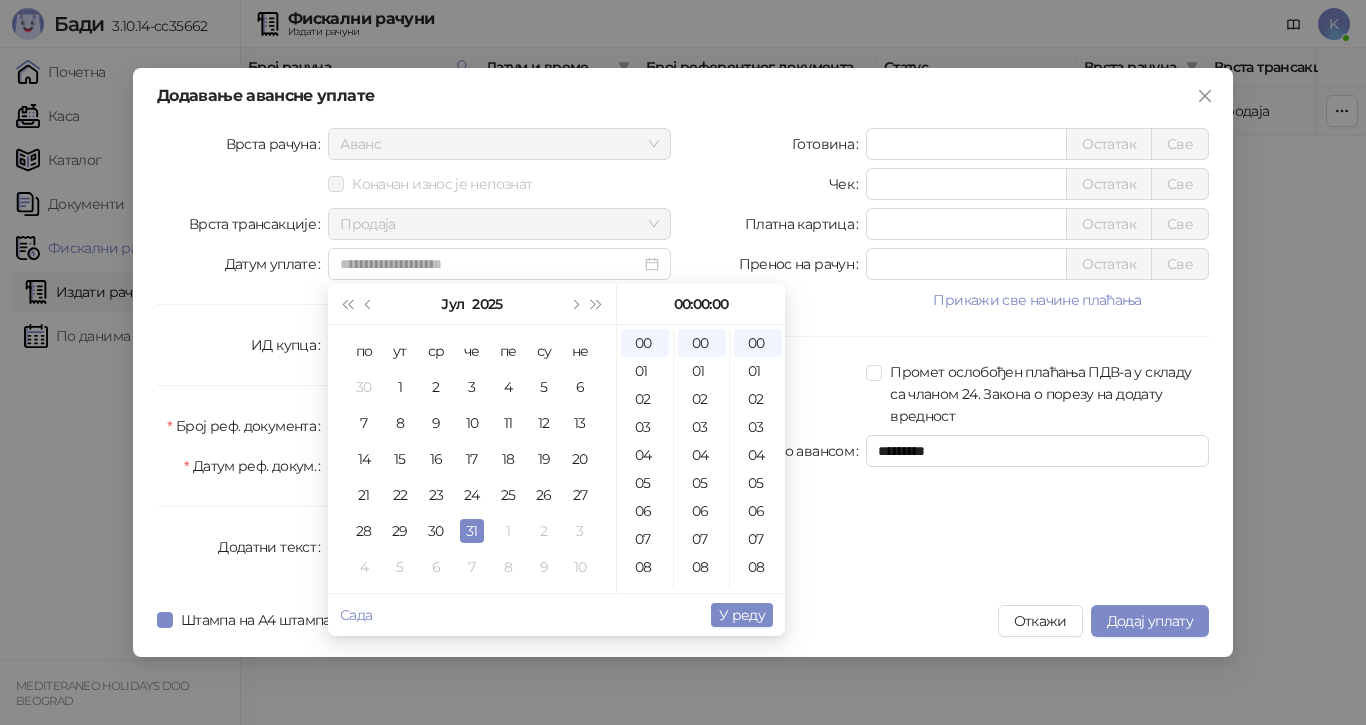 type on "**********" 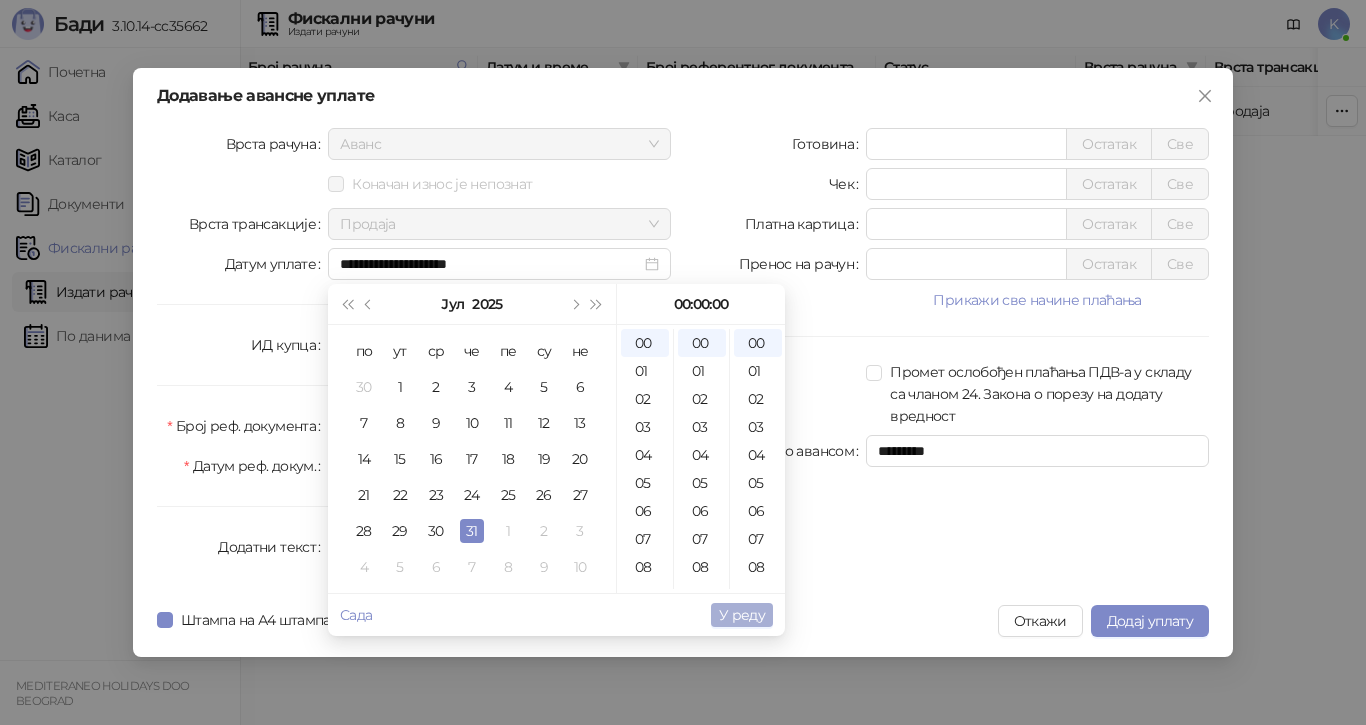 click on "У реду" at bounding box center [742, 615] 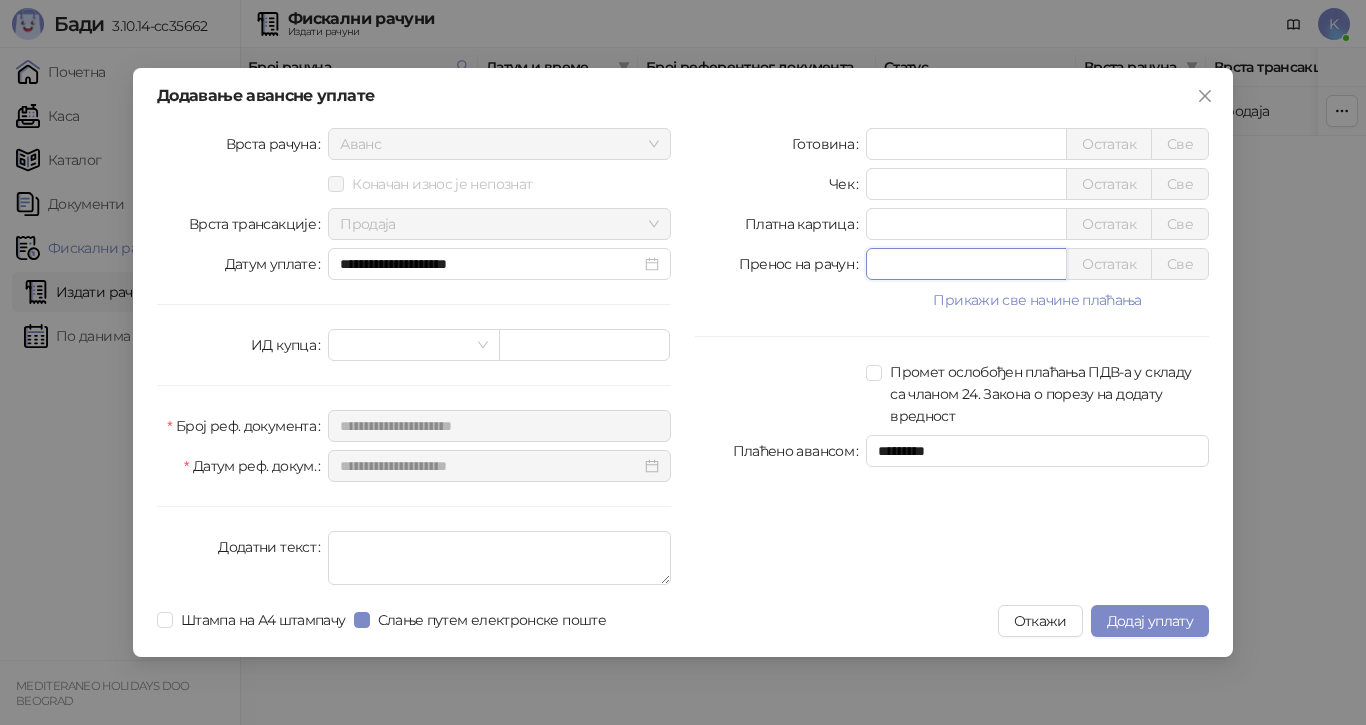 drag, startPoint x: 869, startPoint y: 264, endPoint x: 835, endPoint y: 277, distance: 36.40055 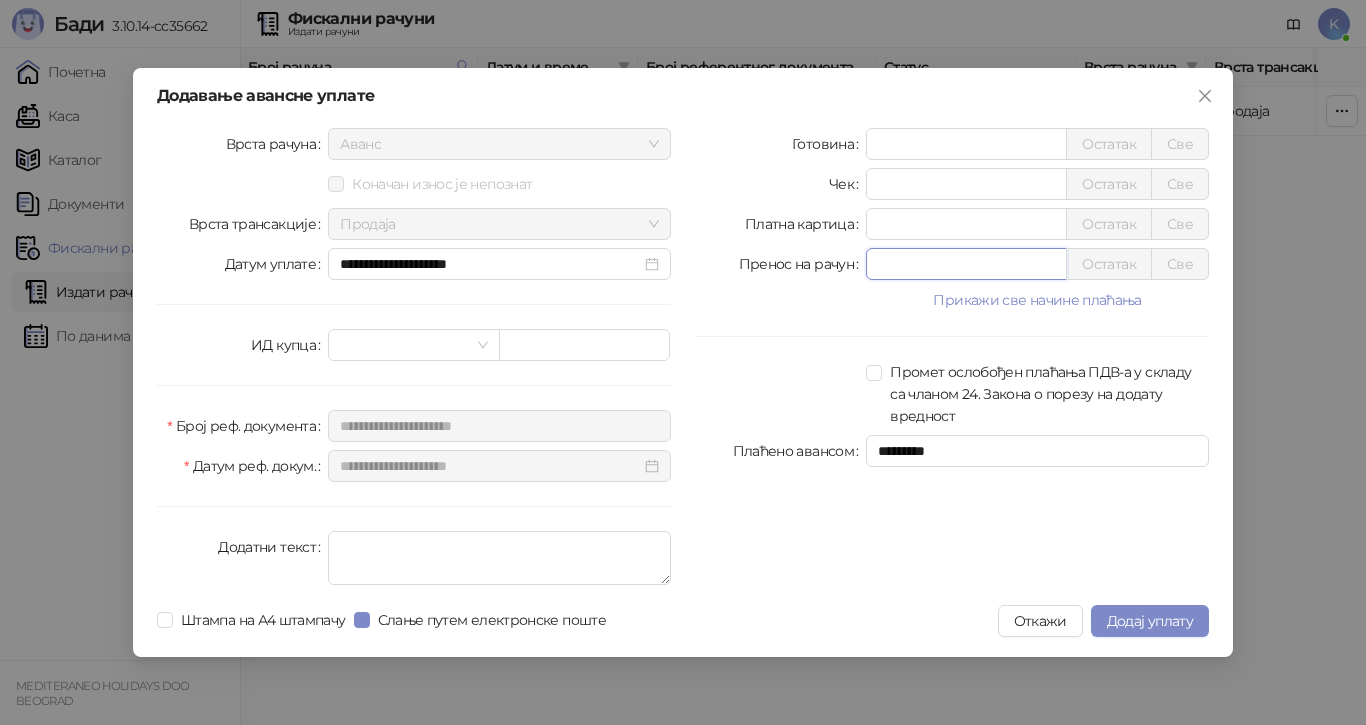 type on "*********" 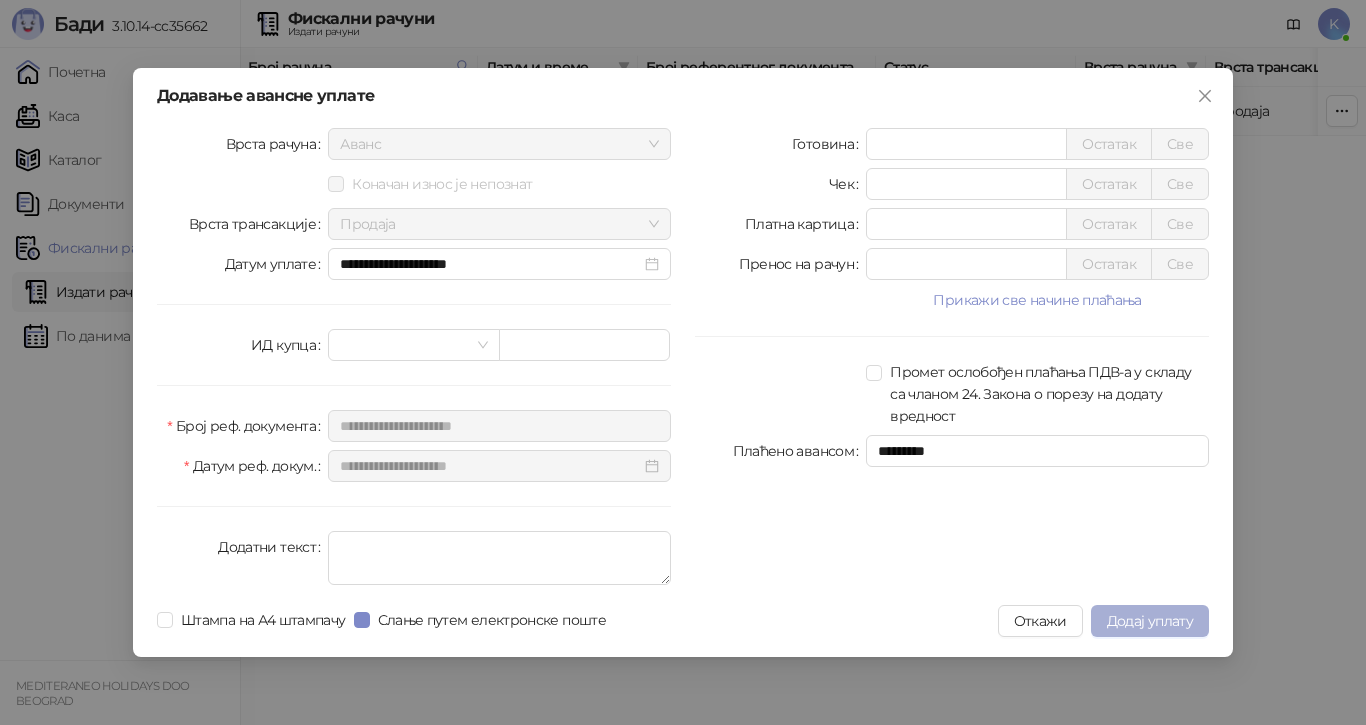 click on "Додај уплату" at bounding box center [1150, 621] 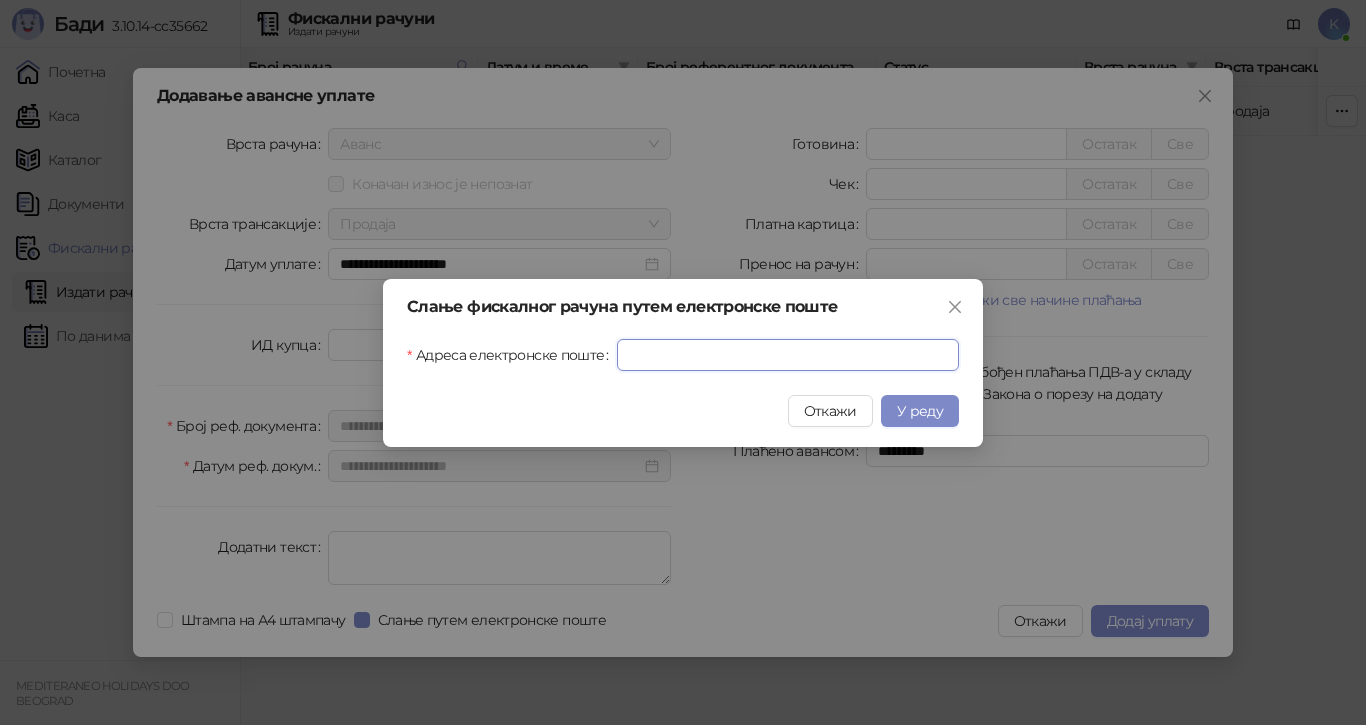 click on "Адреса електронске поште" at bounding box center (788, 355) 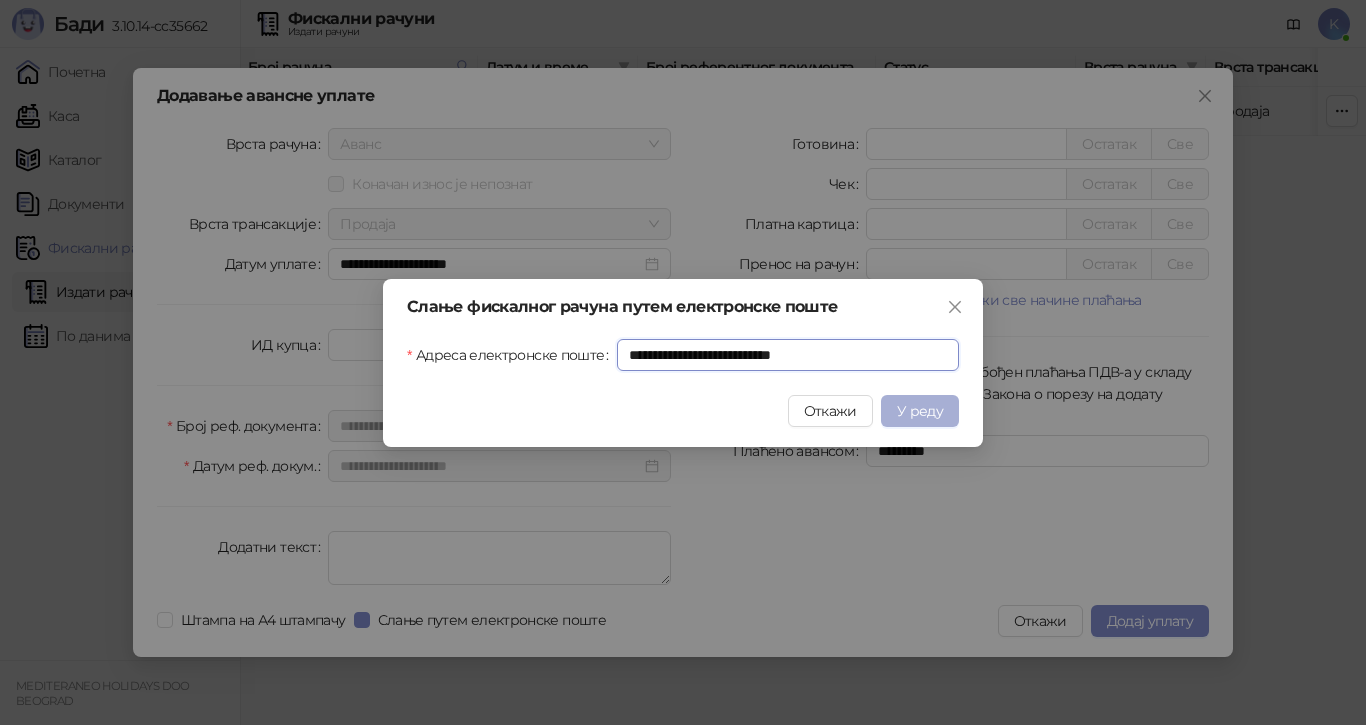 type on "**********" 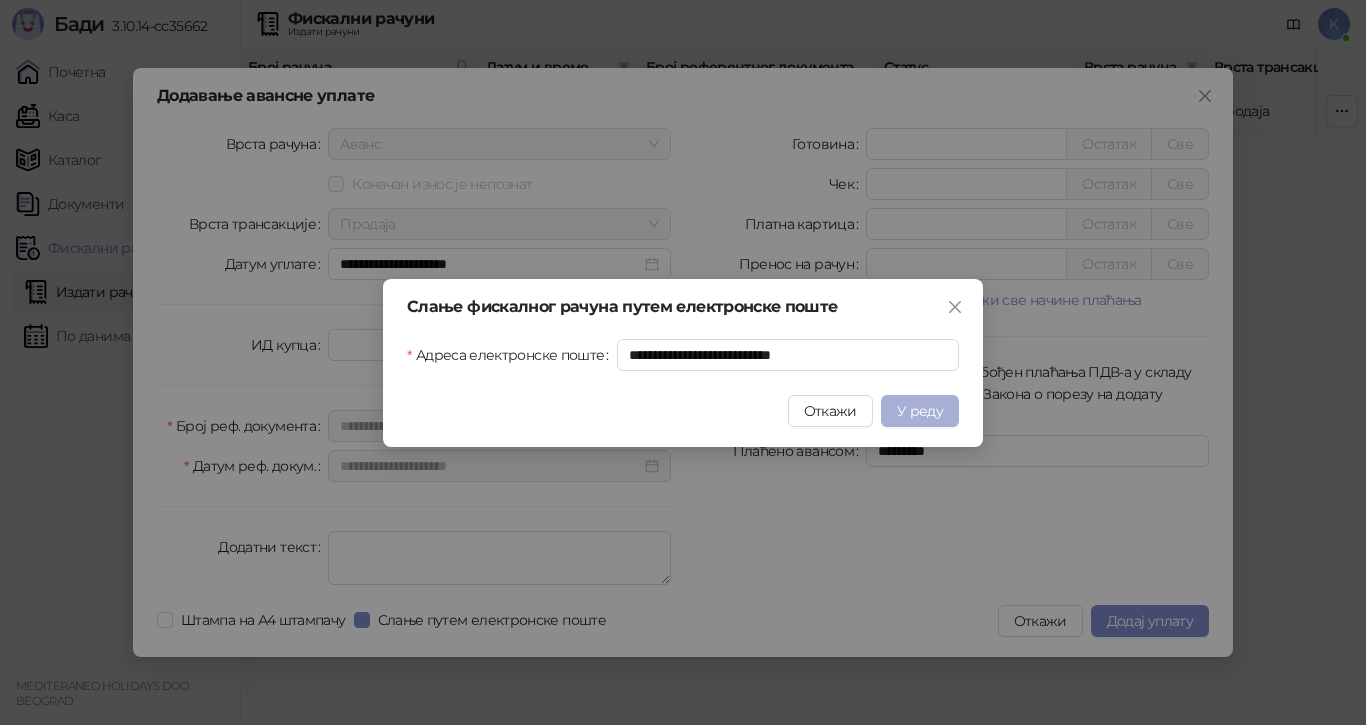 click on "У реду" at bounding box center [920, 411] 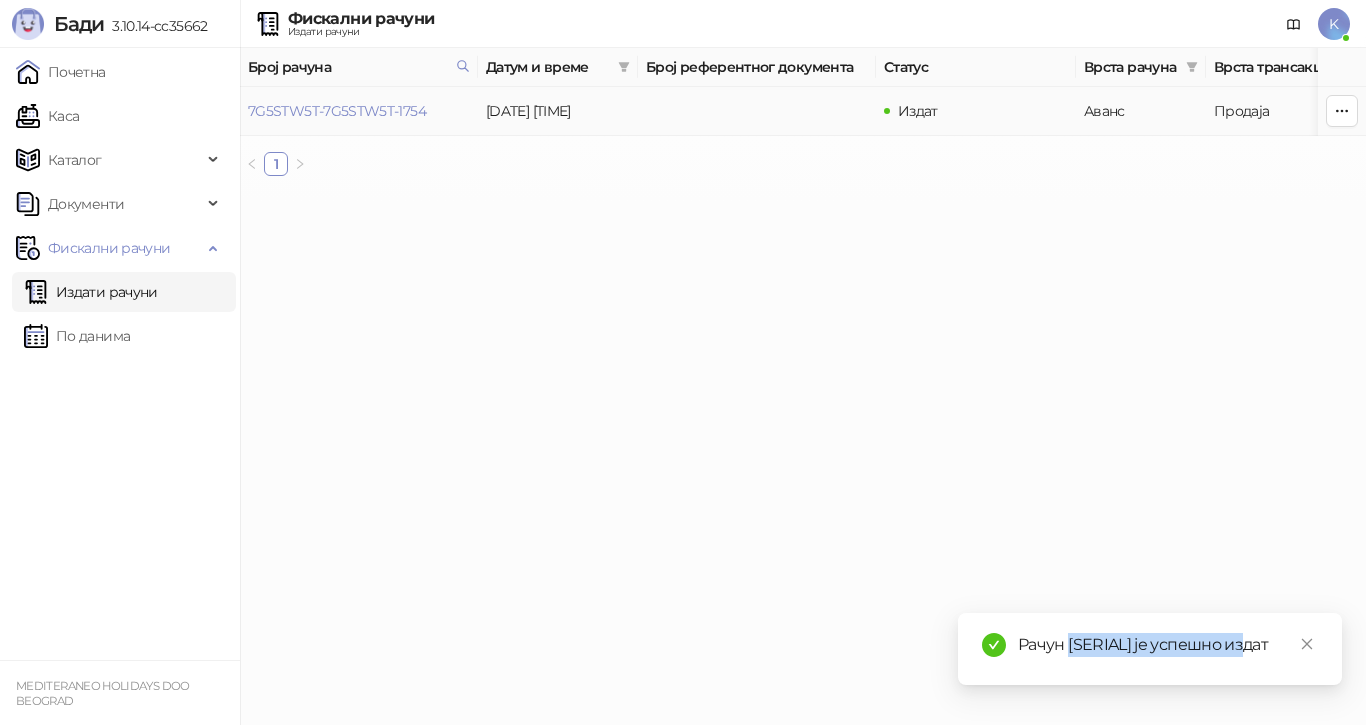 drag, startPoint x: 1254, startPoint y: 618, endPoint x: 1067, endPoint y: 618, distance: 187 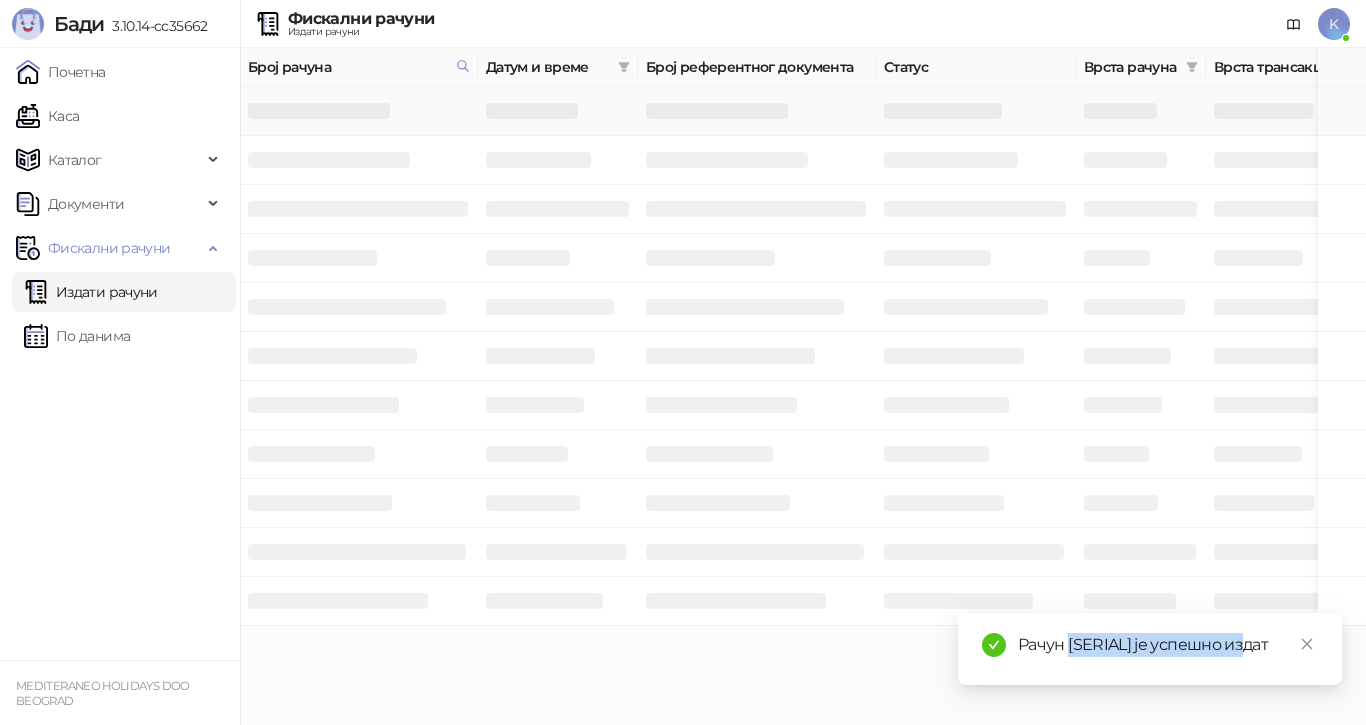 copy on "7G5STW5T-7G5STW5T-3957" 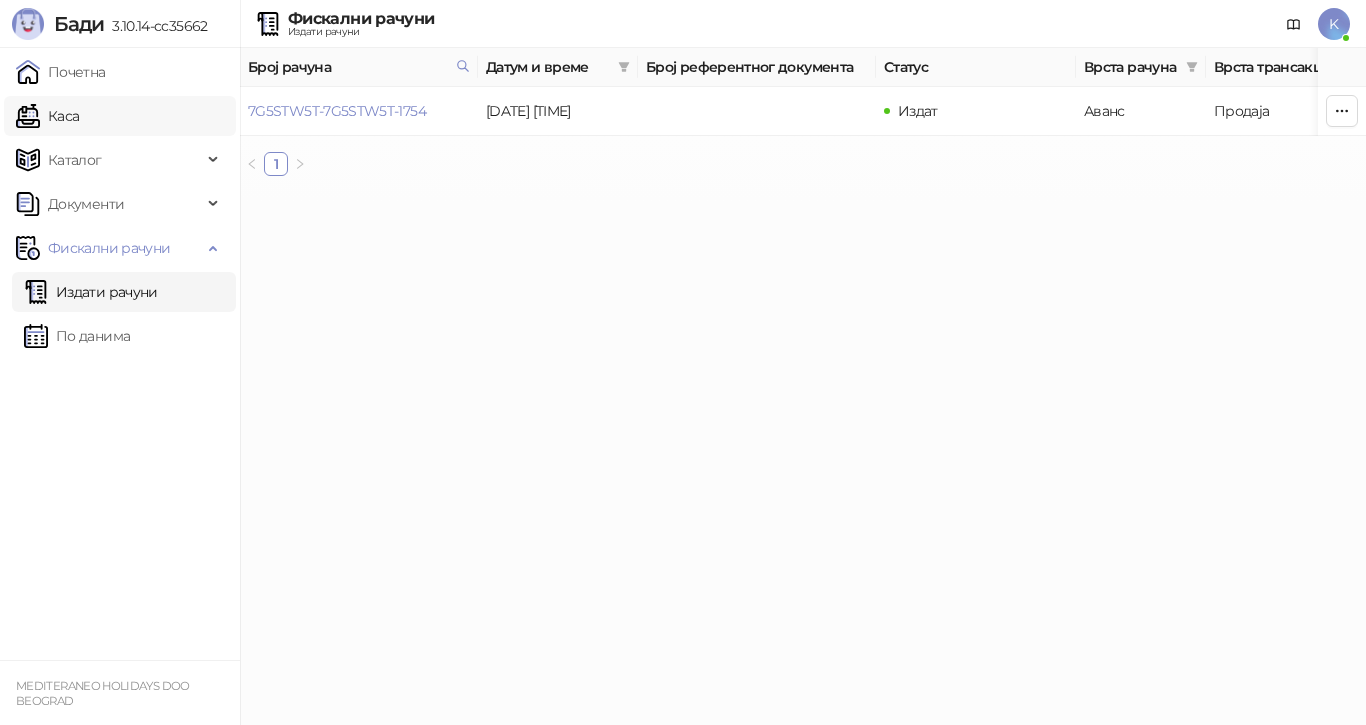 click on "Каса" at bounding box center [47, 116] 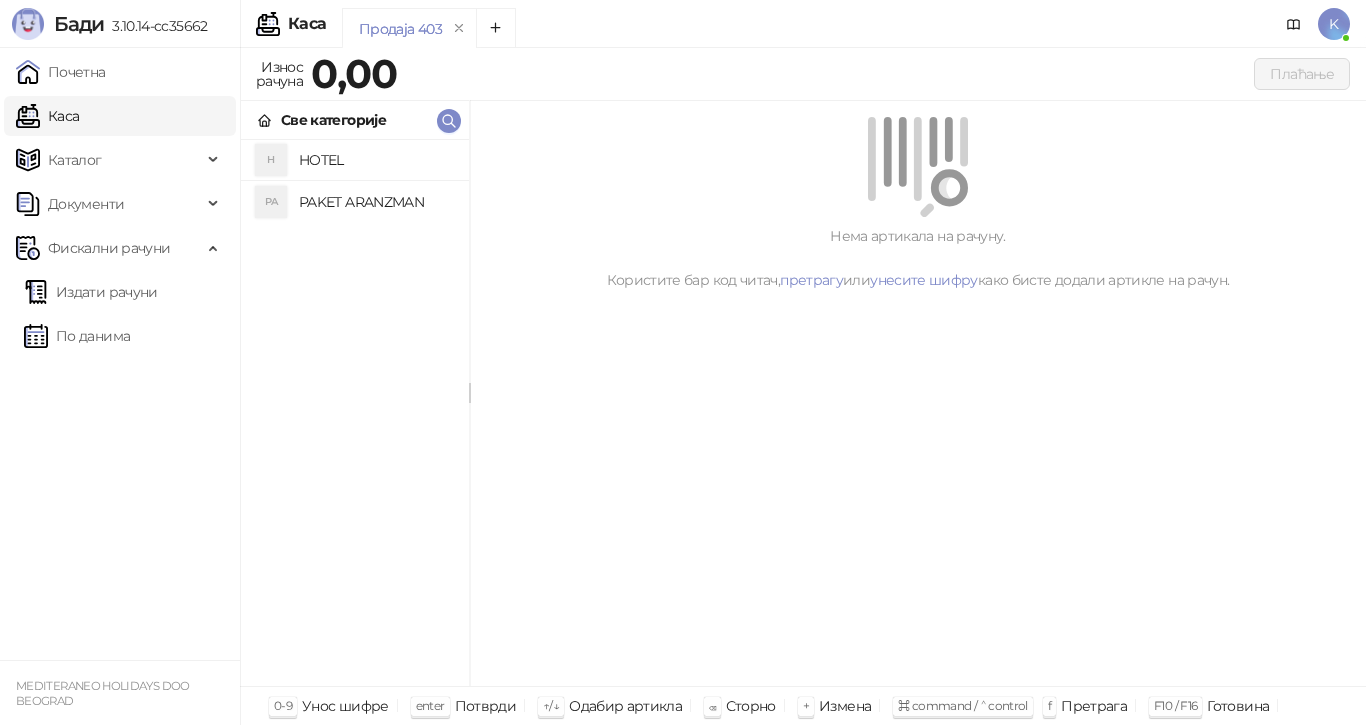 click on "PAKET ARANZMAN" at bounding box center [376, 202] 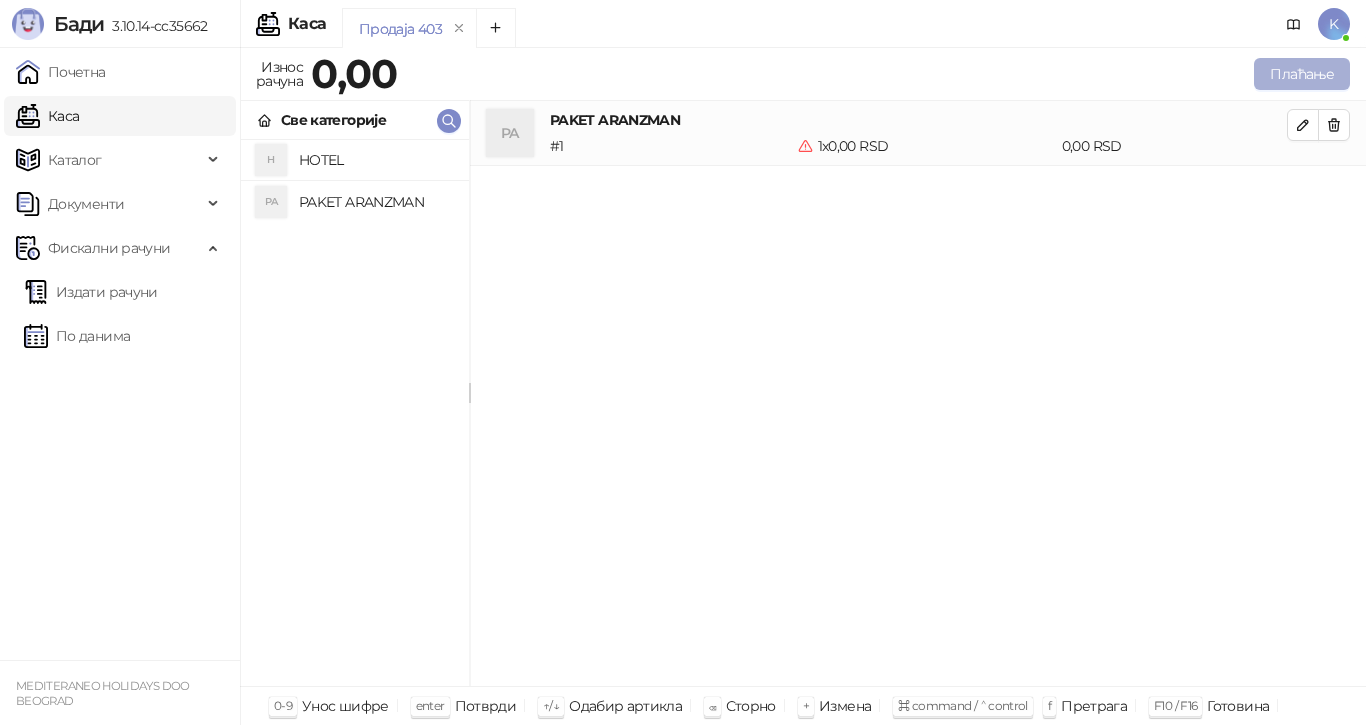 click on "Плаћање" at bounding box center (1302, 74) 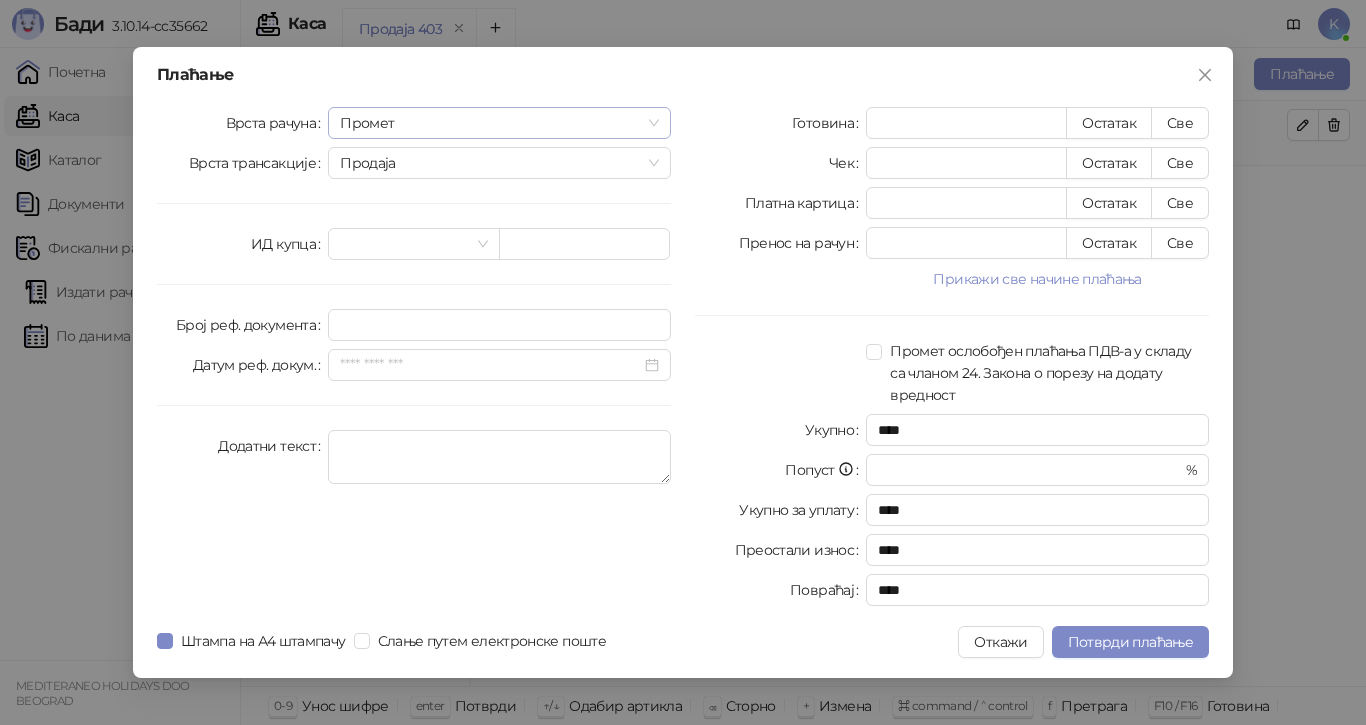 click on "Промет" at bounding box center (499, 123) 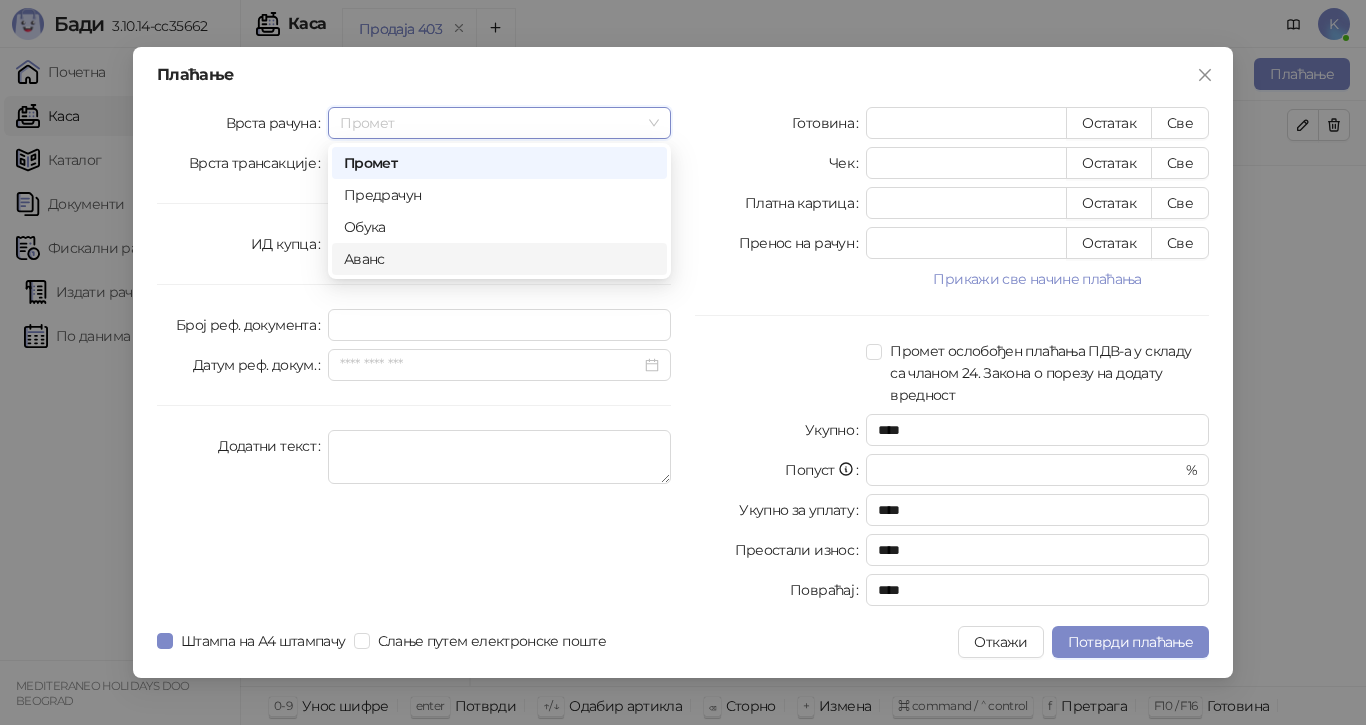 click on "Аванс" at bounding box center (499, 259) 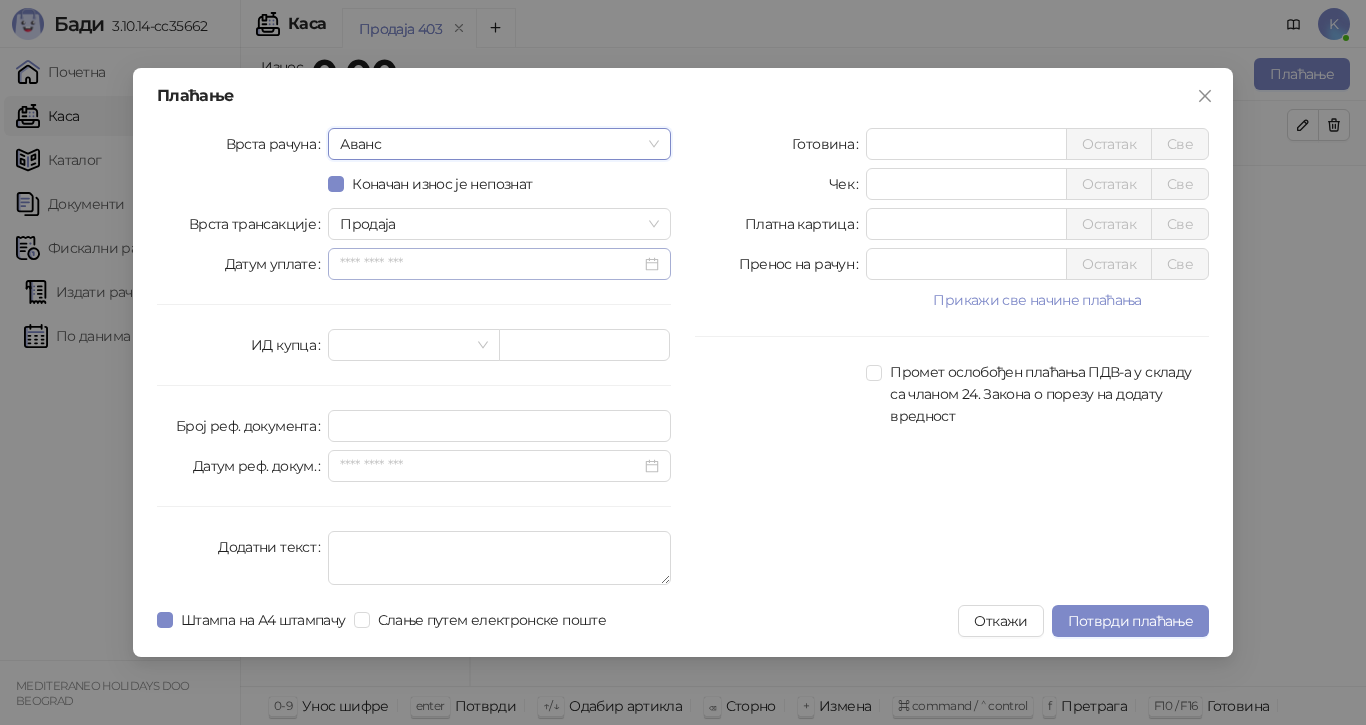click at bounding box center (499, 264) 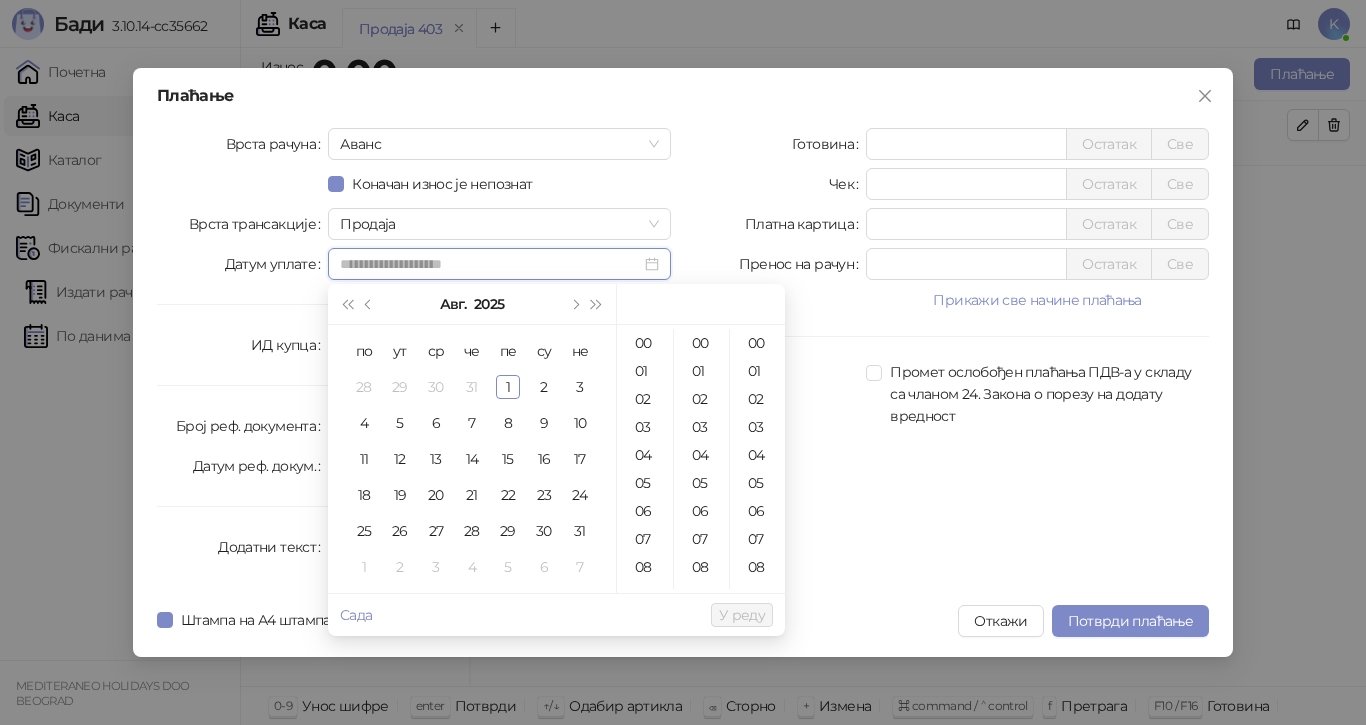 type on "**********" 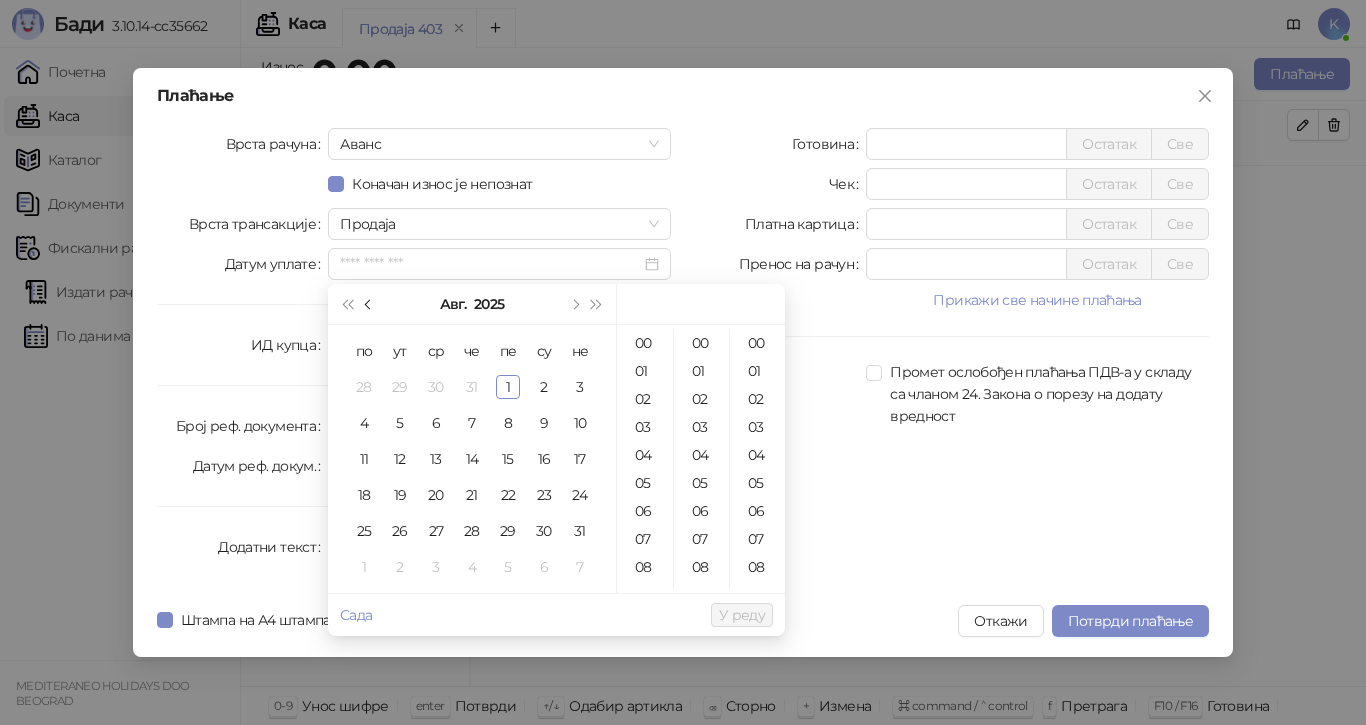 click at bounding box center [369, 304] 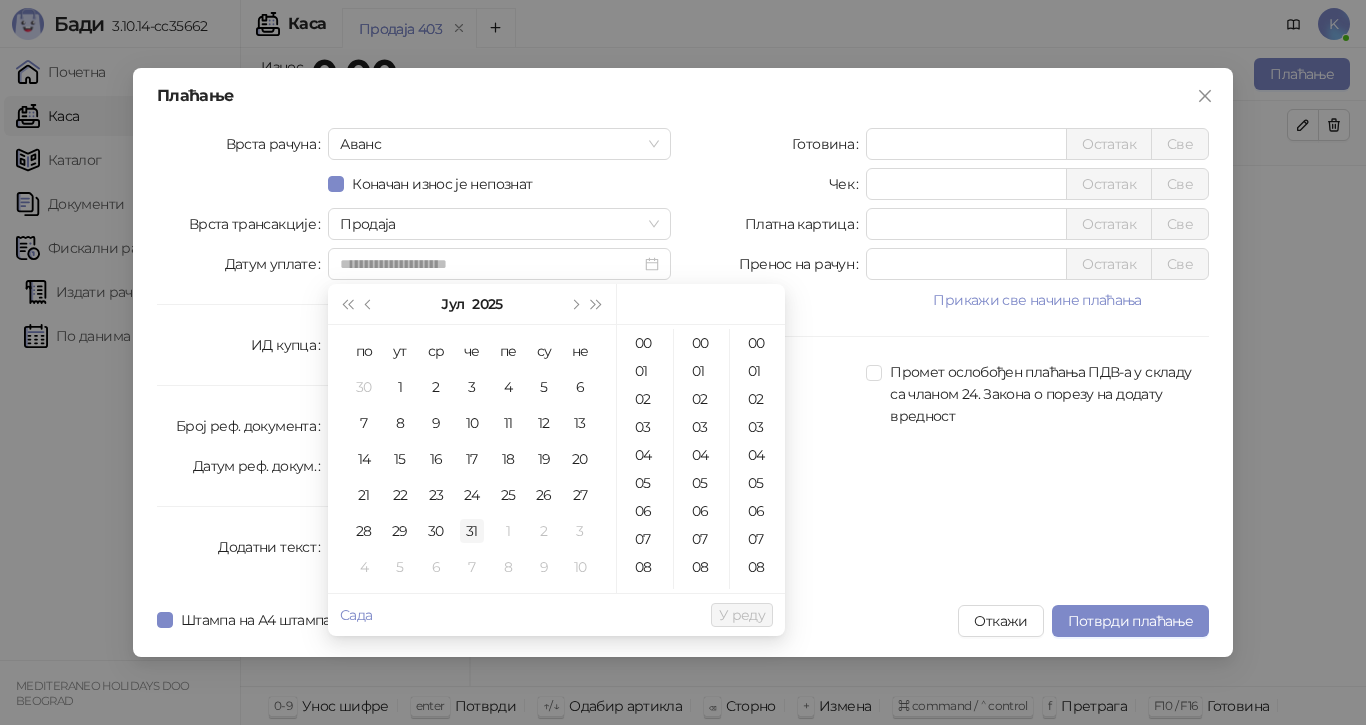 click on "31" at bounding box center (472, 531) 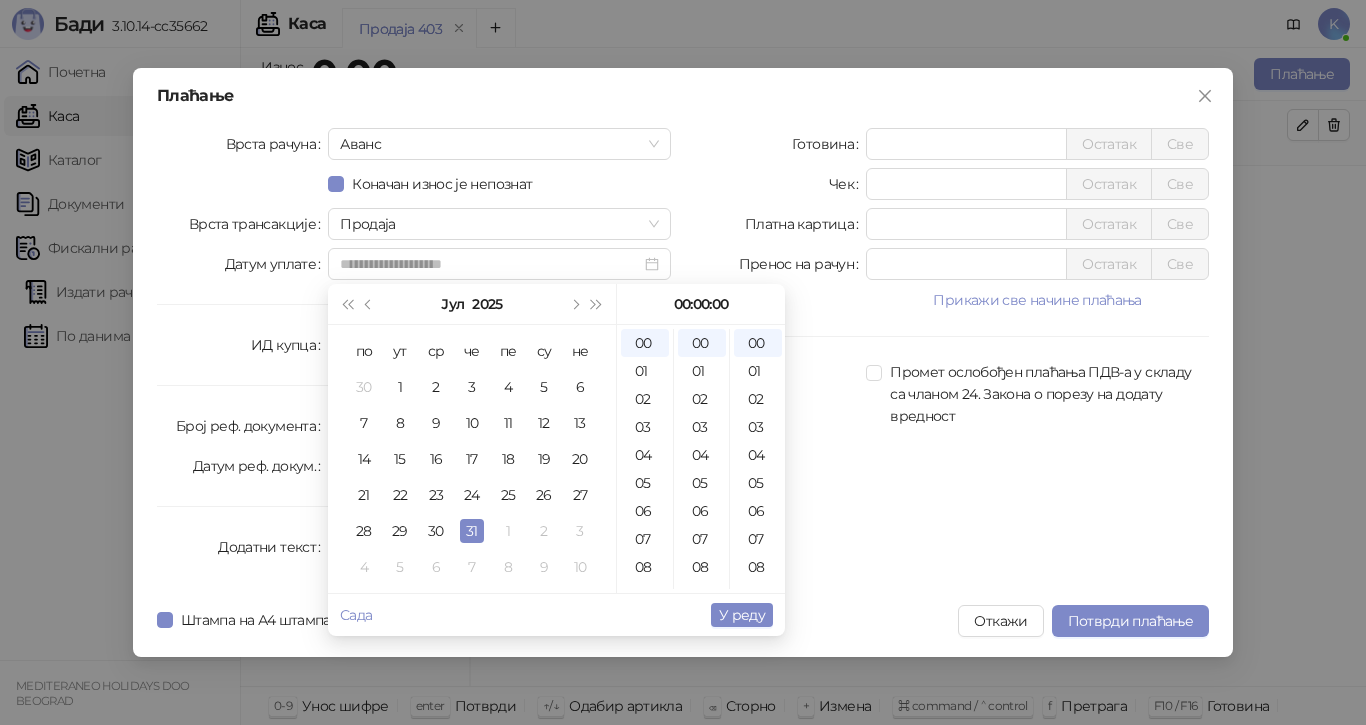 type on "**********" 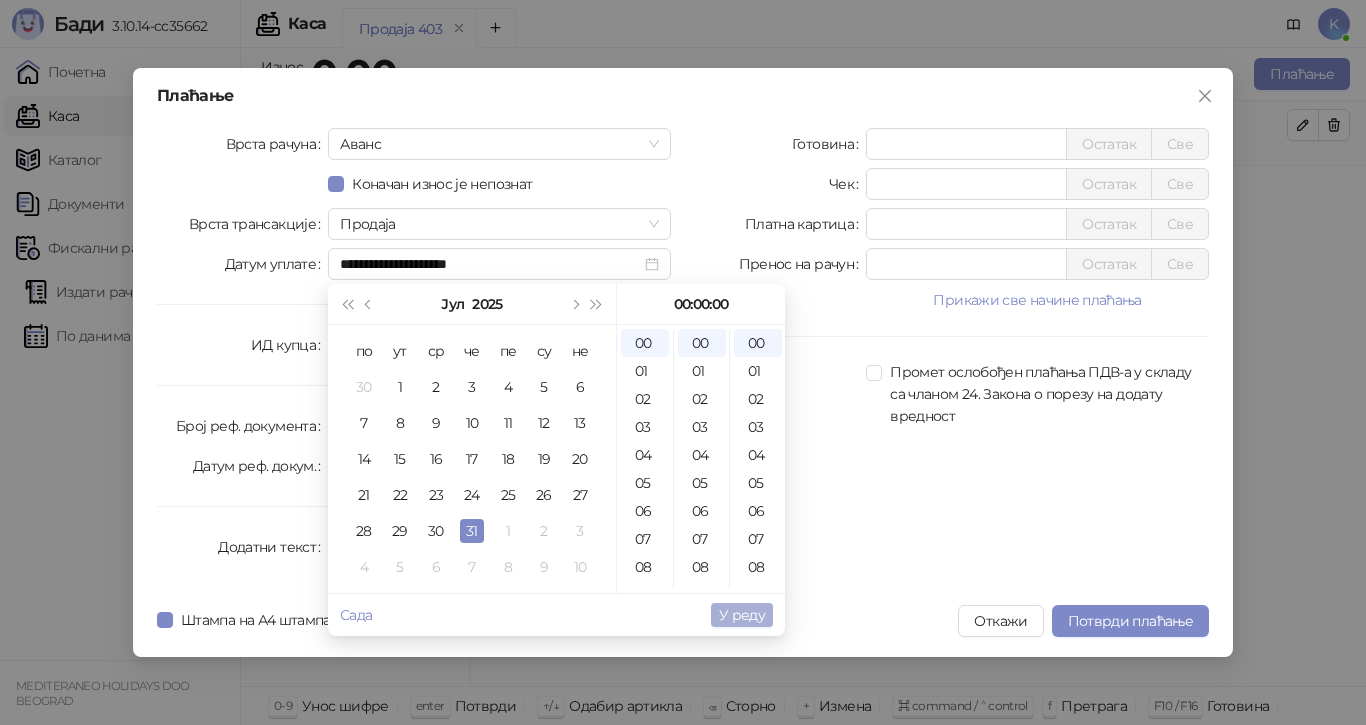 click on "У реду" at bounding box center [742, 615] 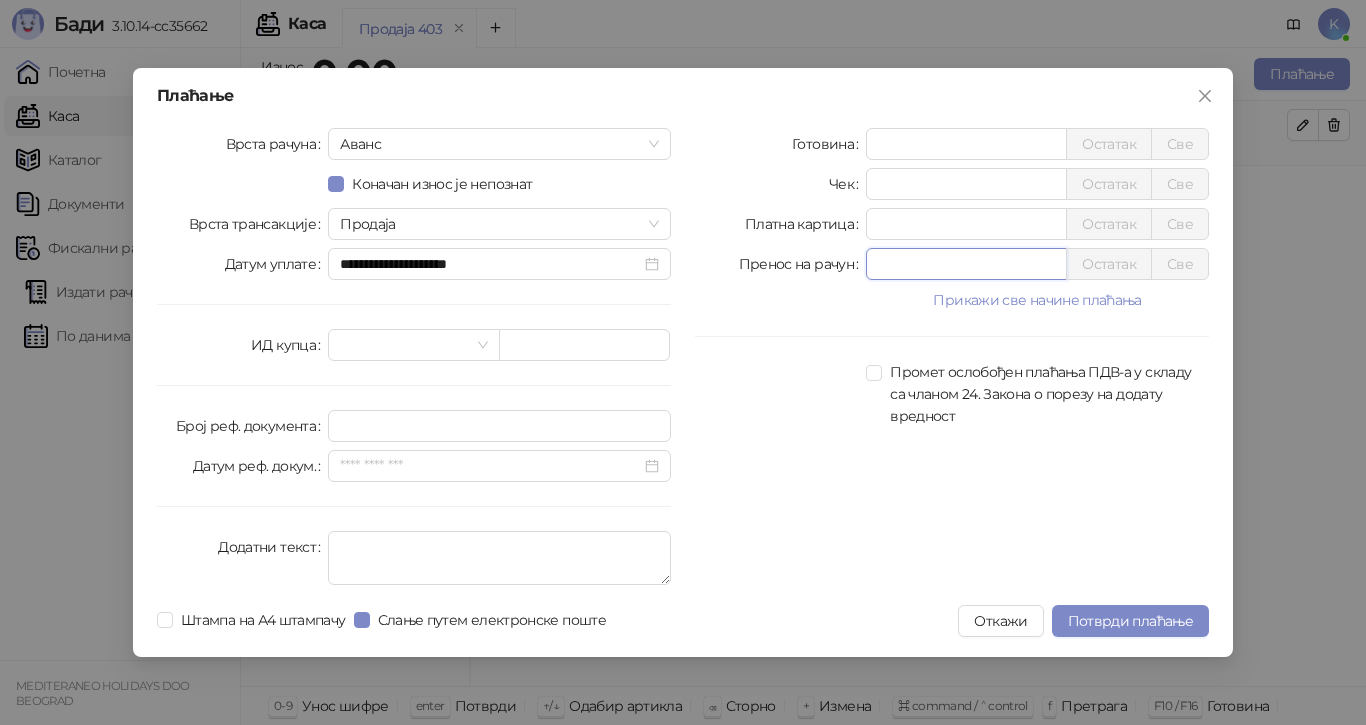 drag, startPoint x: 901, startPoint y: 263, endPoint x: 838, endPoint y: 266, distance: 63.07139 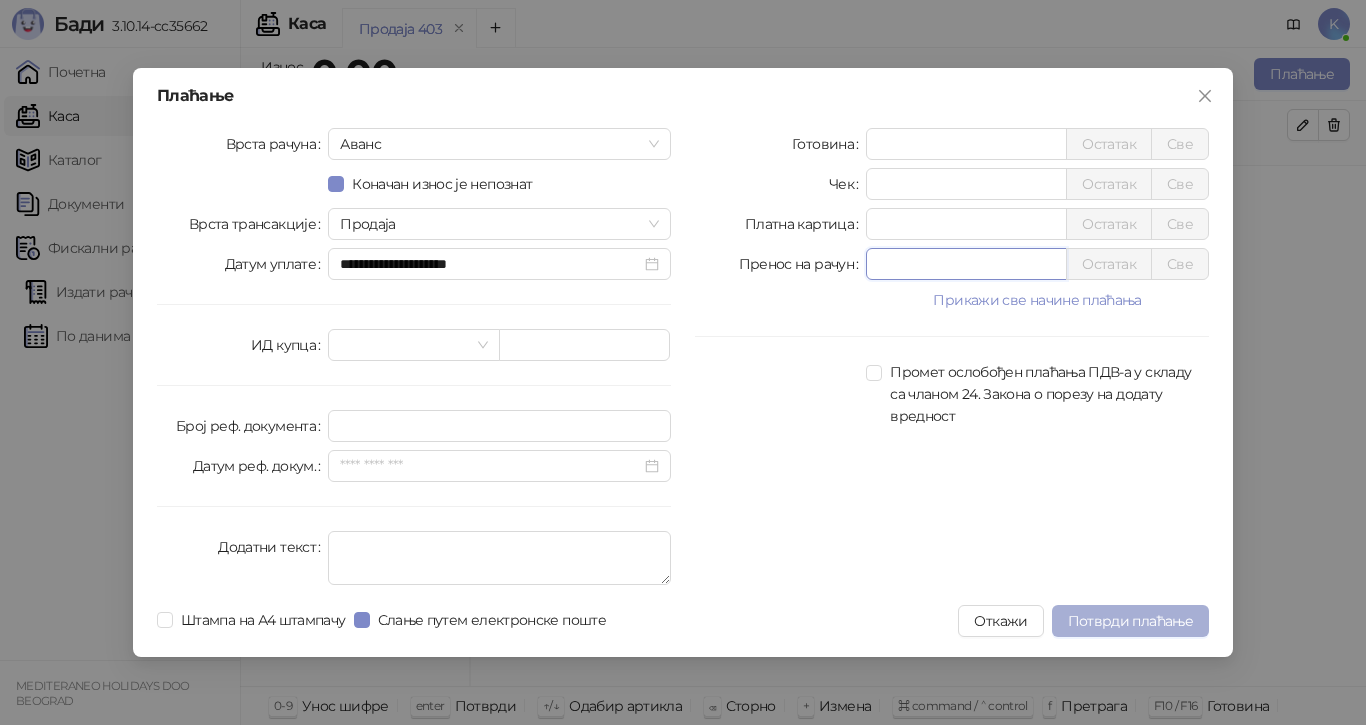 type on "******" 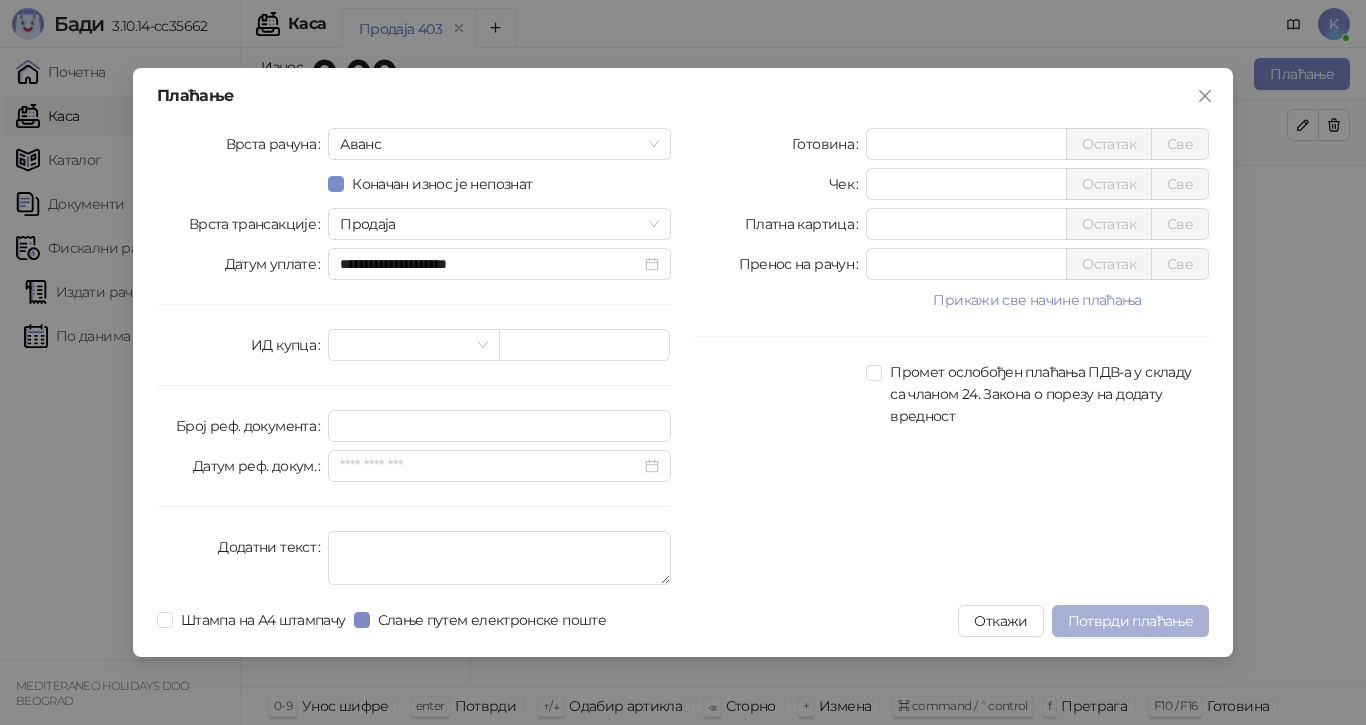 click on "Потврди плаћање" at bounding box center [1130, 621] 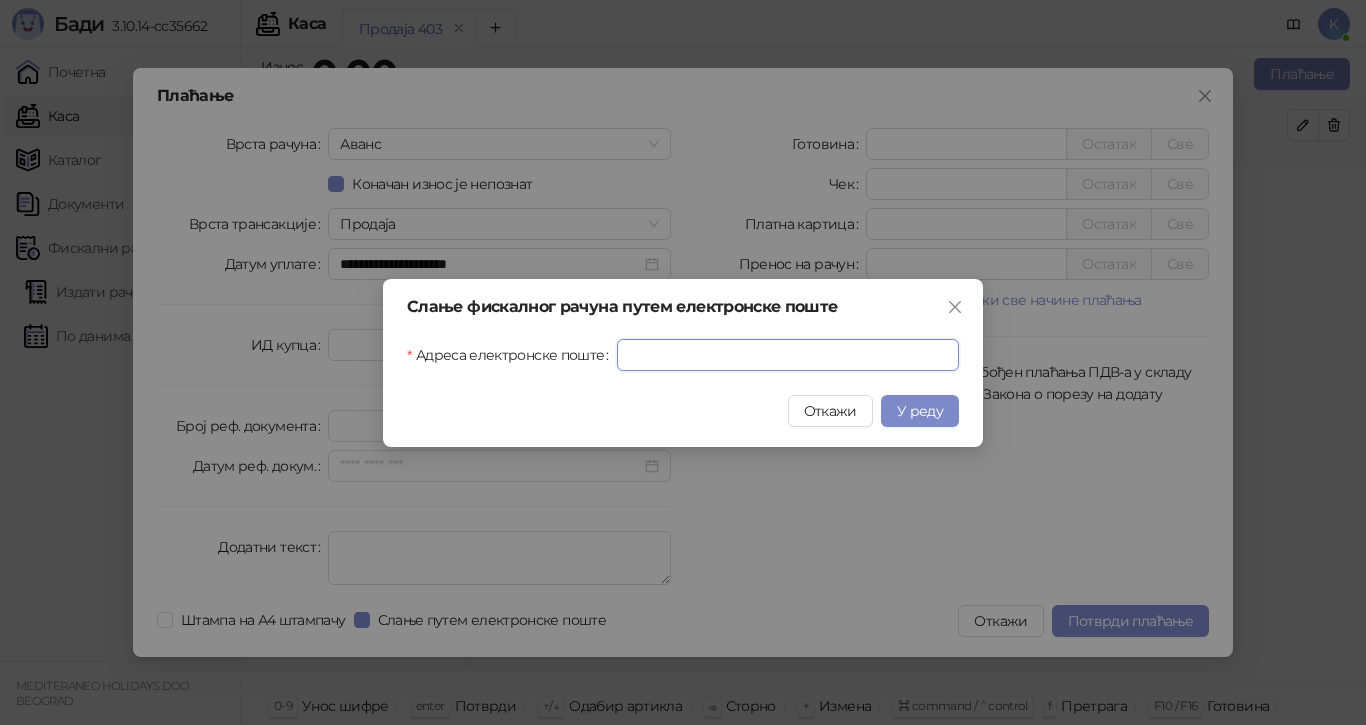 click on "Адреса електронске поште" at bounding box center (788, 355) 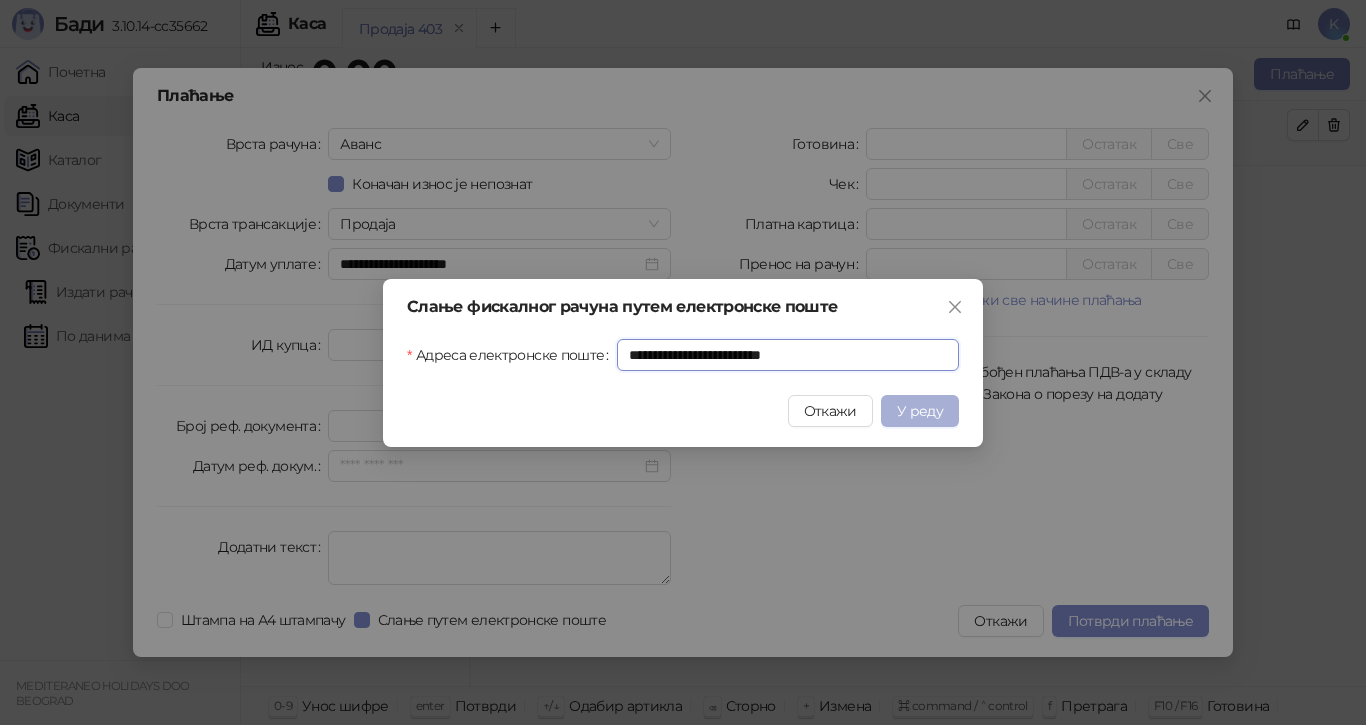 type on "**********" 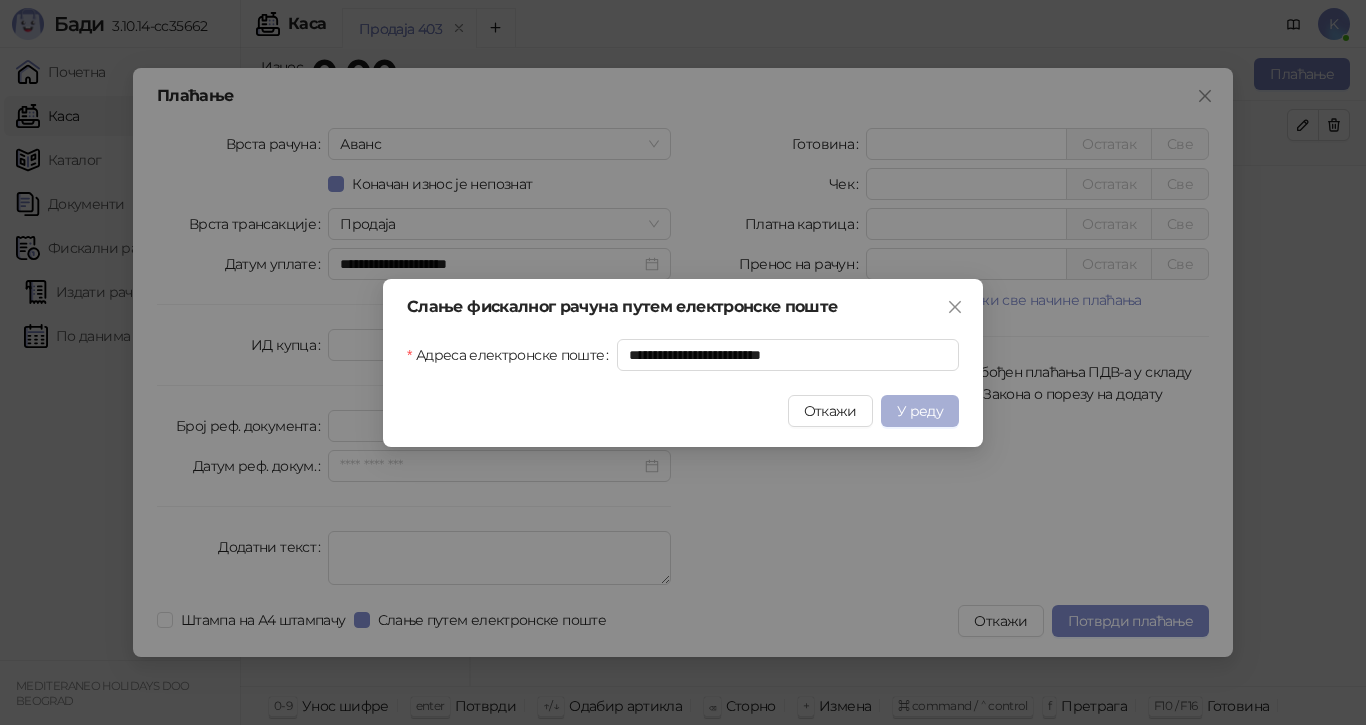 click on "У реду" at bounding box center (920, 411) 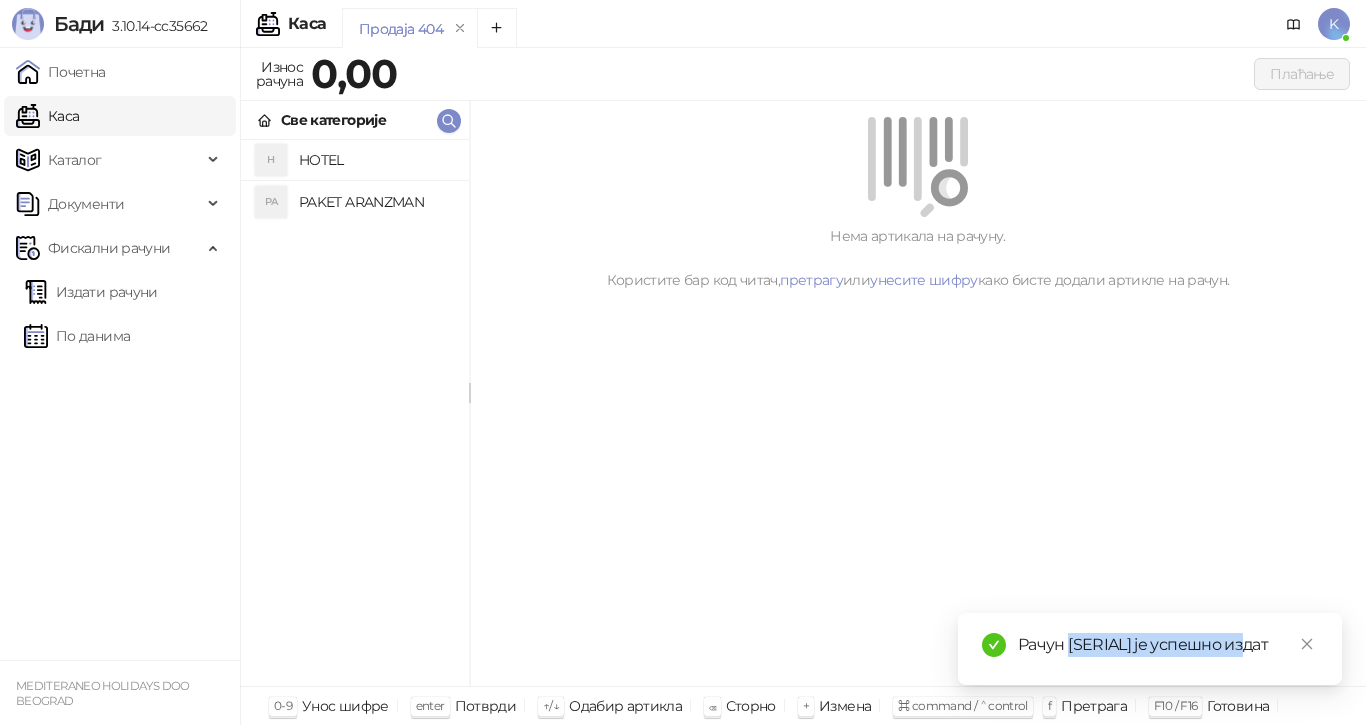 drag, startPoint x: 1272, startPoint y: 623, endPoint x: 1071, endPoint y: 620, distance: 201.02238 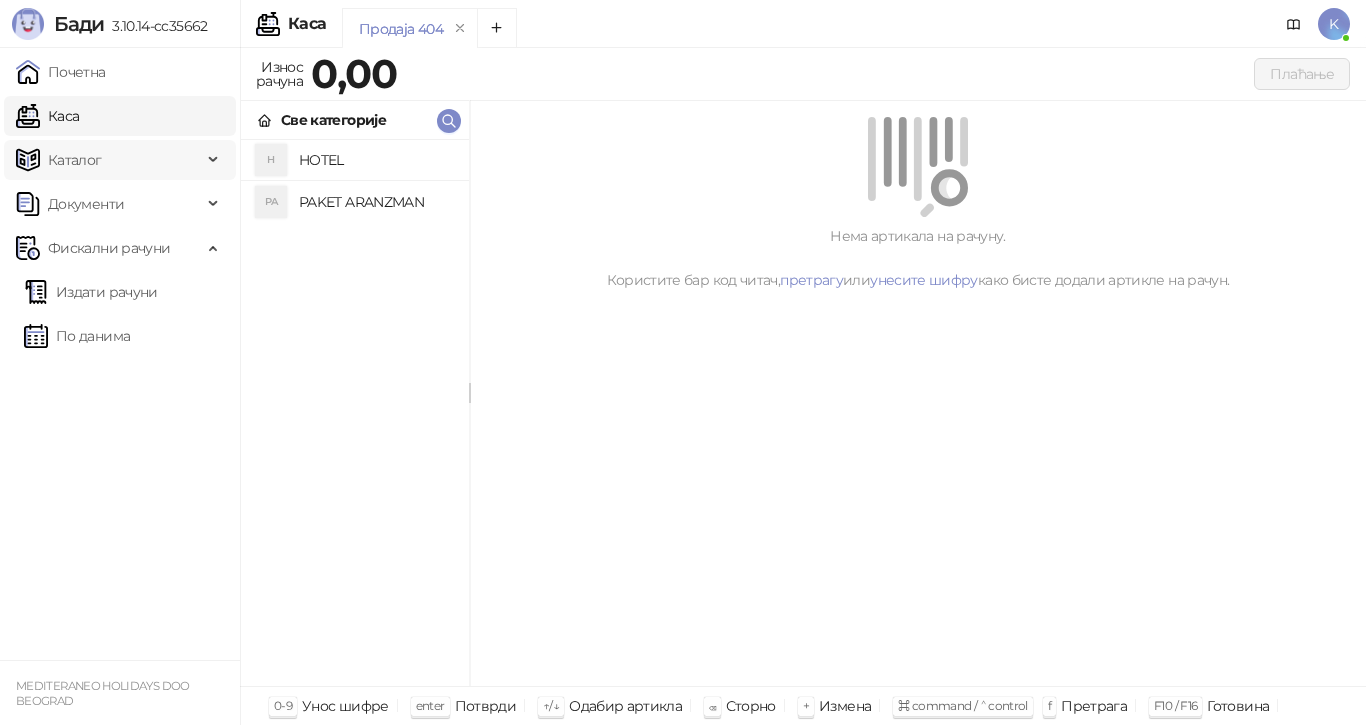click on "Каталог" at bounding box center (109, 160) 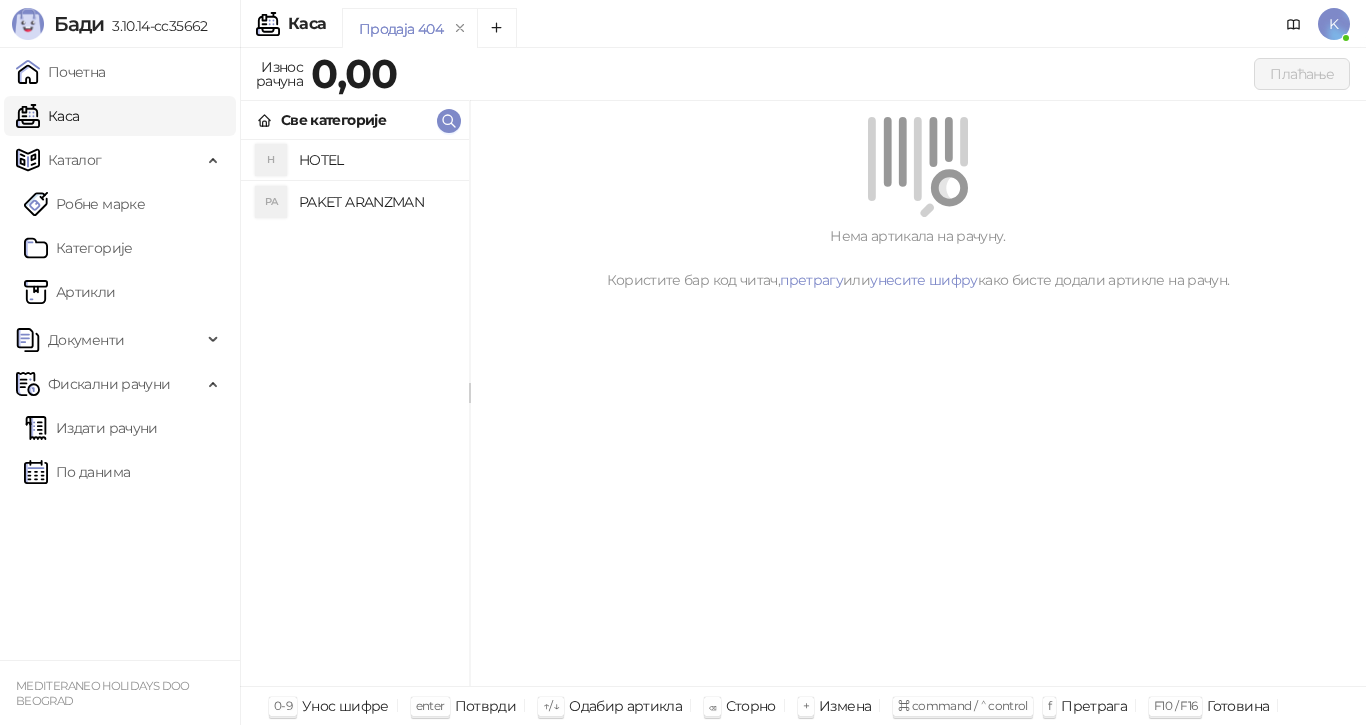 click on "Каса" at bounding box center (47, 116) 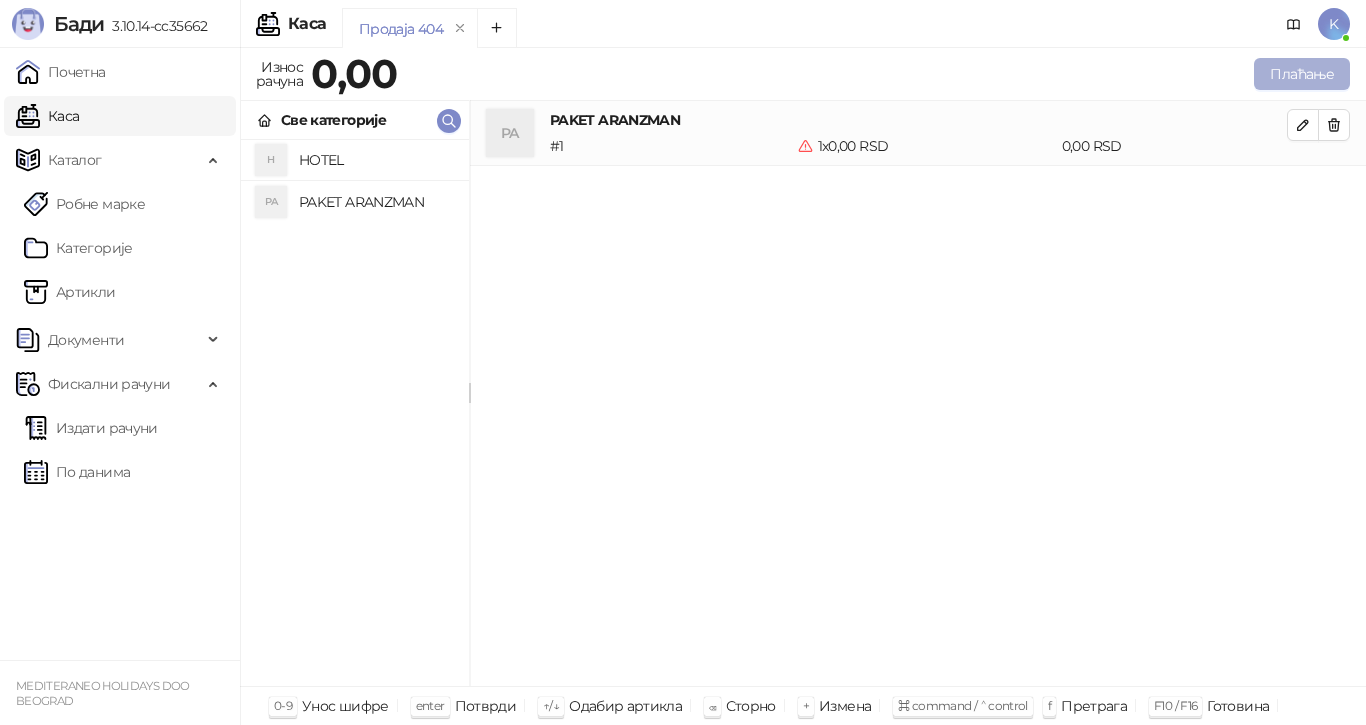 click on "Плаћање" at bounding box center (1302, 74) 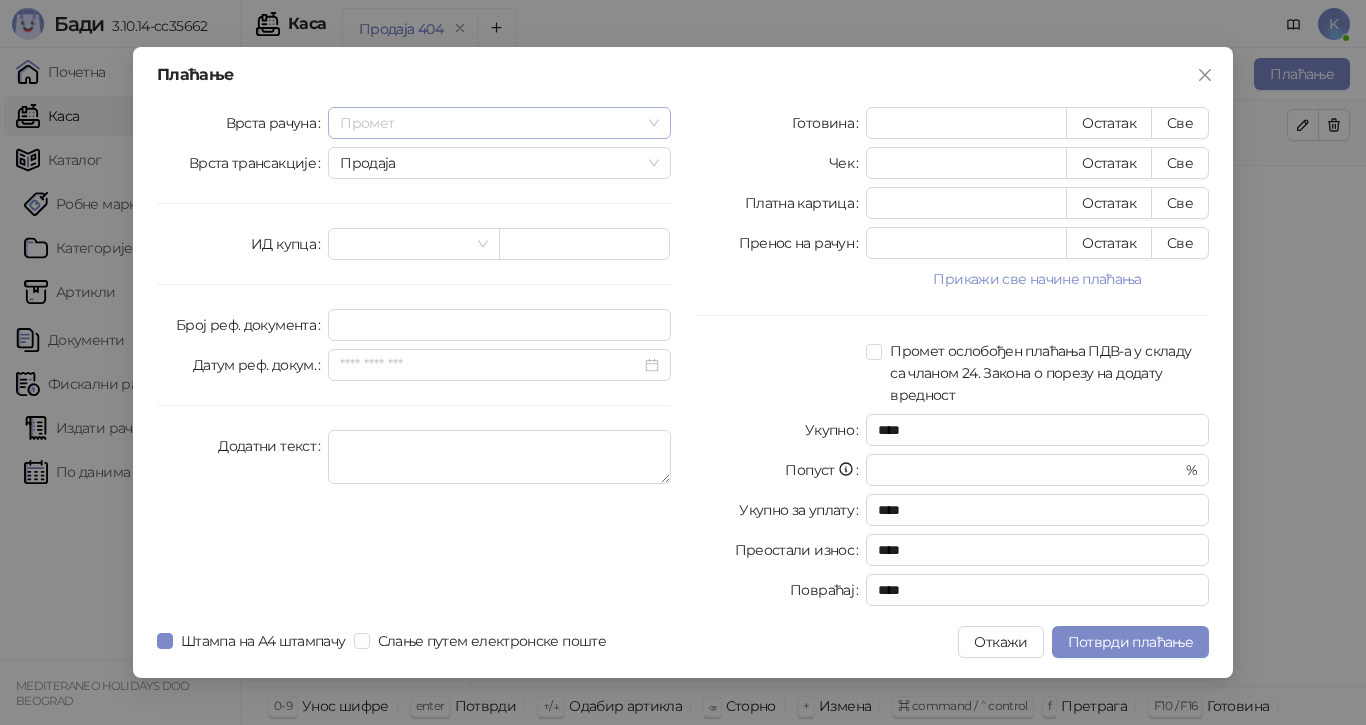 click on "Промет" at bounding box center (499, 123) 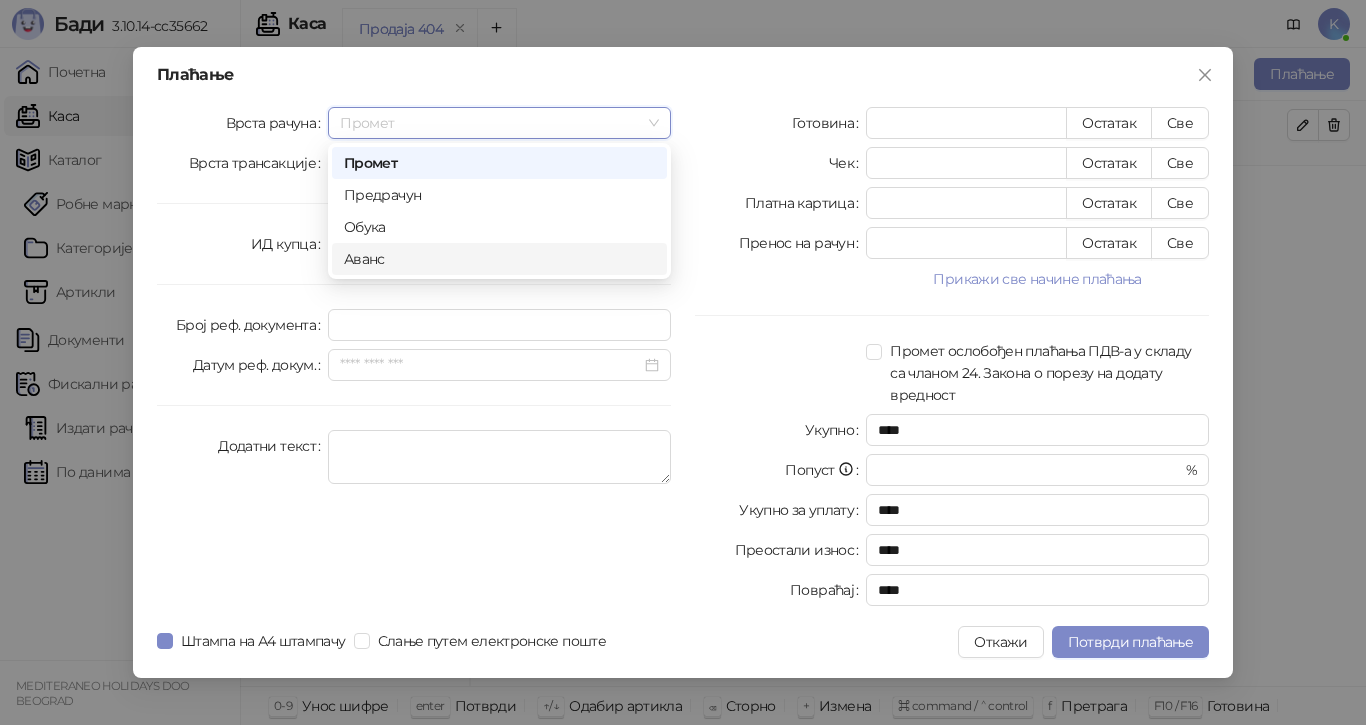 click on "Аванс" at bounding box center [499, 259] 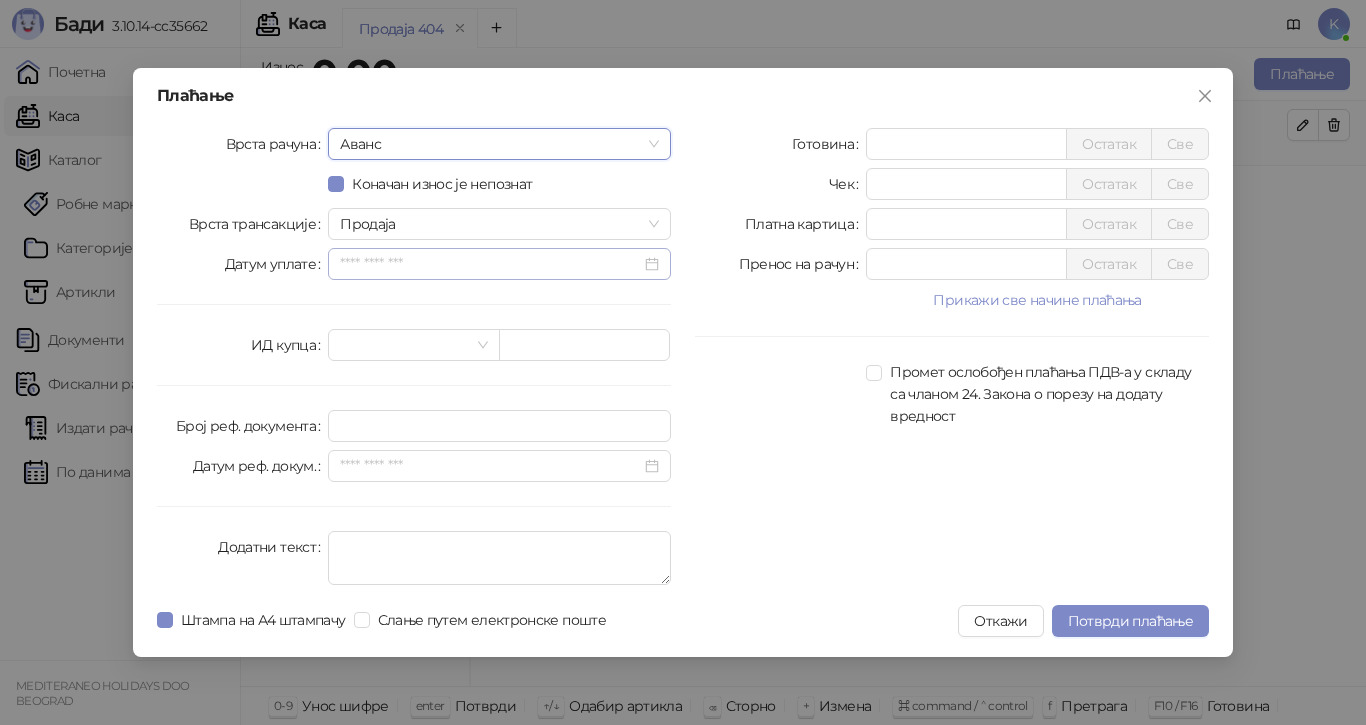 click at bounding box center (499, 264) 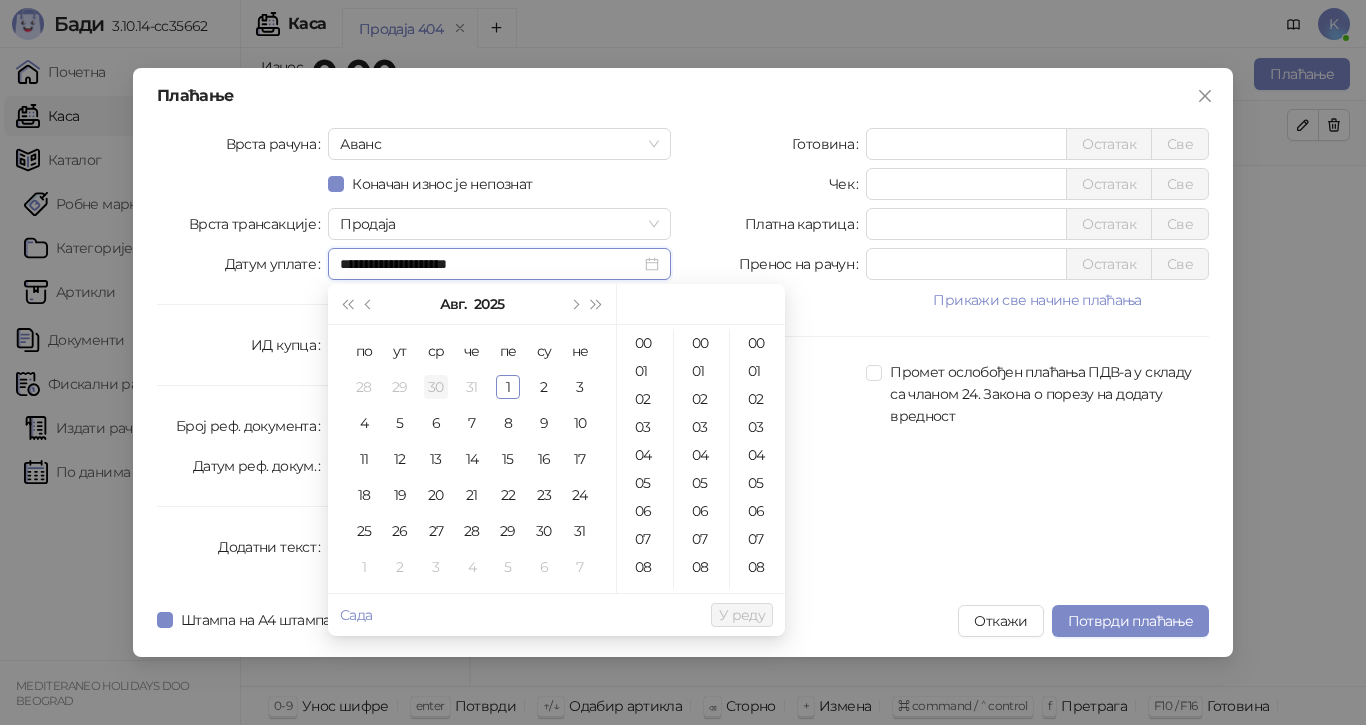 type on "**********" 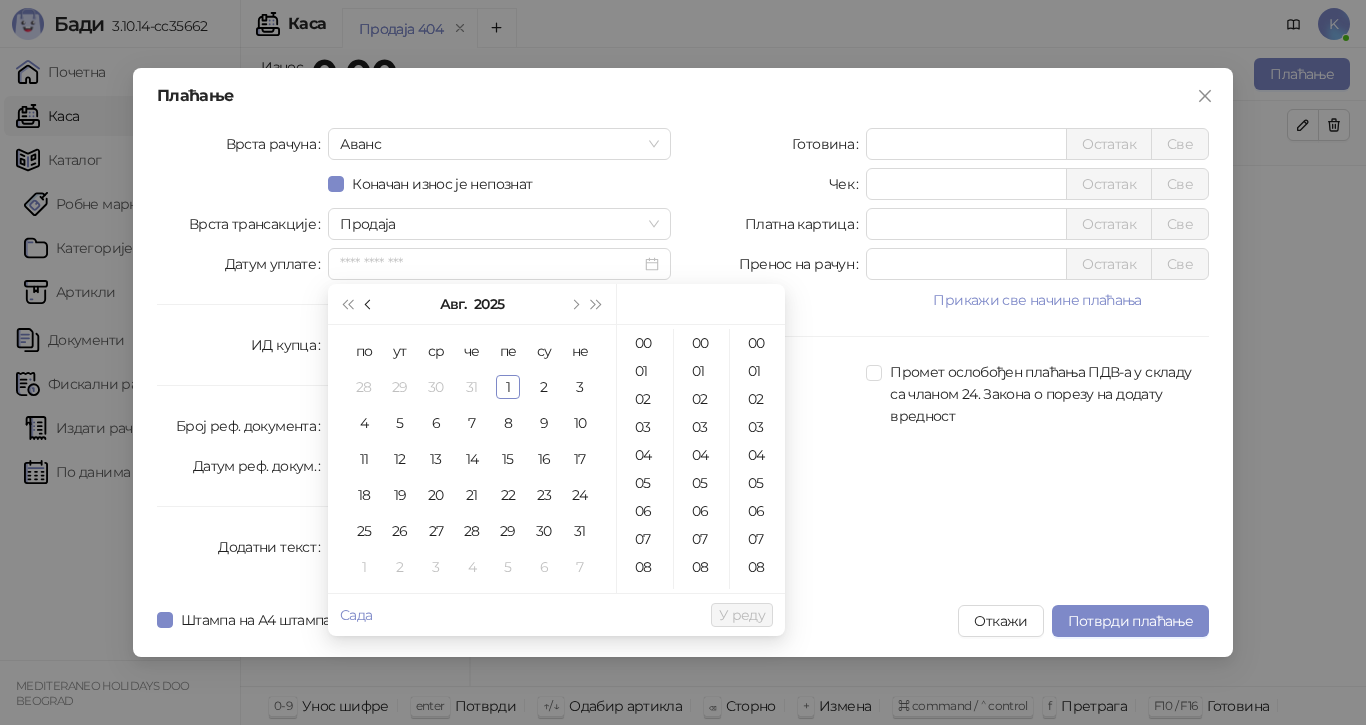 click at bounding box center [370, 304] 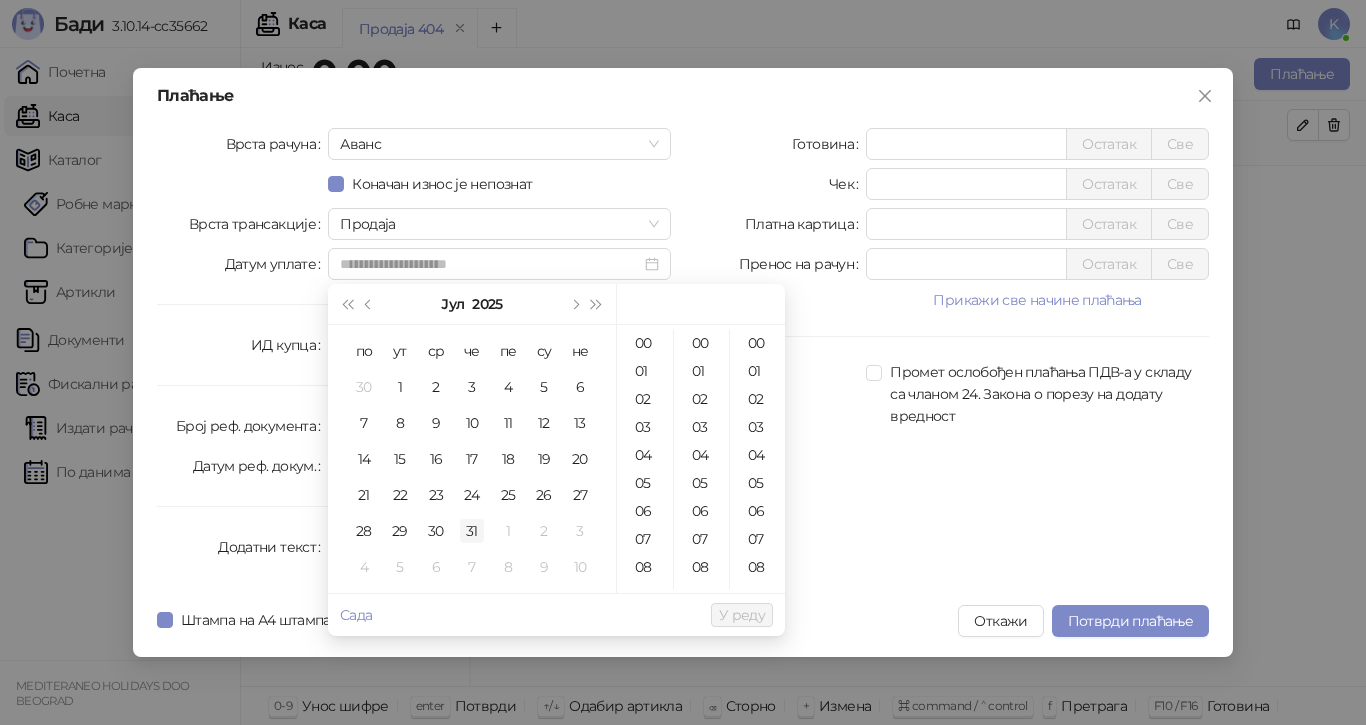 click on "31" at bounding box center (472, 531) 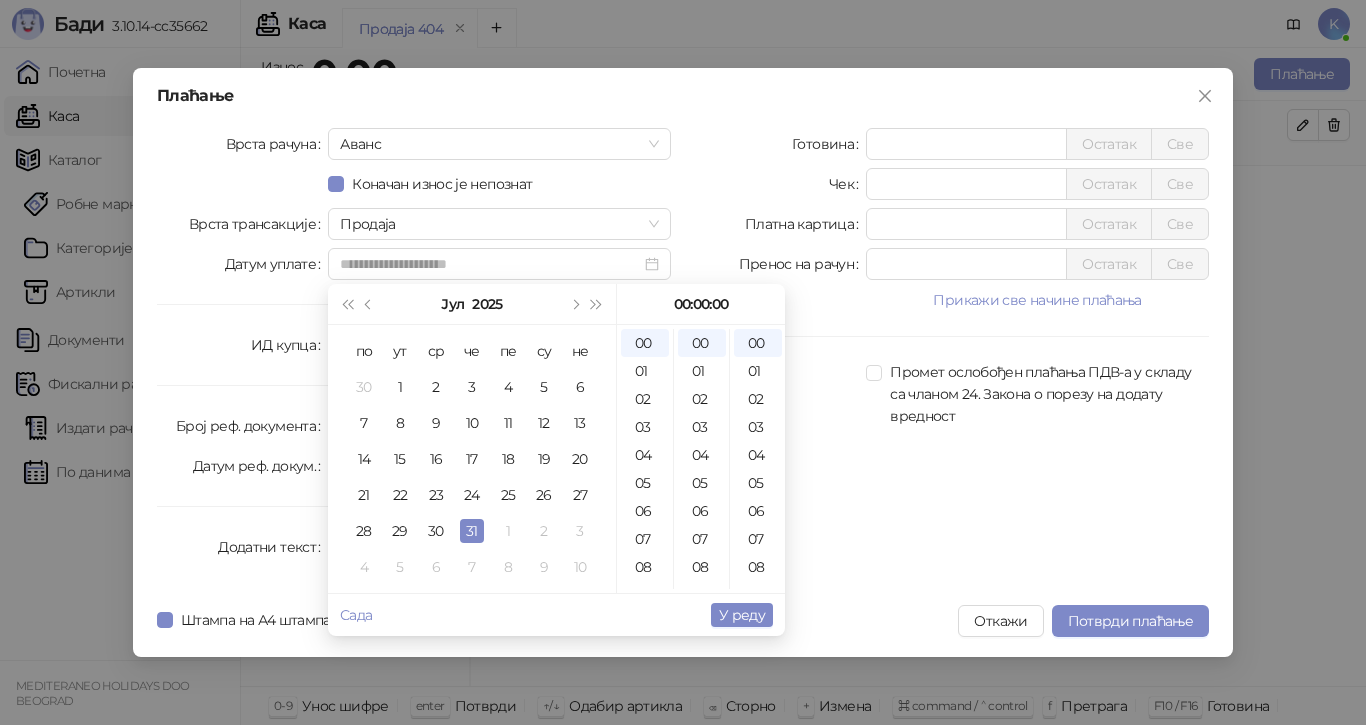 type on "**********" 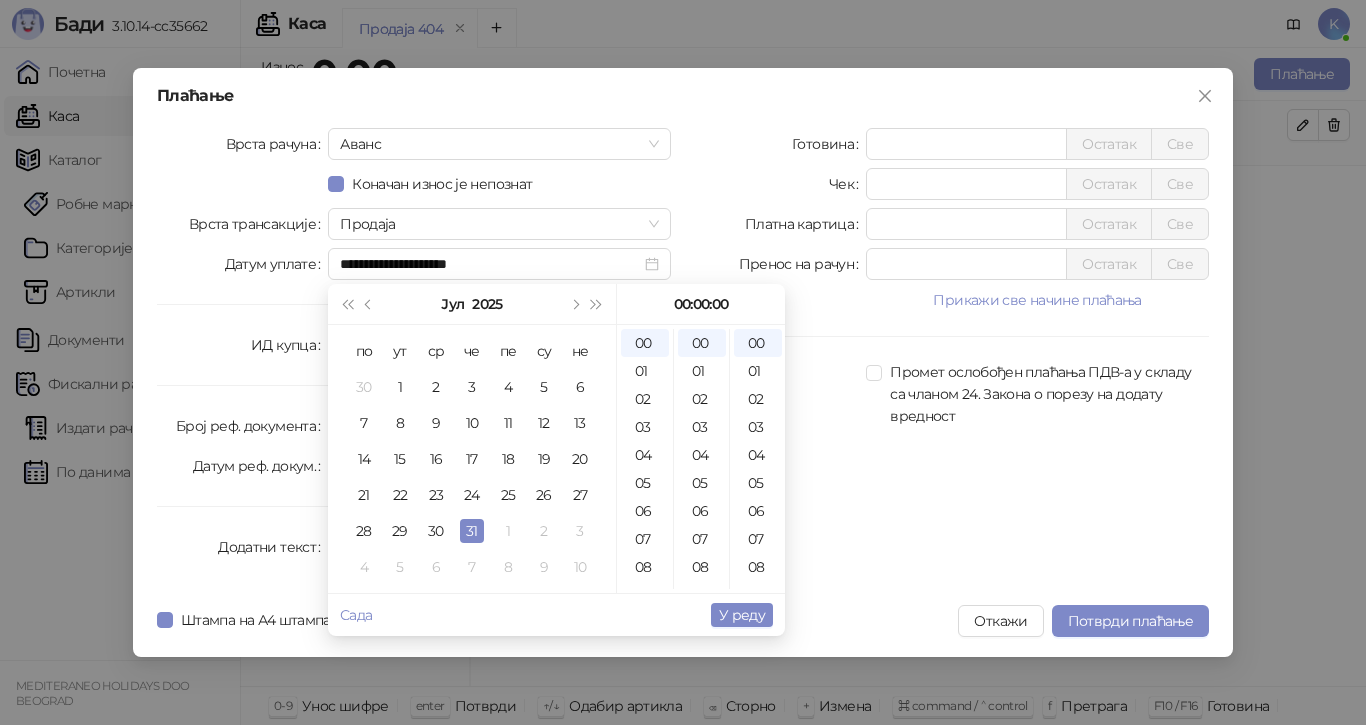 click on "У реду" at bounding box center [742, 615] 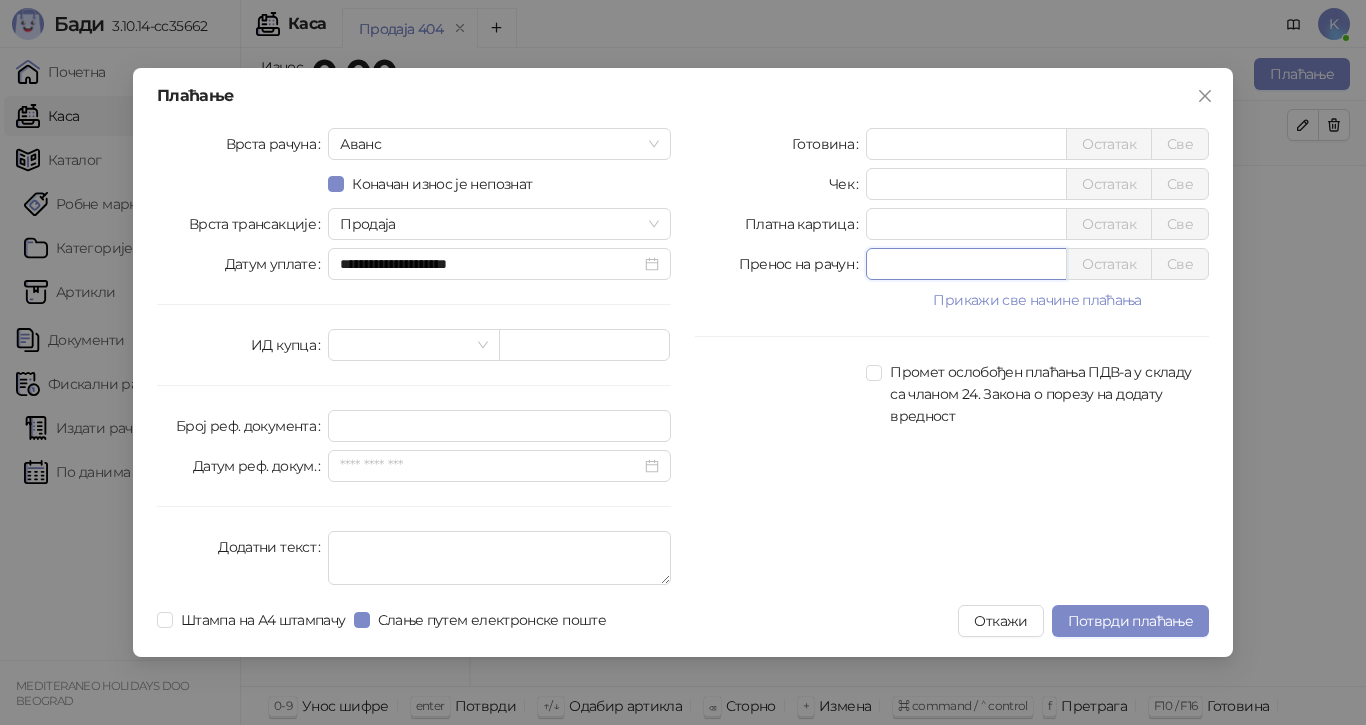drag, startPoint x: 887, startPoint y: 265, endPoint x: 825, endPoint y: 285, distance: 65.14599 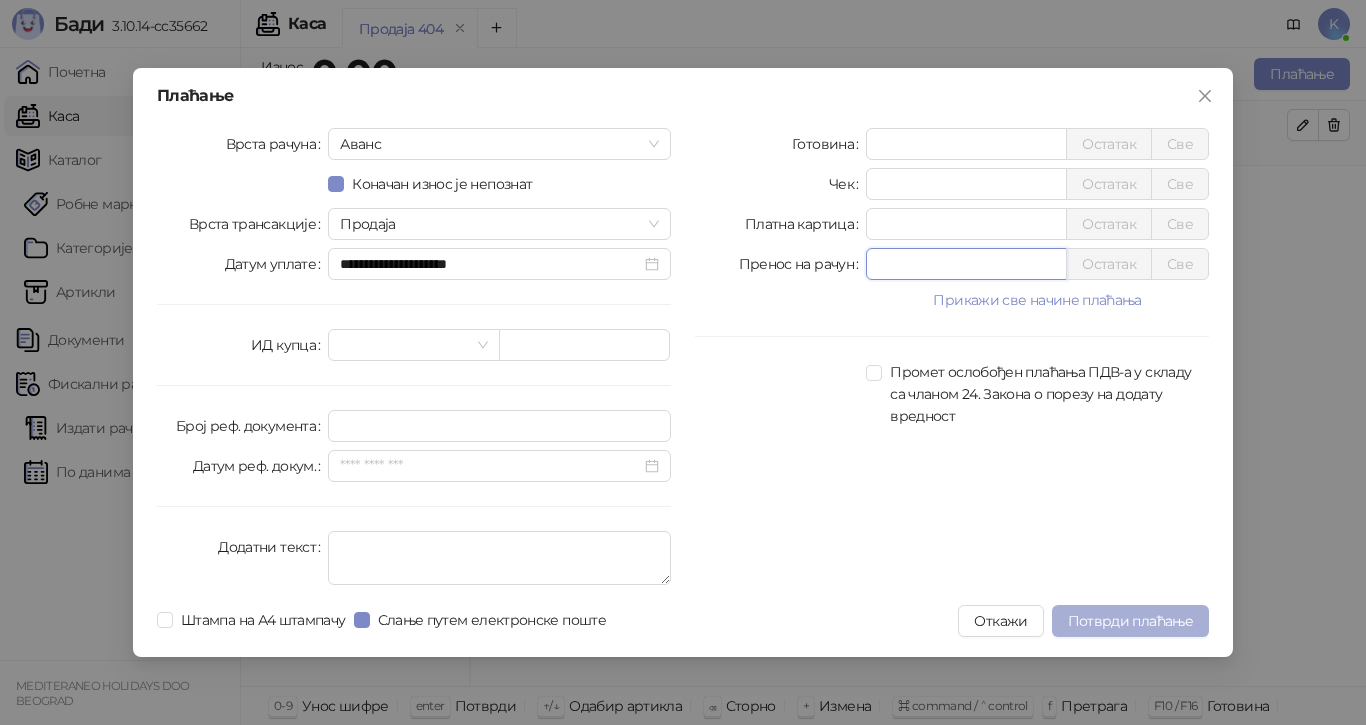 type on "*****" 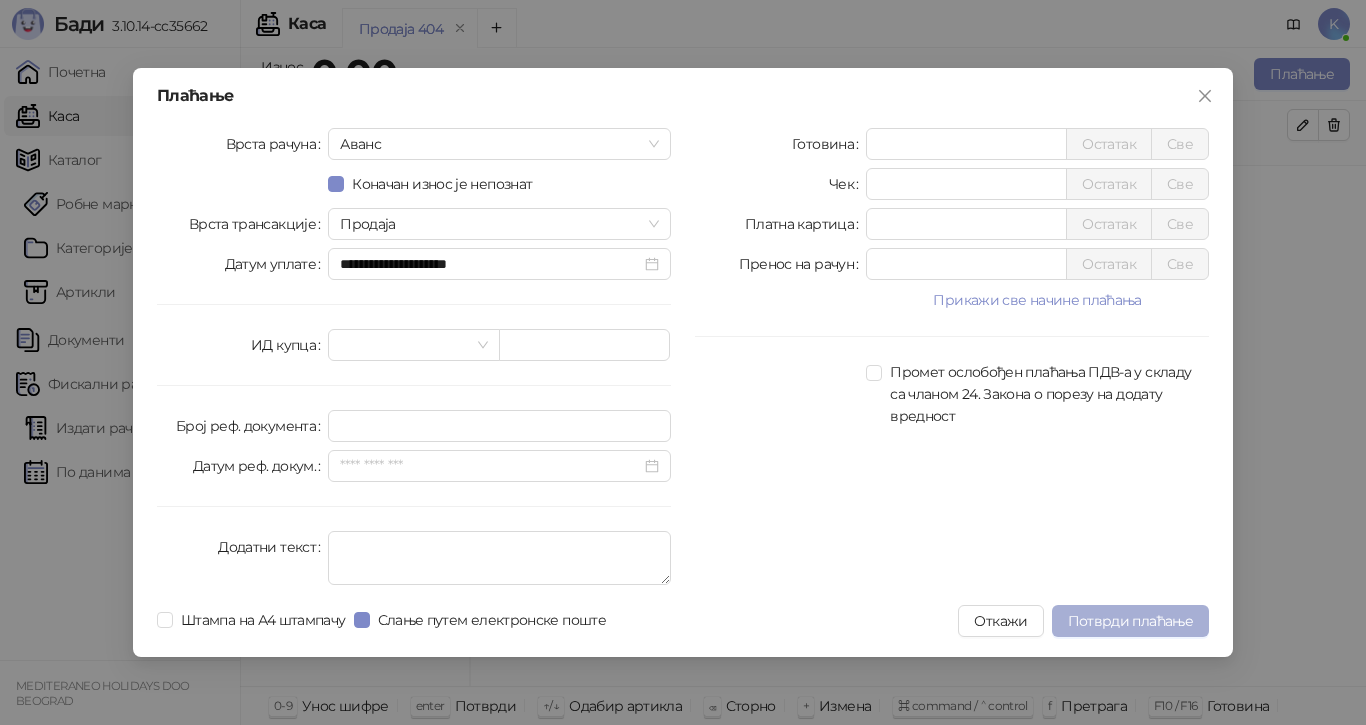 click on "Потврди плаћање" at bounding box center (1130, 621) 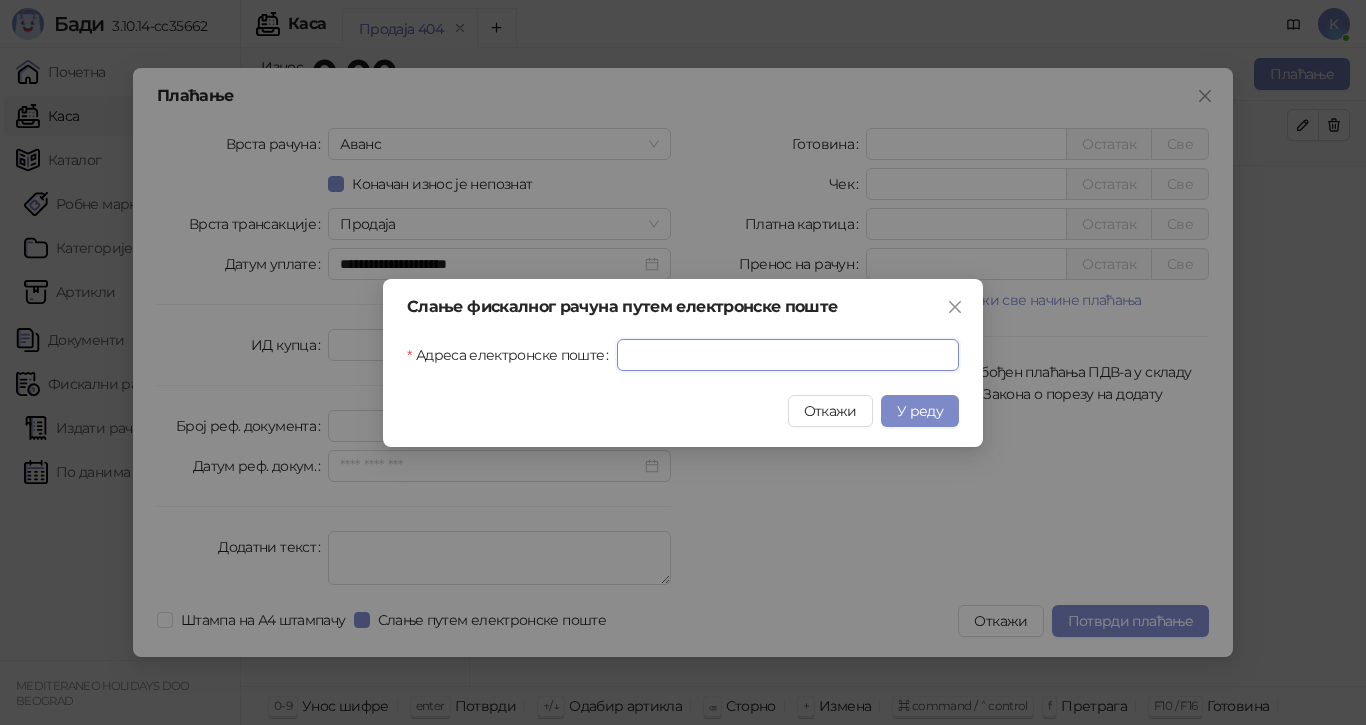 drag, startPoint x: 761, startPoint y: 353, endPoint x: 749, endPoint y: 376, distance: 25.942244 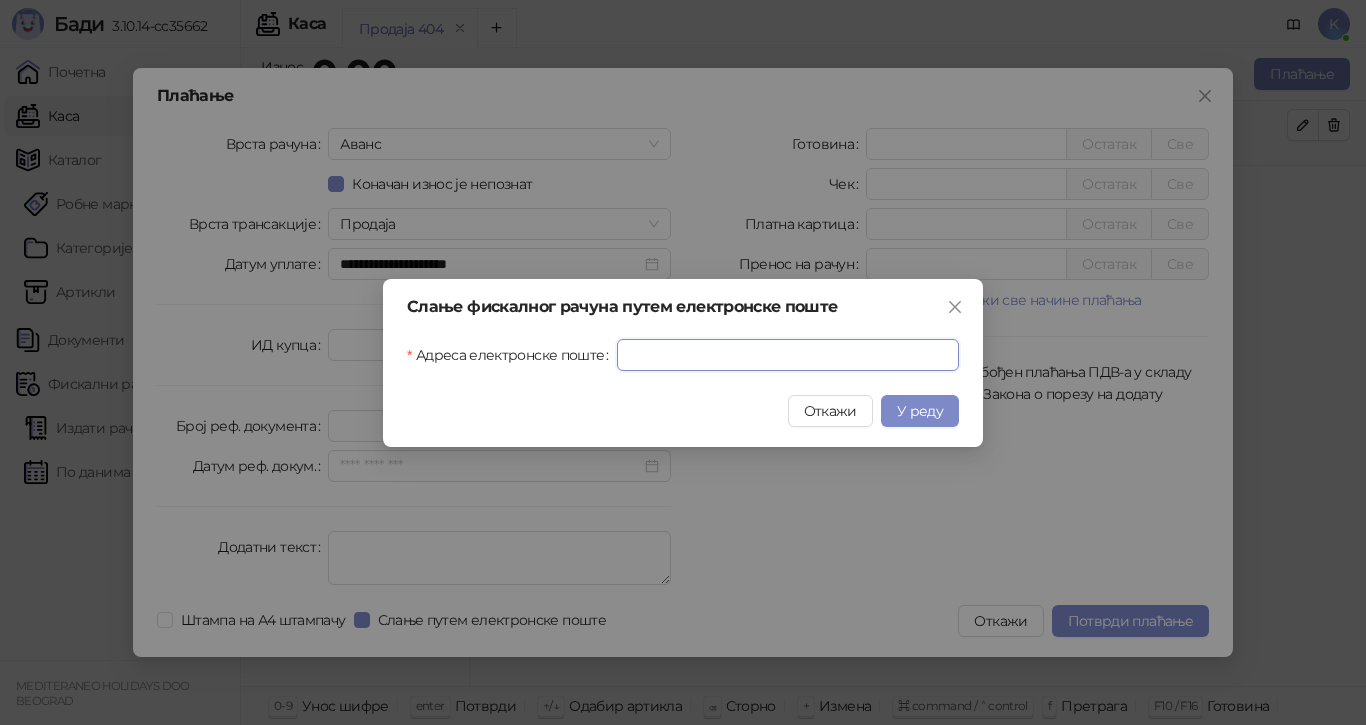 paste on "**********" 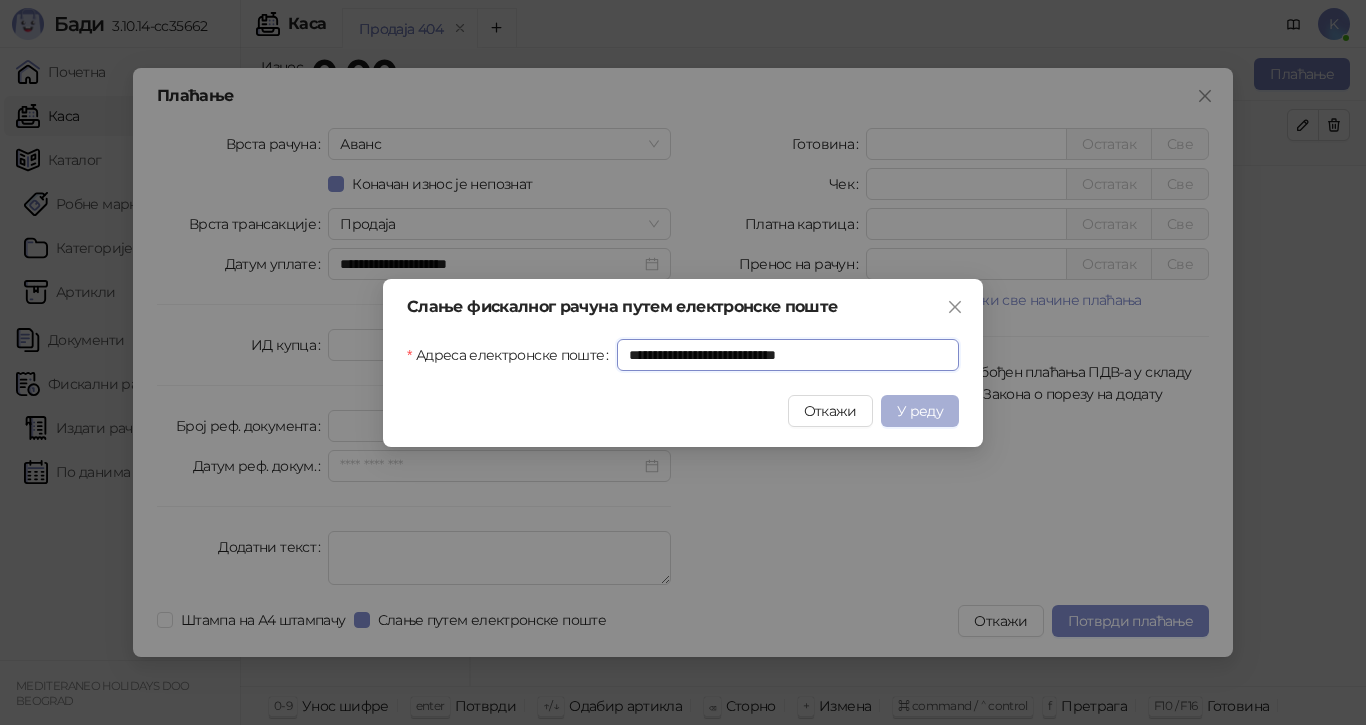 type on "**********" 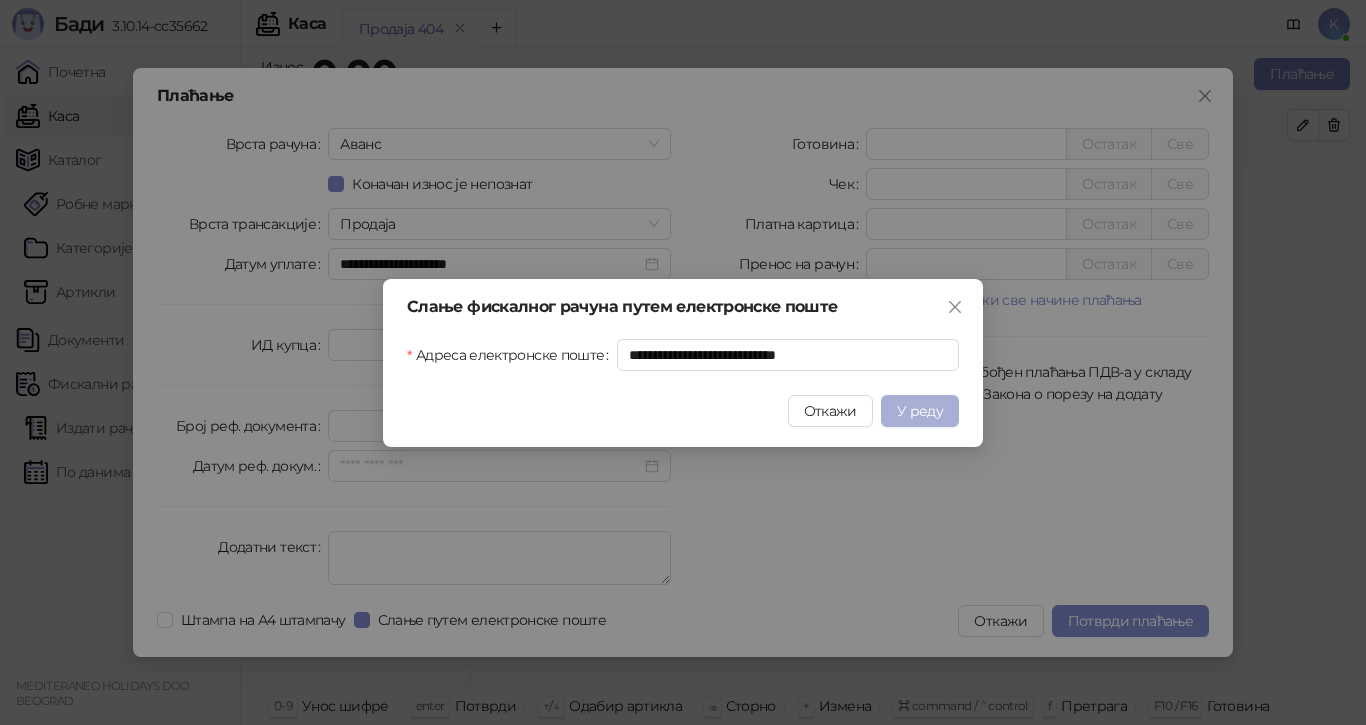 click on "У реду" at bounding box center [920, 411] 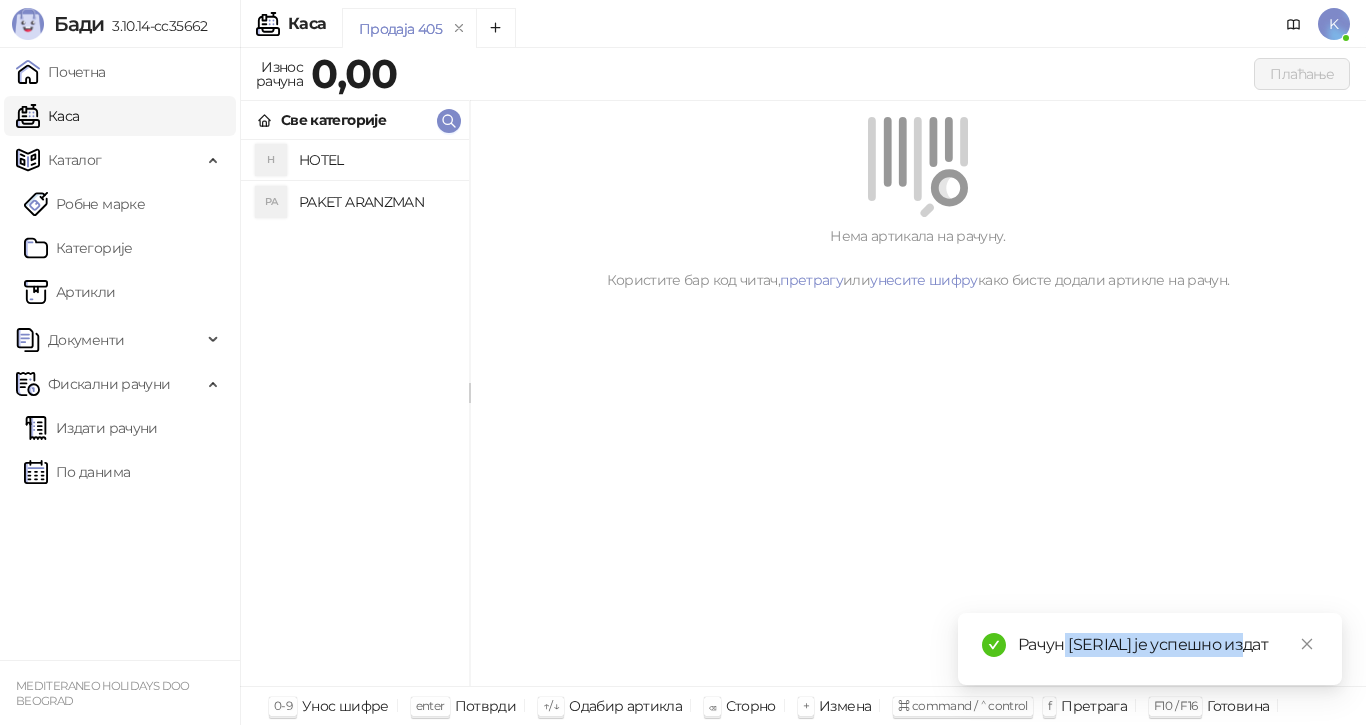 drag, startPoint x: 1274, startPoint y: 621, endPoint x: 1064, endPoint y: 618, distance: 210.02142 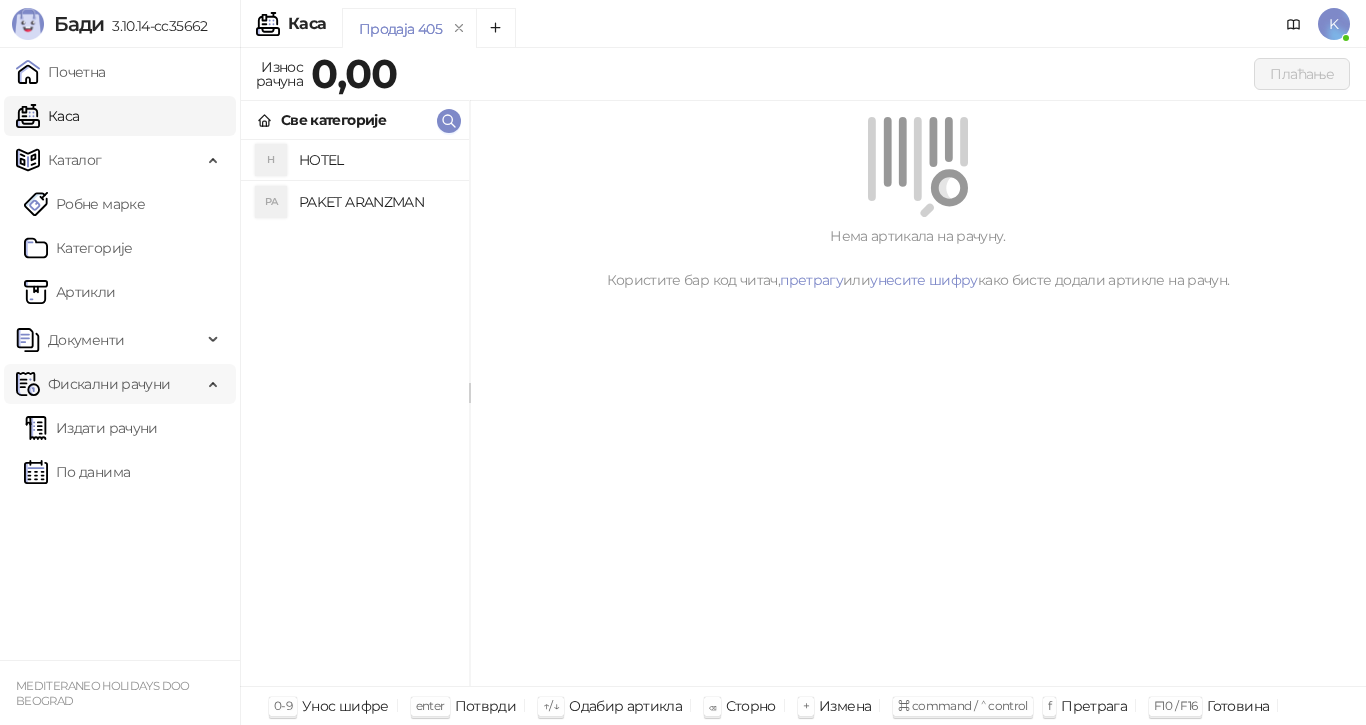 click on "Фискални рачуни" at bounding box center (109, 384) 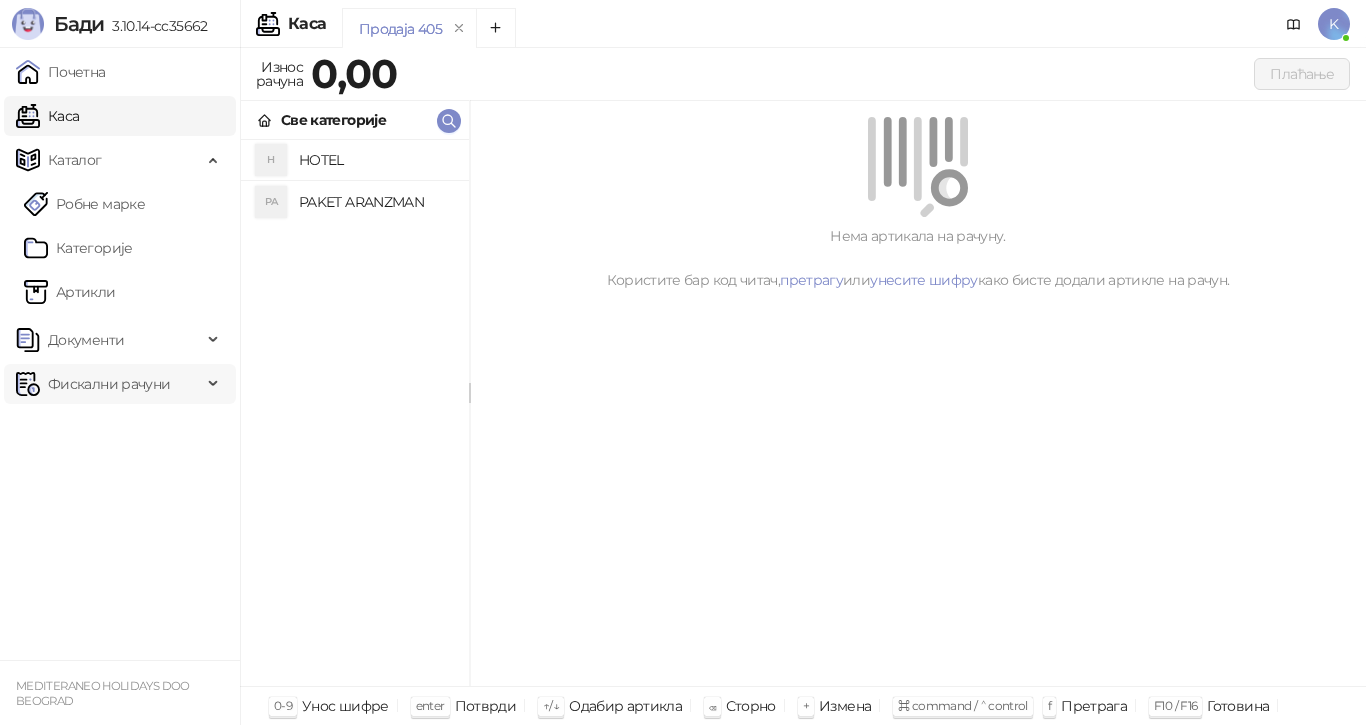 click on "Фискални рачуни" at bounding box center [109, 384] 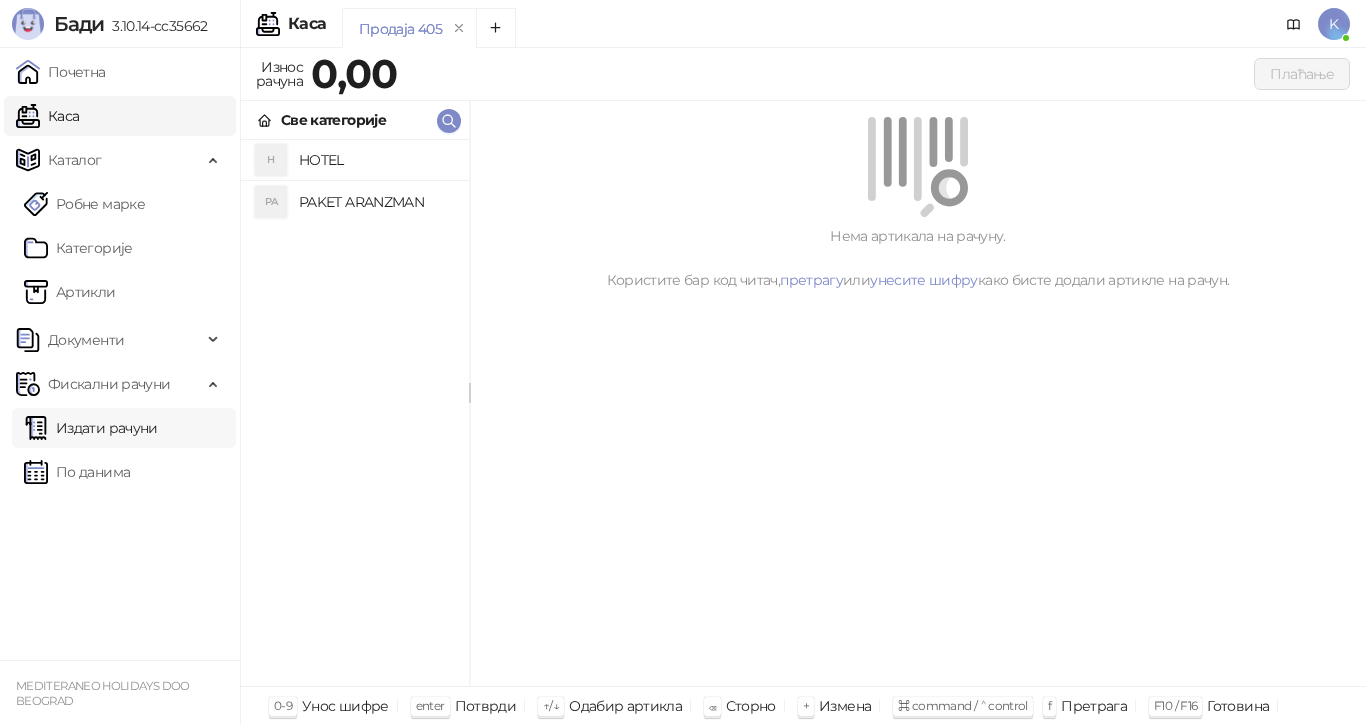 click on "Издати рачуни" at bounding box center [91, 428] 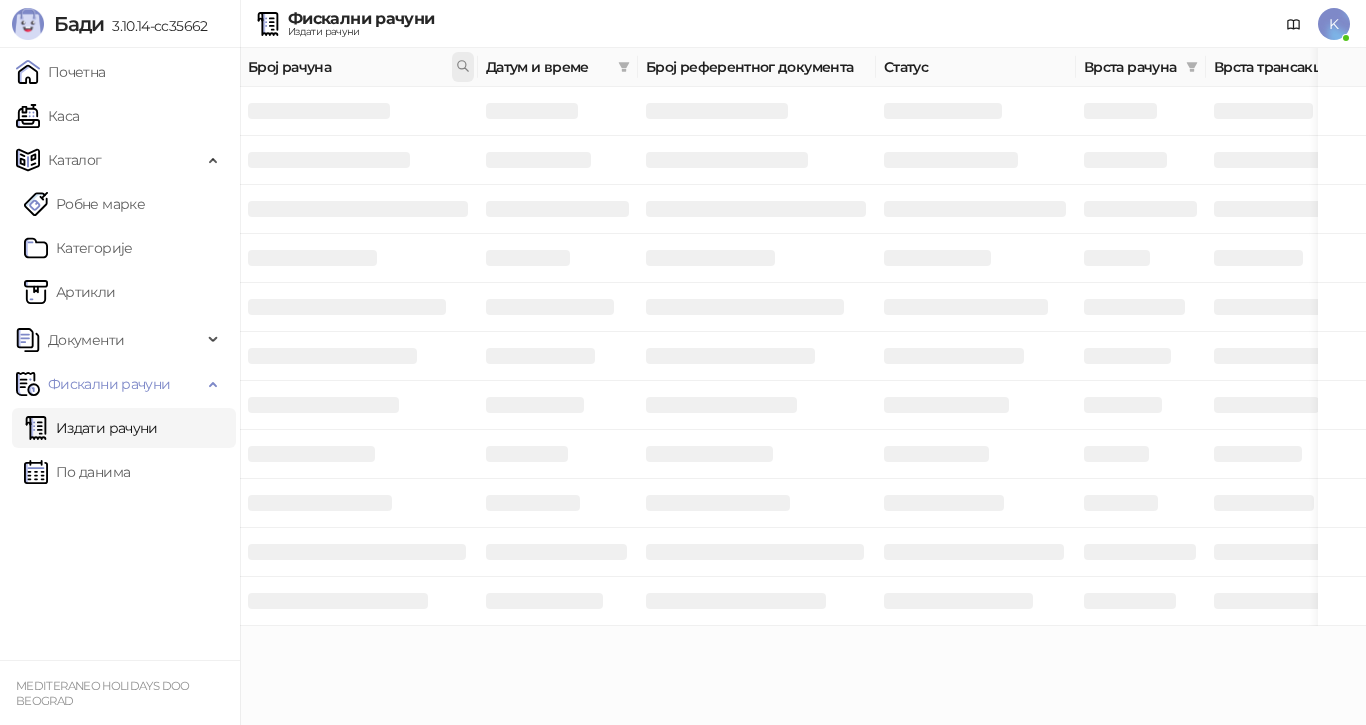 click 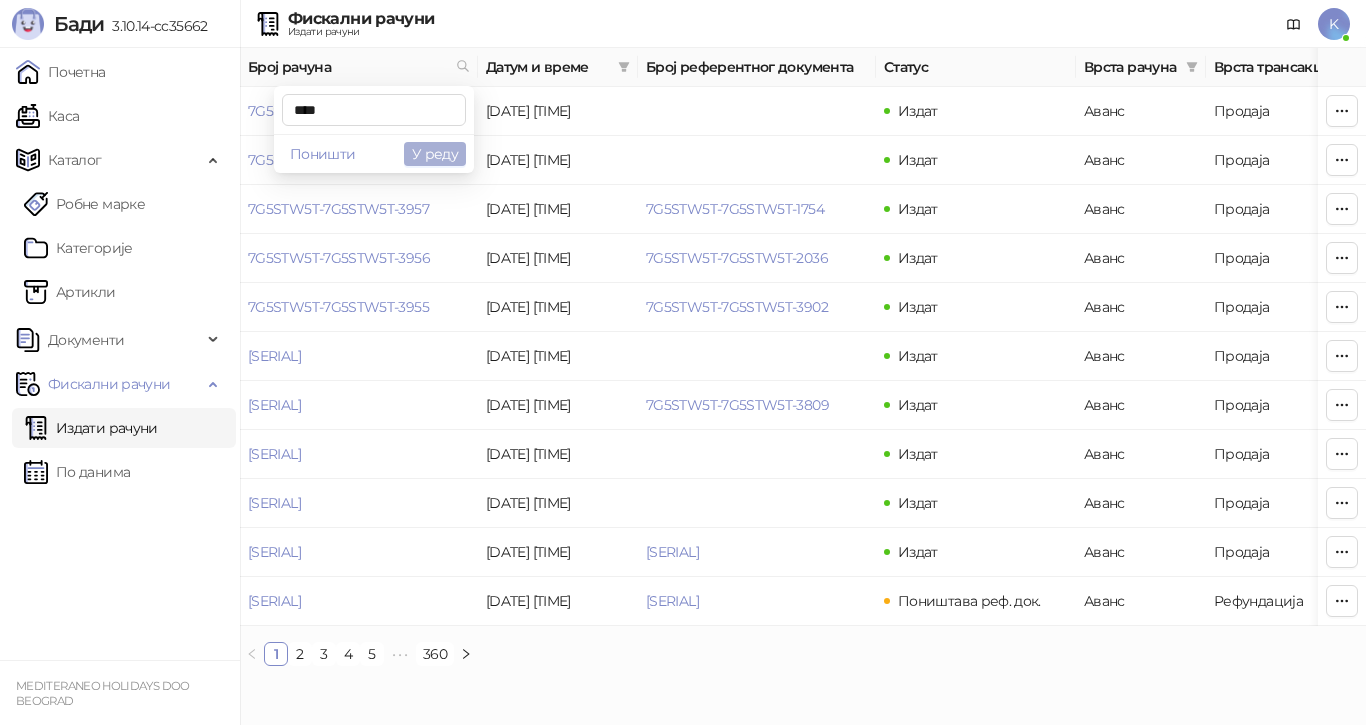 type on "****" 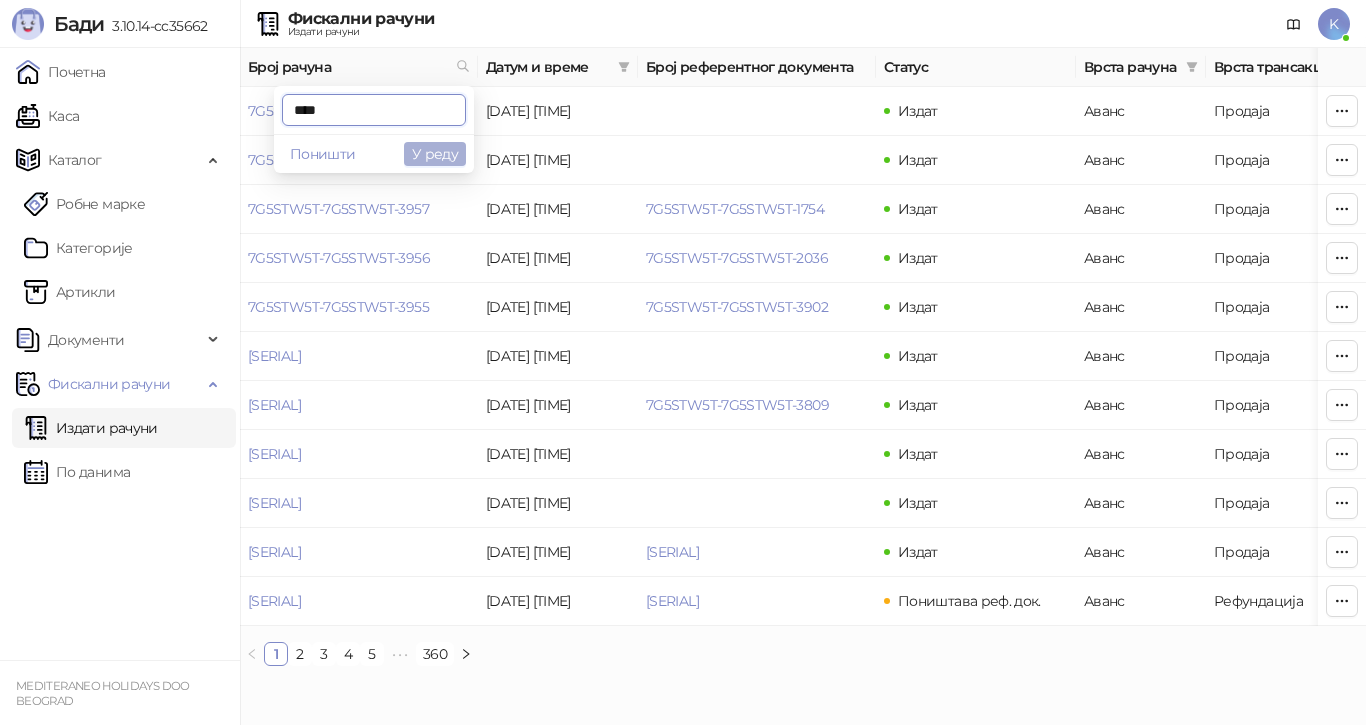 click on "У реду" at bounding box center [435, 154] 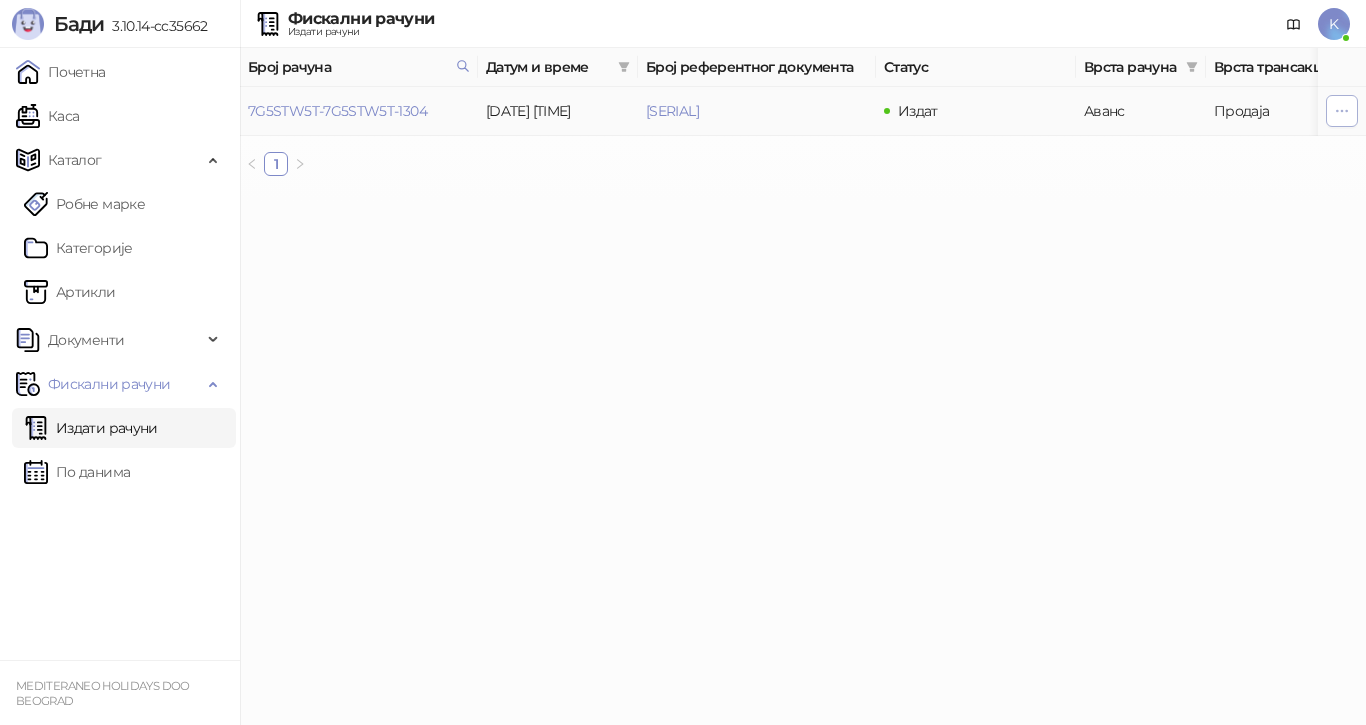 click 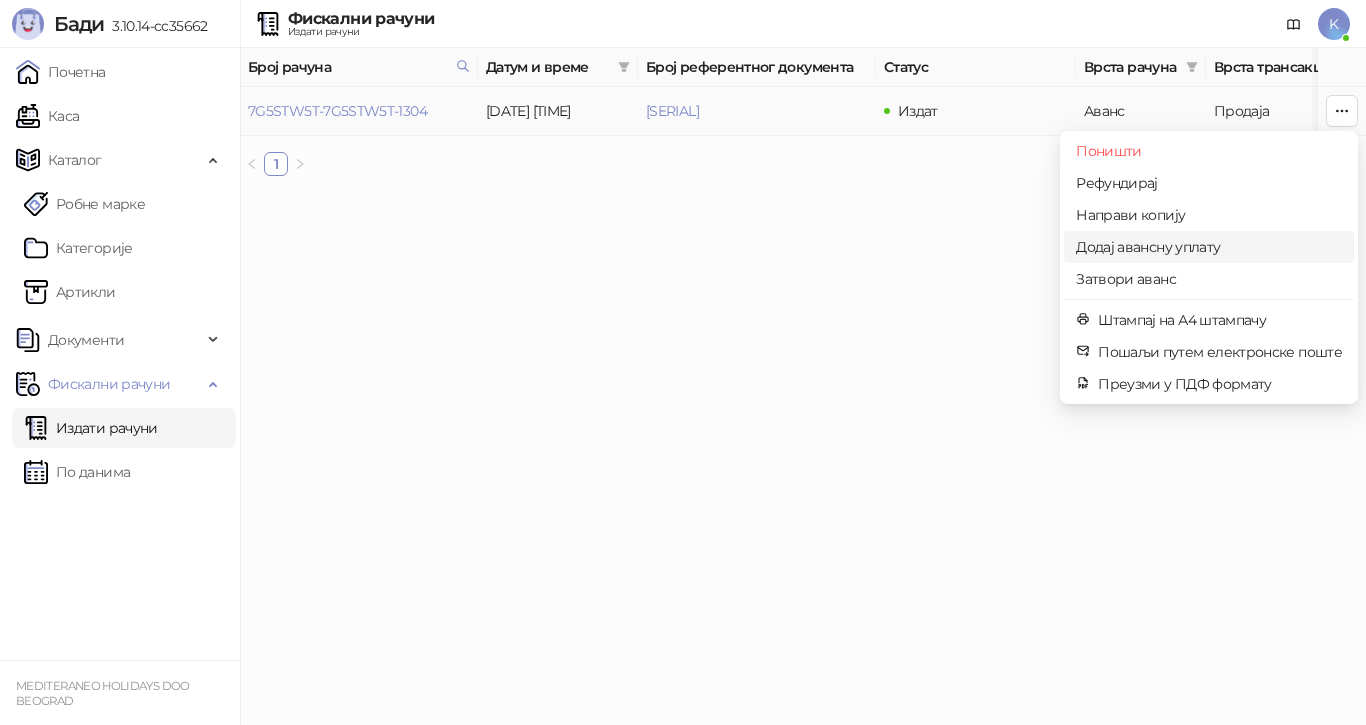 click on "Додај авансну уплату" at bounding box center [1209, 247] 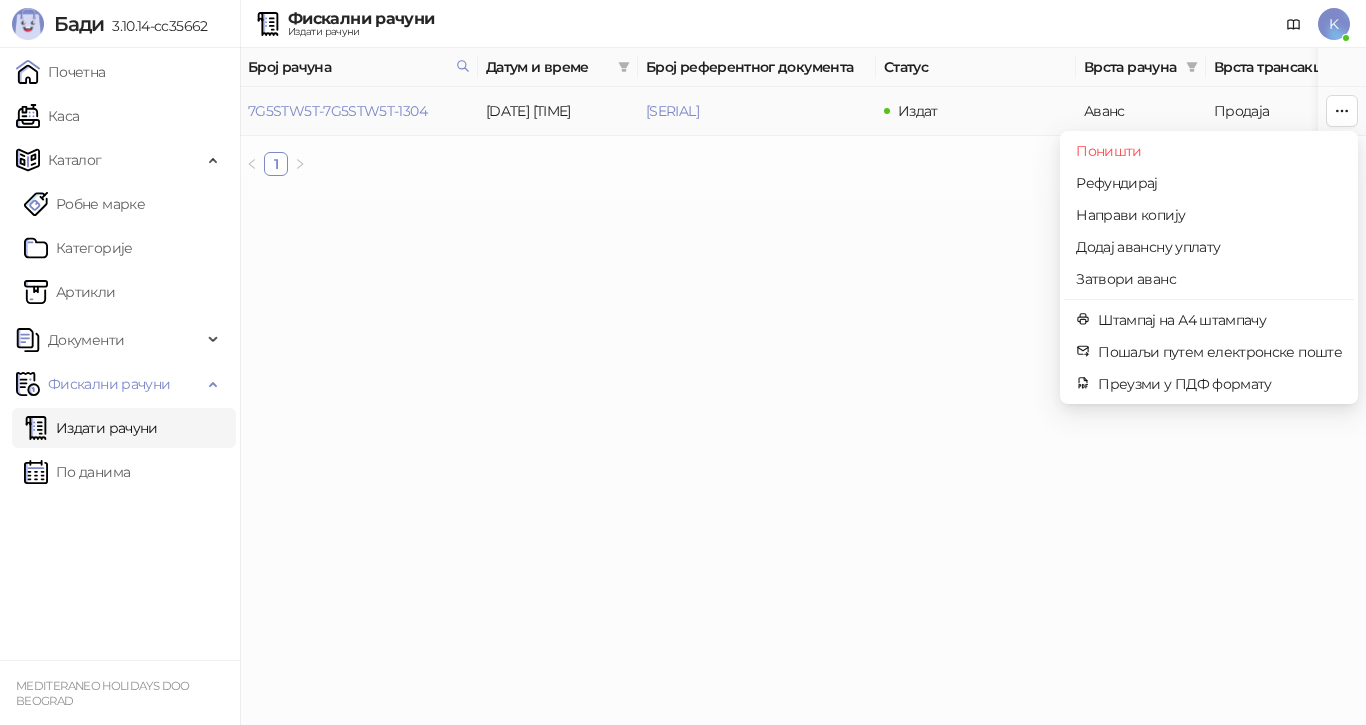 type on "**********" 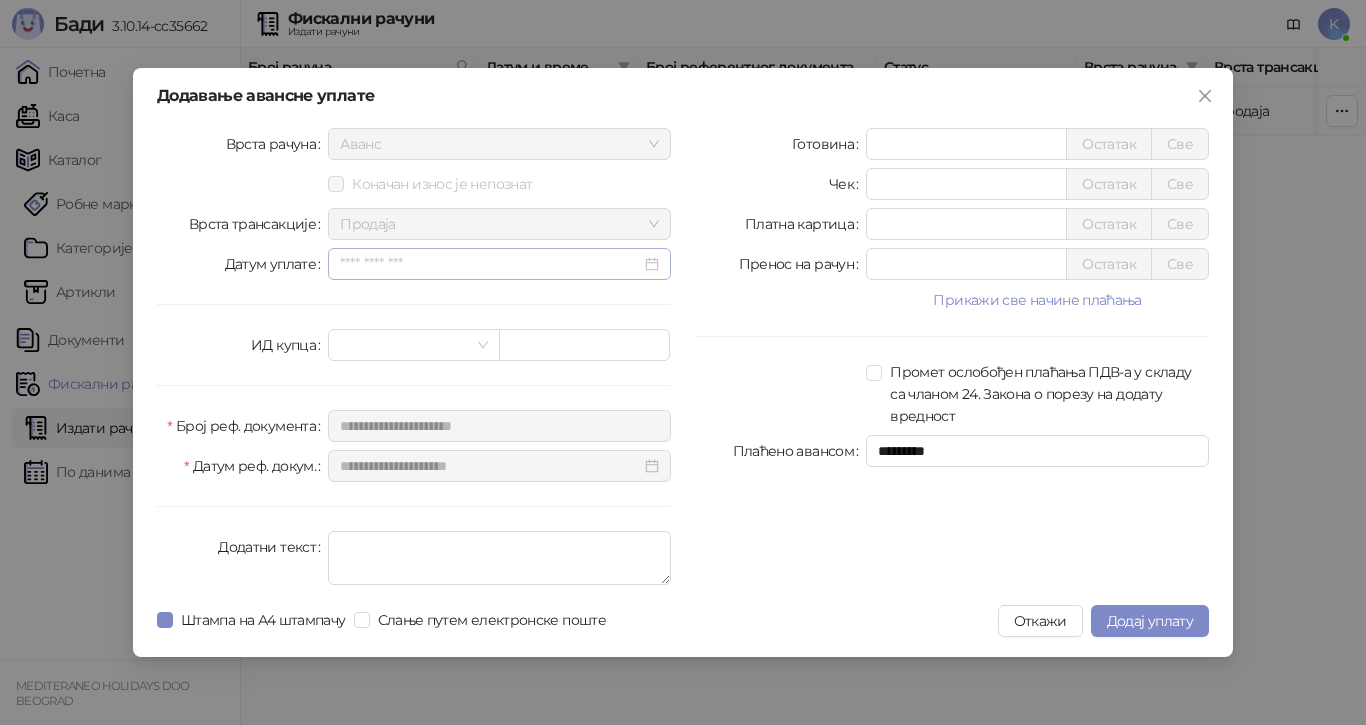 drag, startPoint x: 657, startPoint y: 268, endPoint x: 655, endPoint y: 254, distance: 14.142136 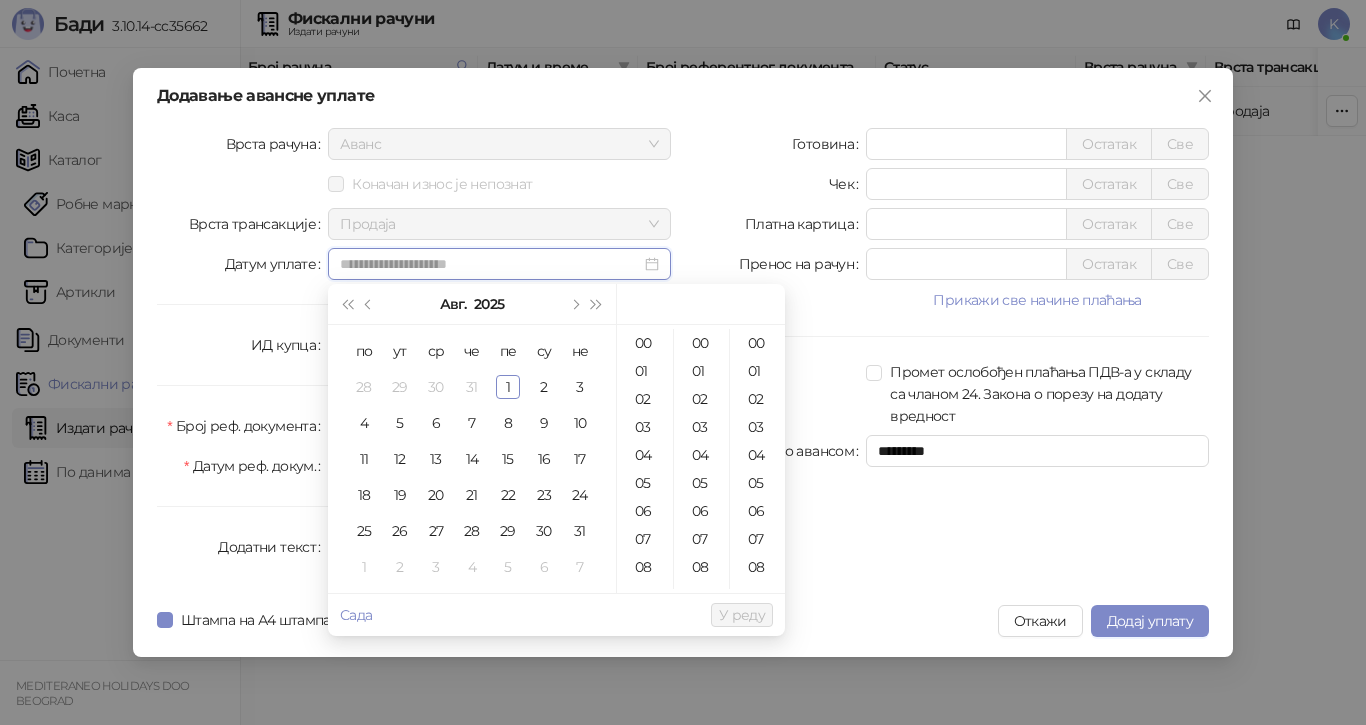 type on "**********" 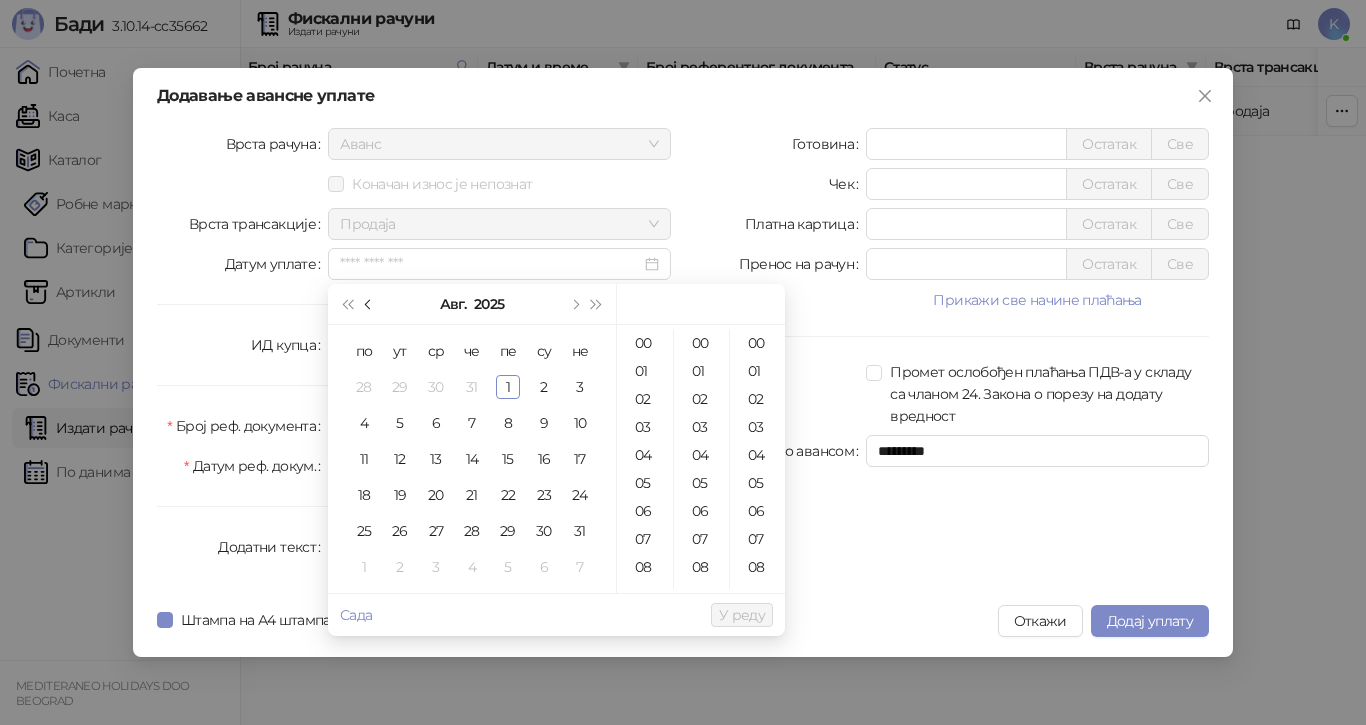 click at bounding box center [369, 304] 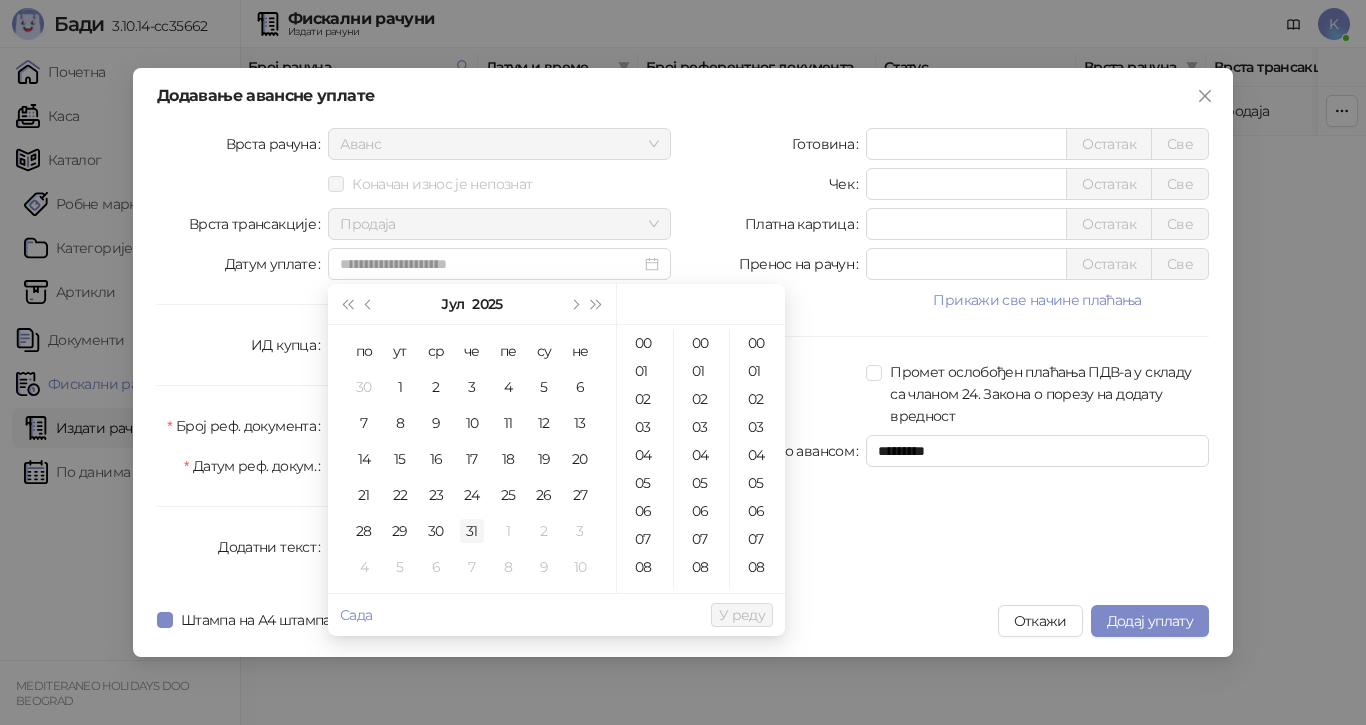 click on "31" at bounding box center [472, 531] 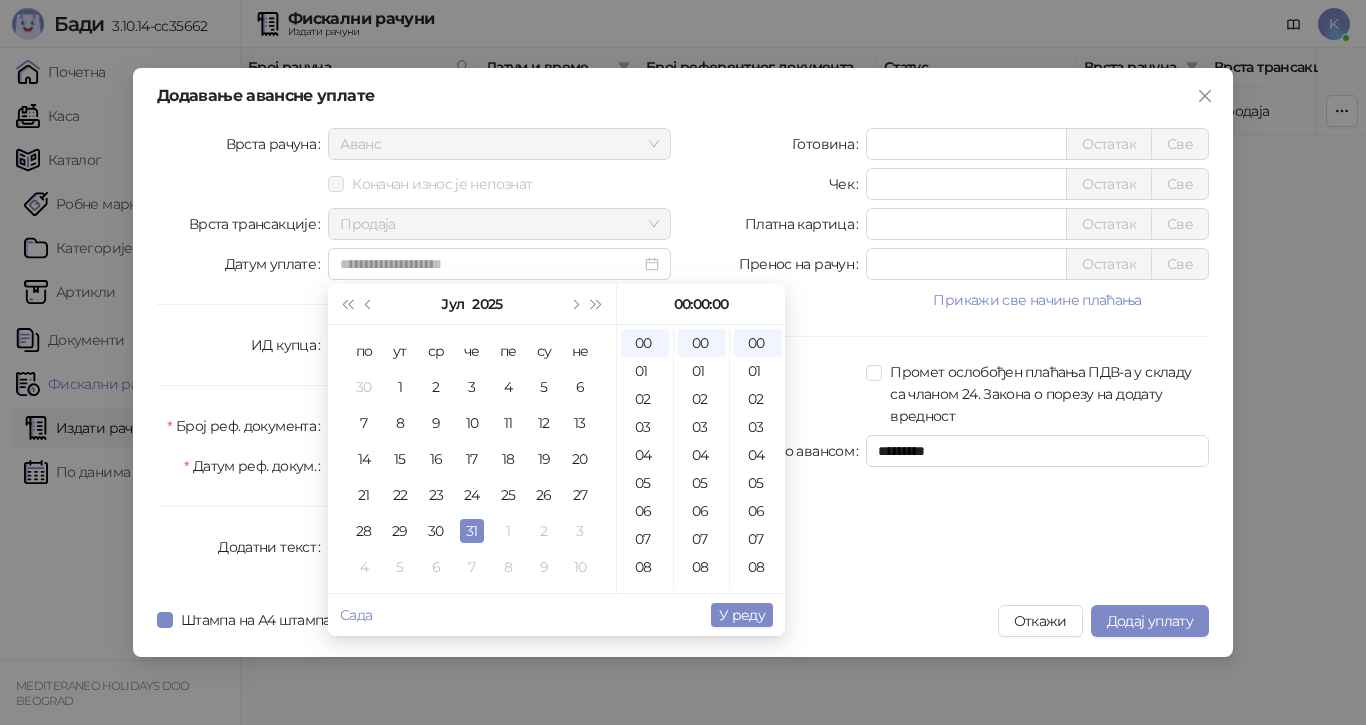 type on "**********" 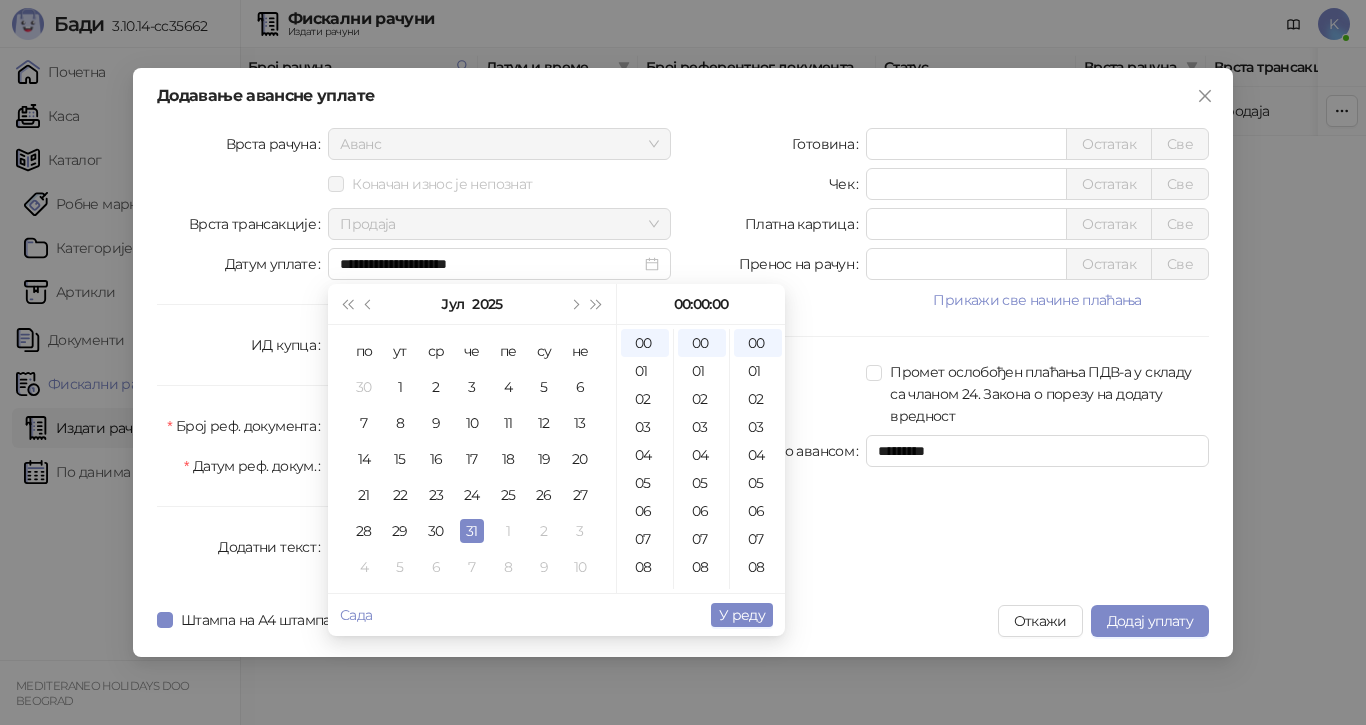 click on "У реду" at bounding box center (742, 615) 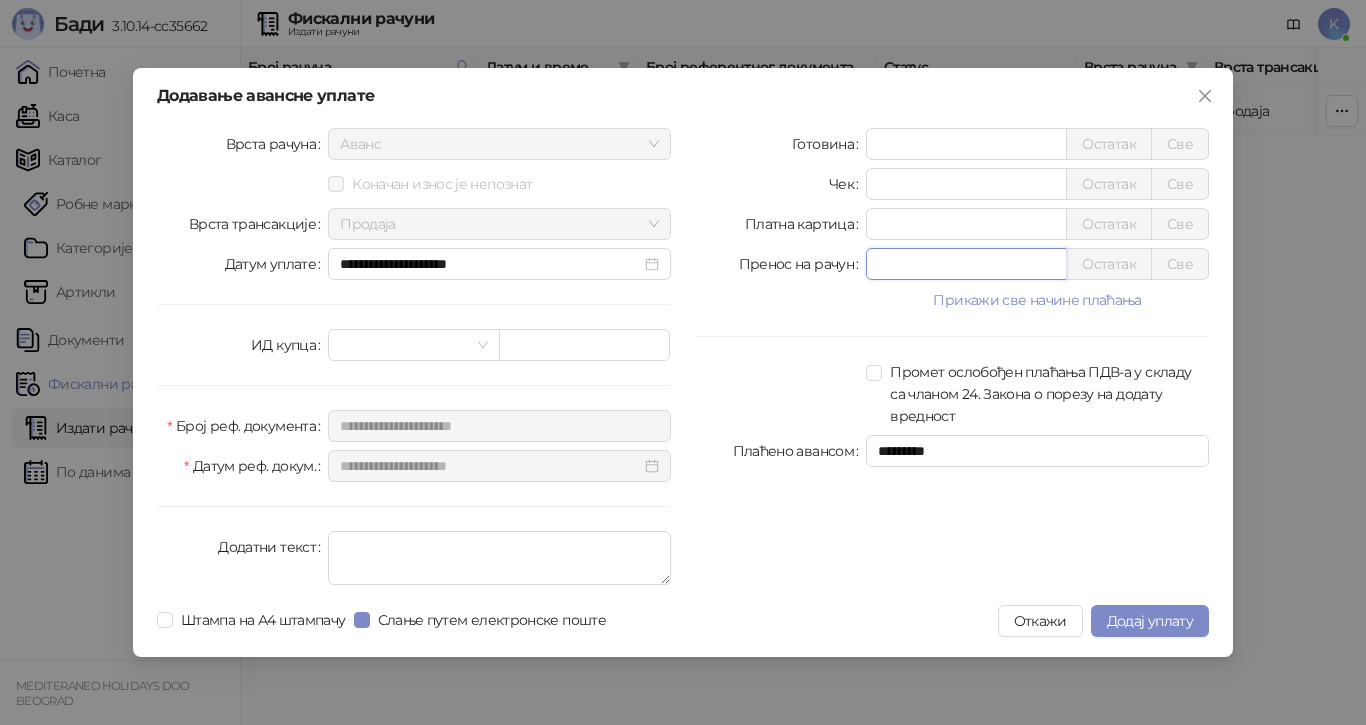 drag, startPoint x: 867, startPoint y: 268, endPoint x: 827, endPoint y: 273, distance: 40.311287 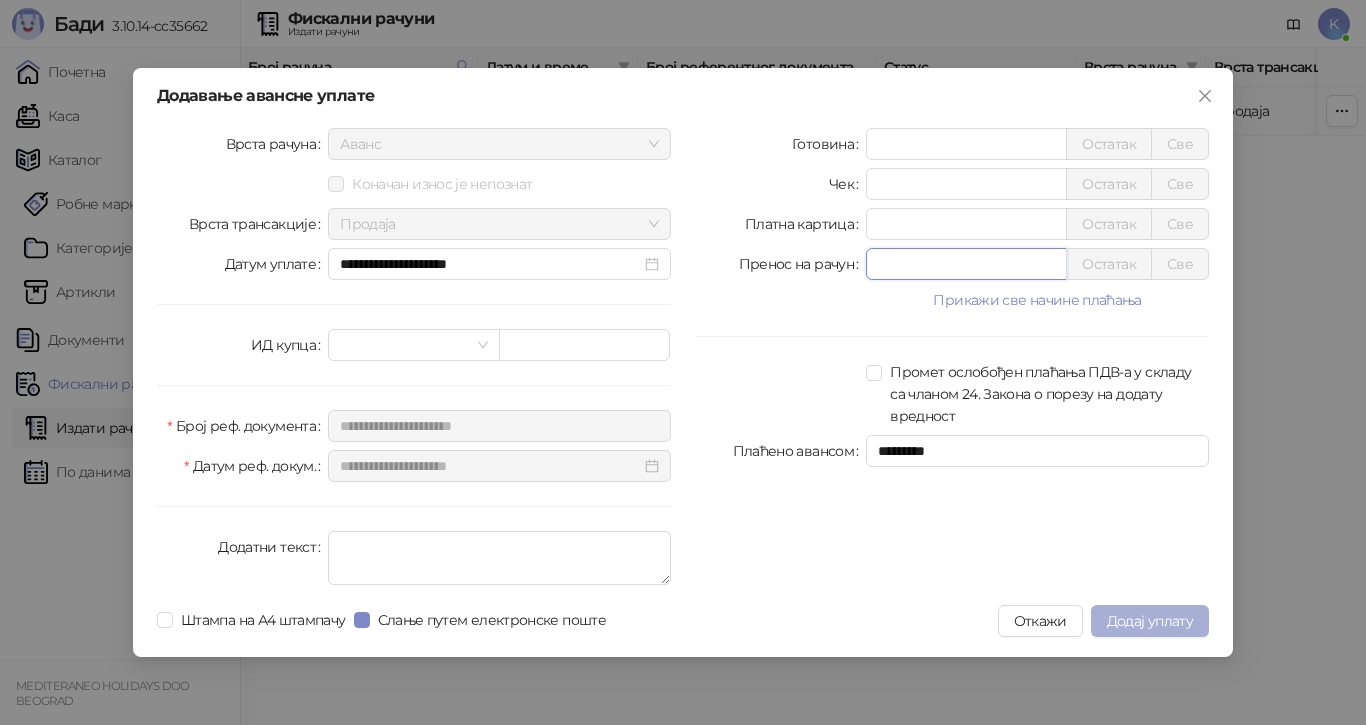 type on "*****" 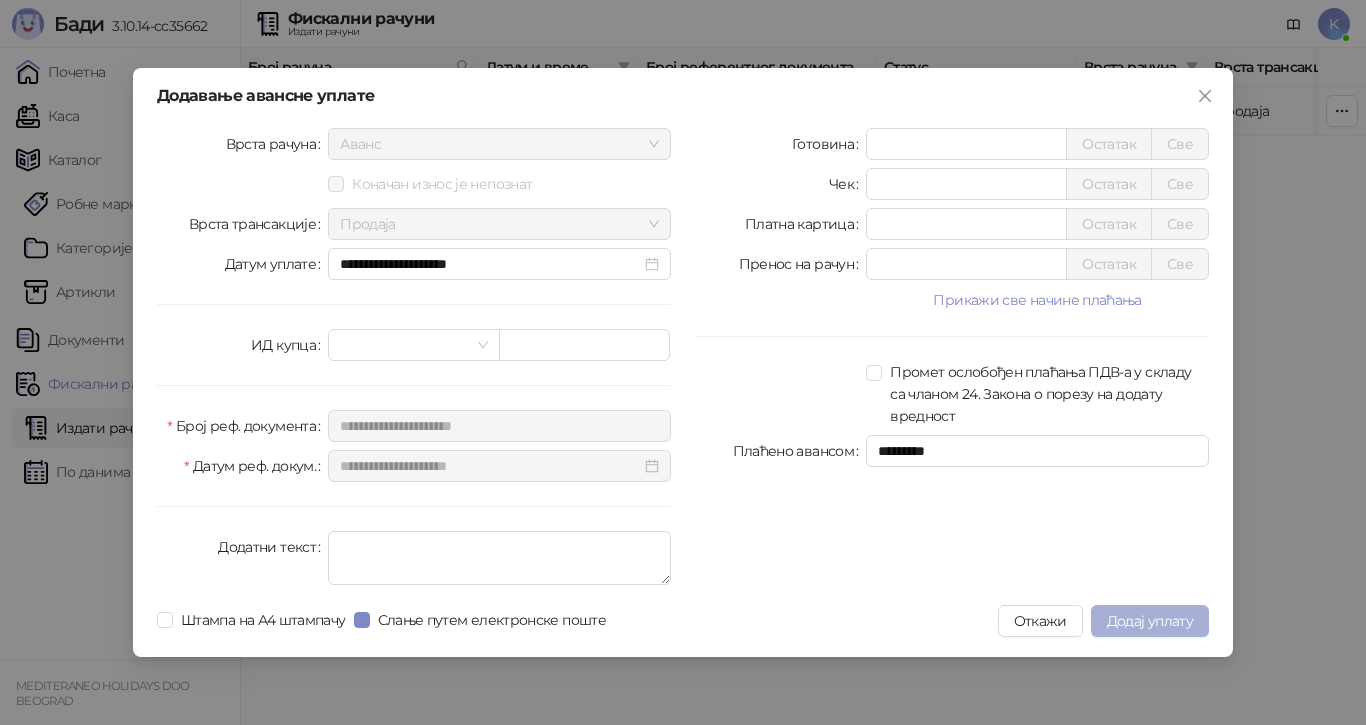 click on "Додај уплату" at bounding box center (1150, 621) 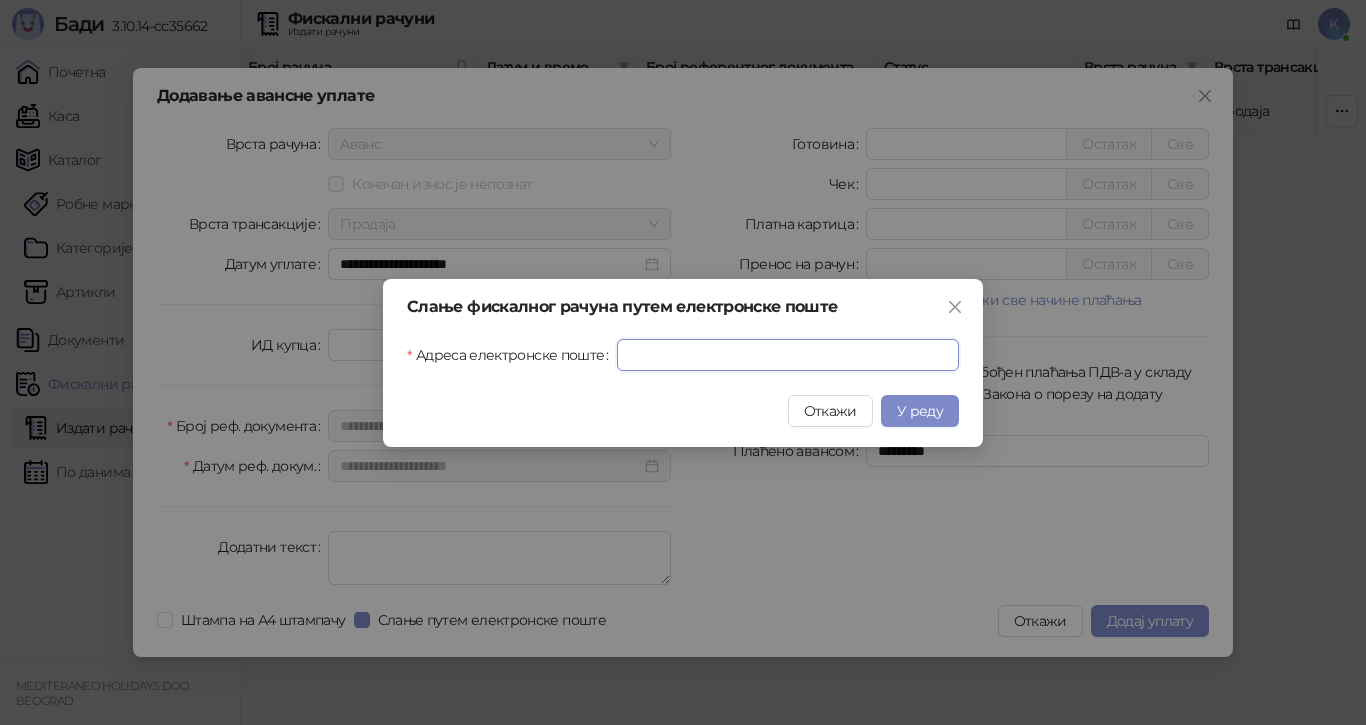 drag, startPoint x: 720, startPoint y: 353, endPoint x: 708, endPoint y: 419, distance: 67.08204 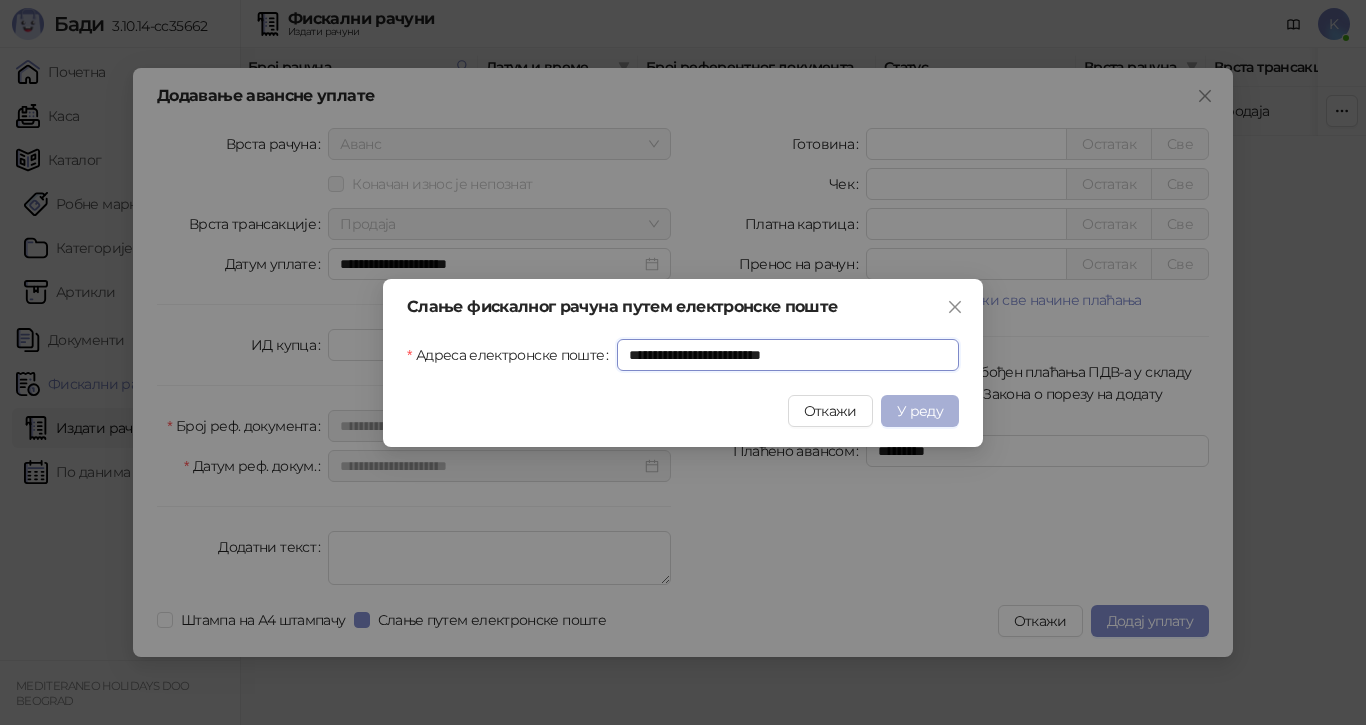 type on "**********" 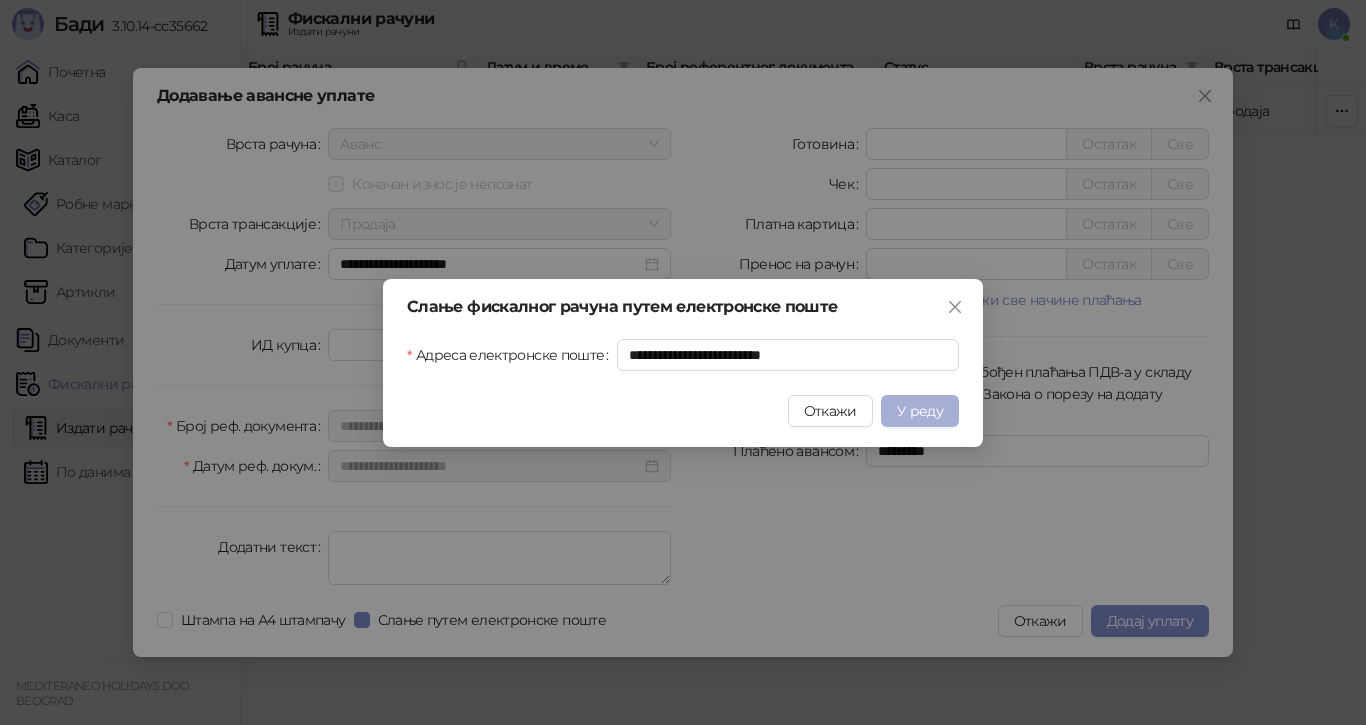 click on "У реду" at bounding box center [920, 411] 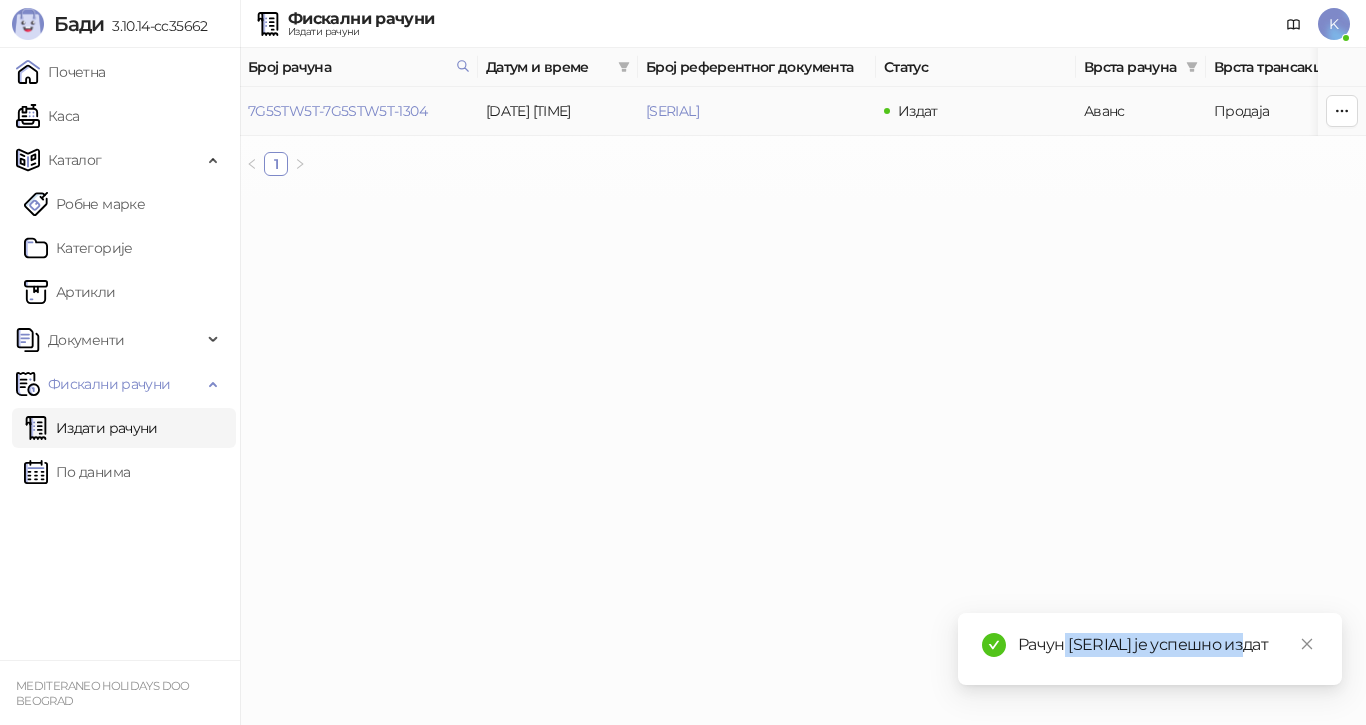 drag, startPoint x: 1270, startPoint y: 618, endPoint x: 1061, endPoint y: 619, distance: 209.0024 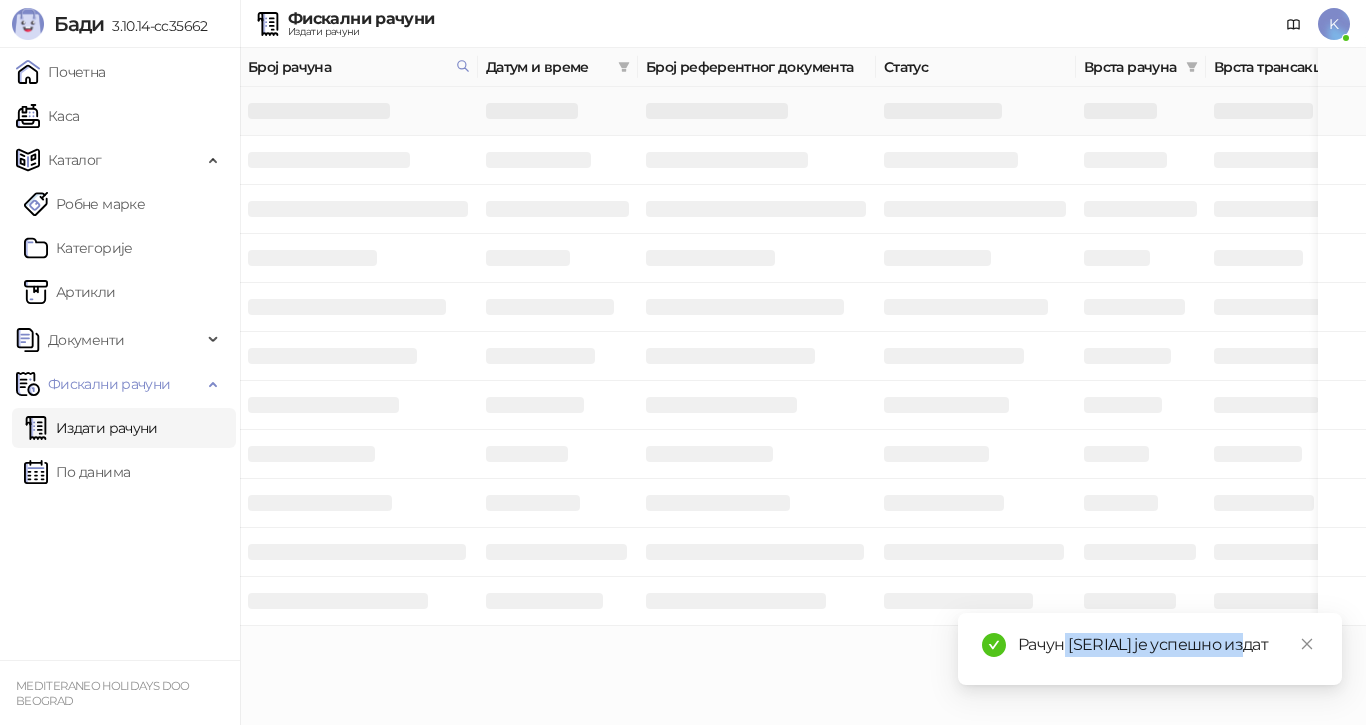 copy on "7G5STW5T-7G5STW5T-3960" 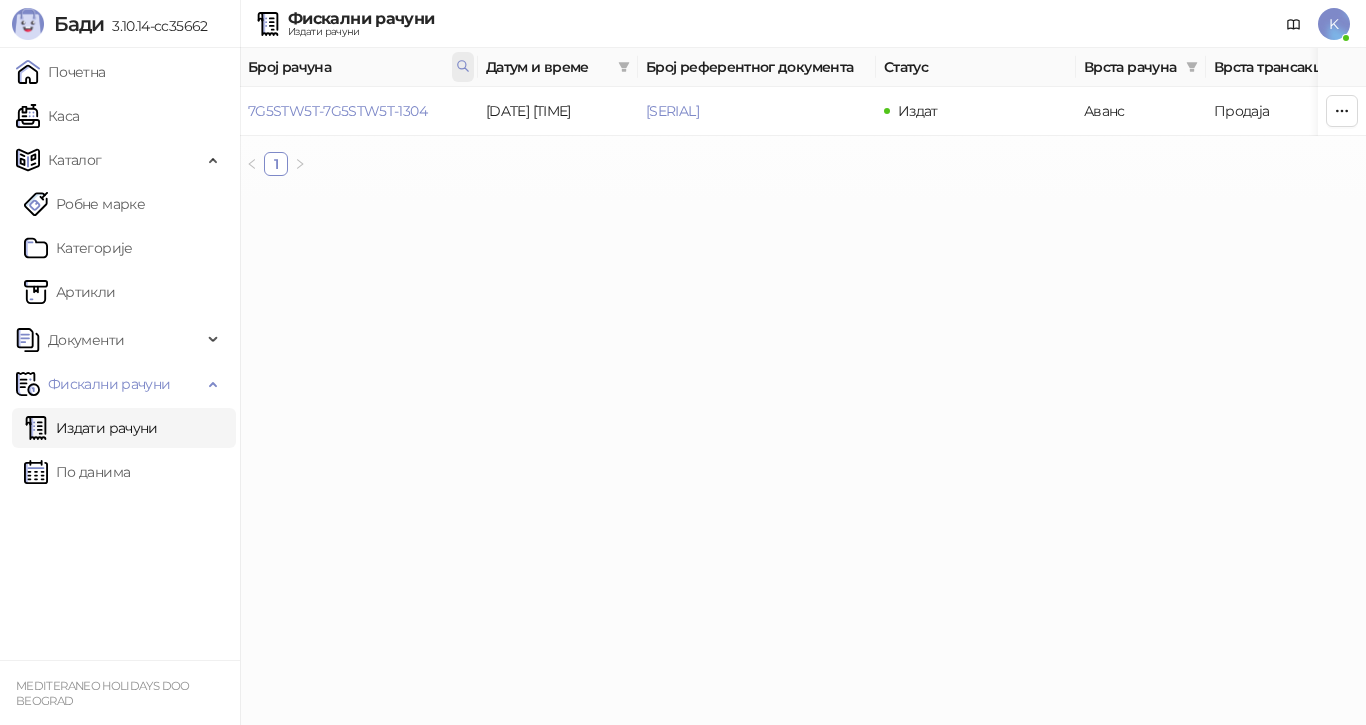 click 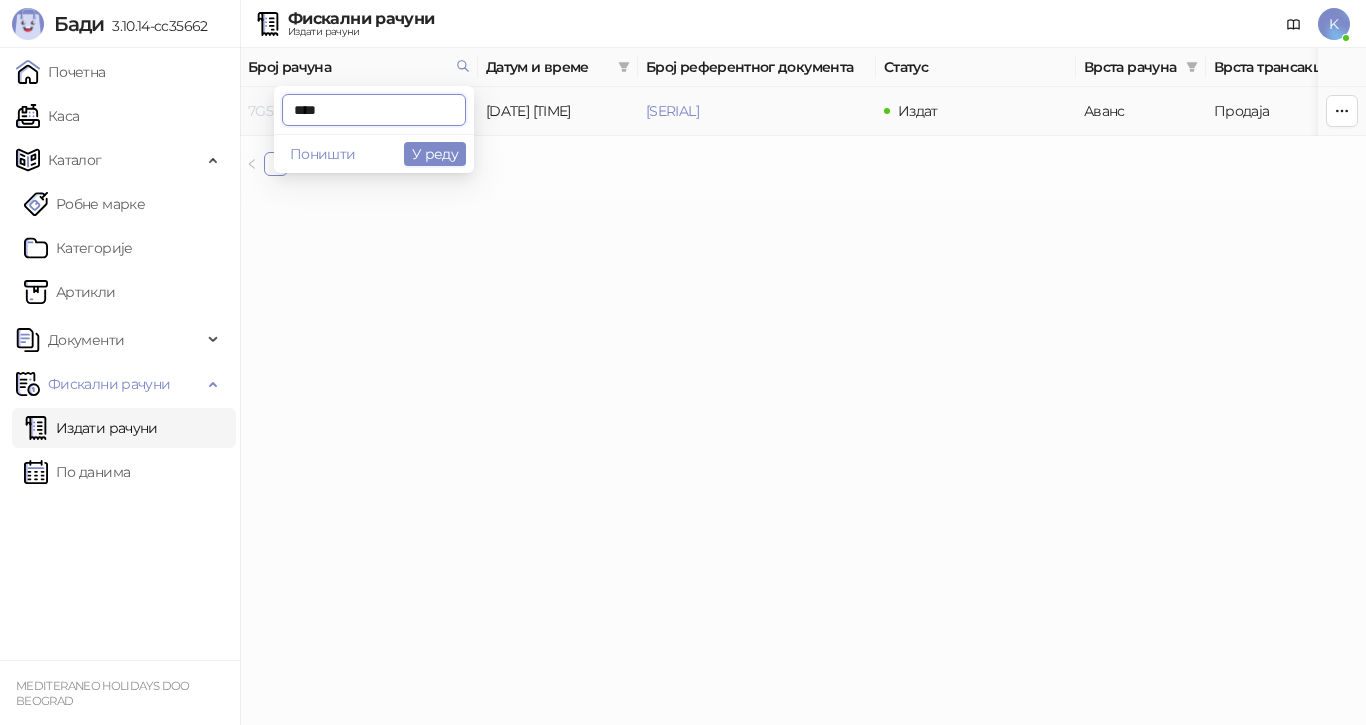 drag, startPoint x: 389, startPoint y: 118, endPoint x: 260, endPoint y: 118, distance: 129 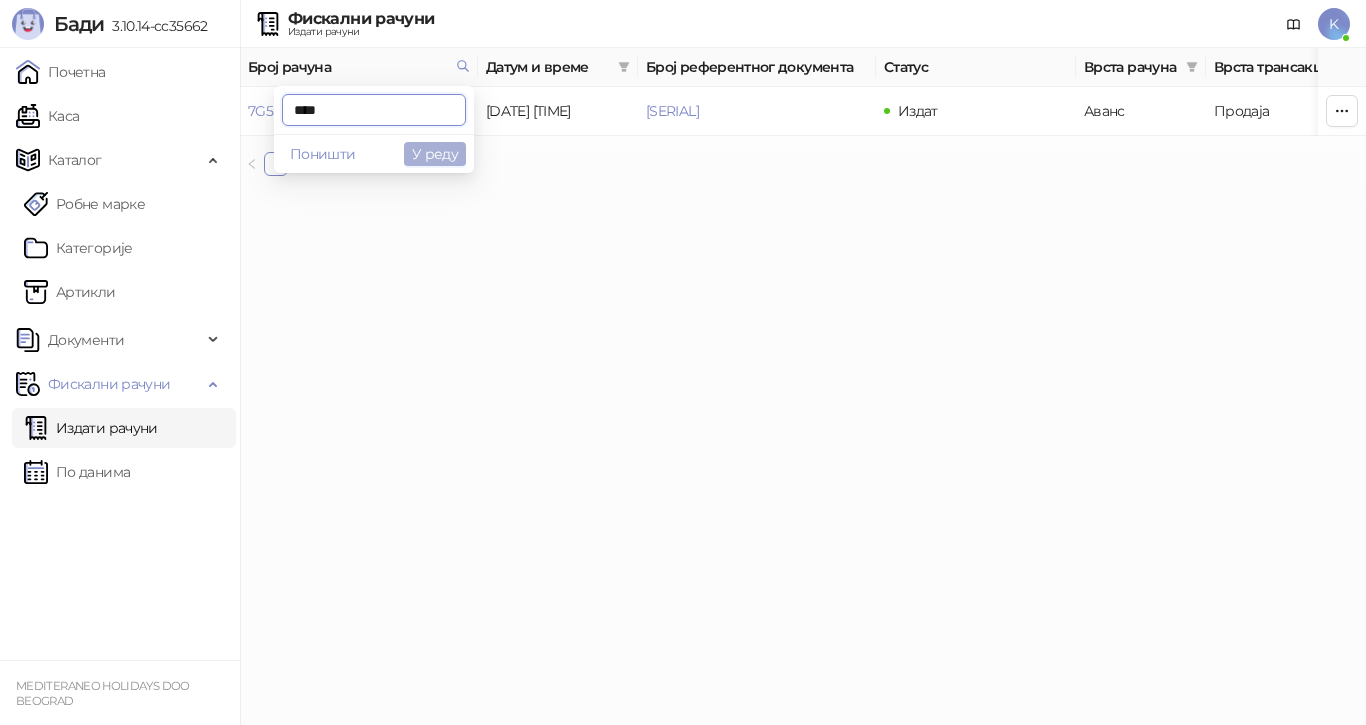 type on "****" 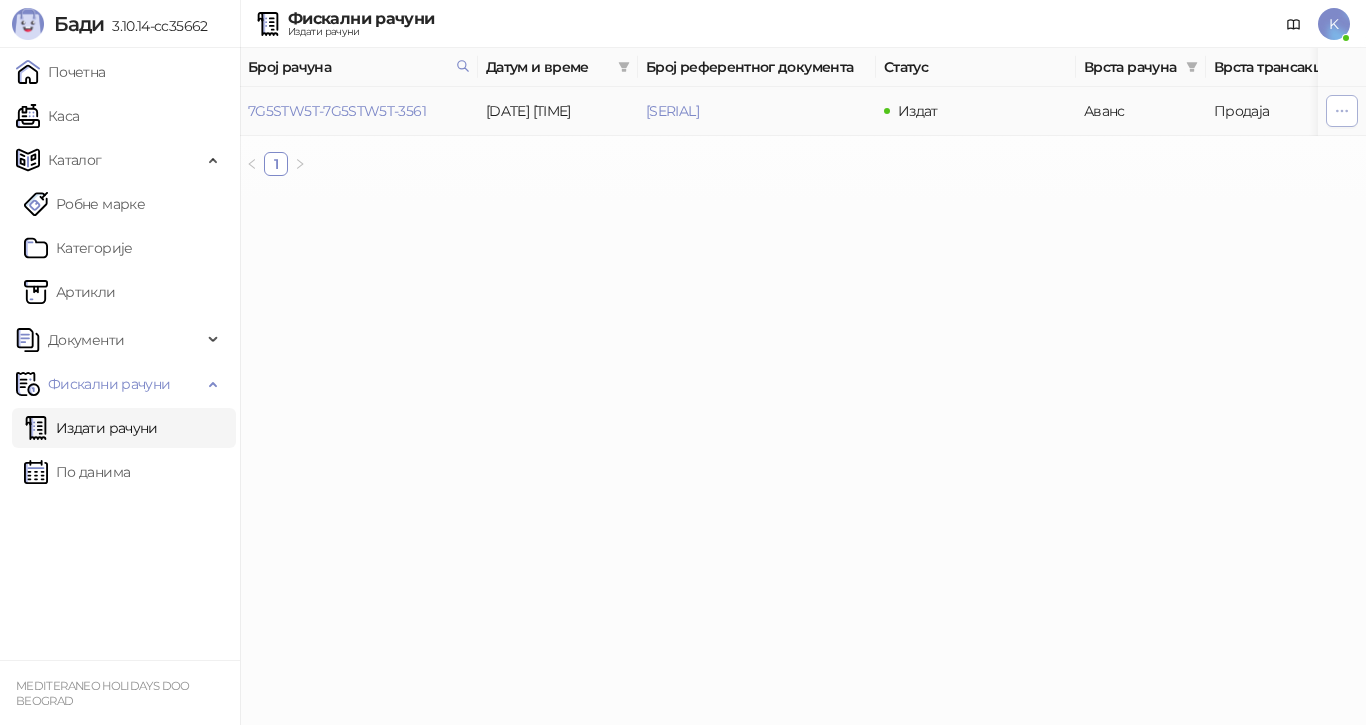 click 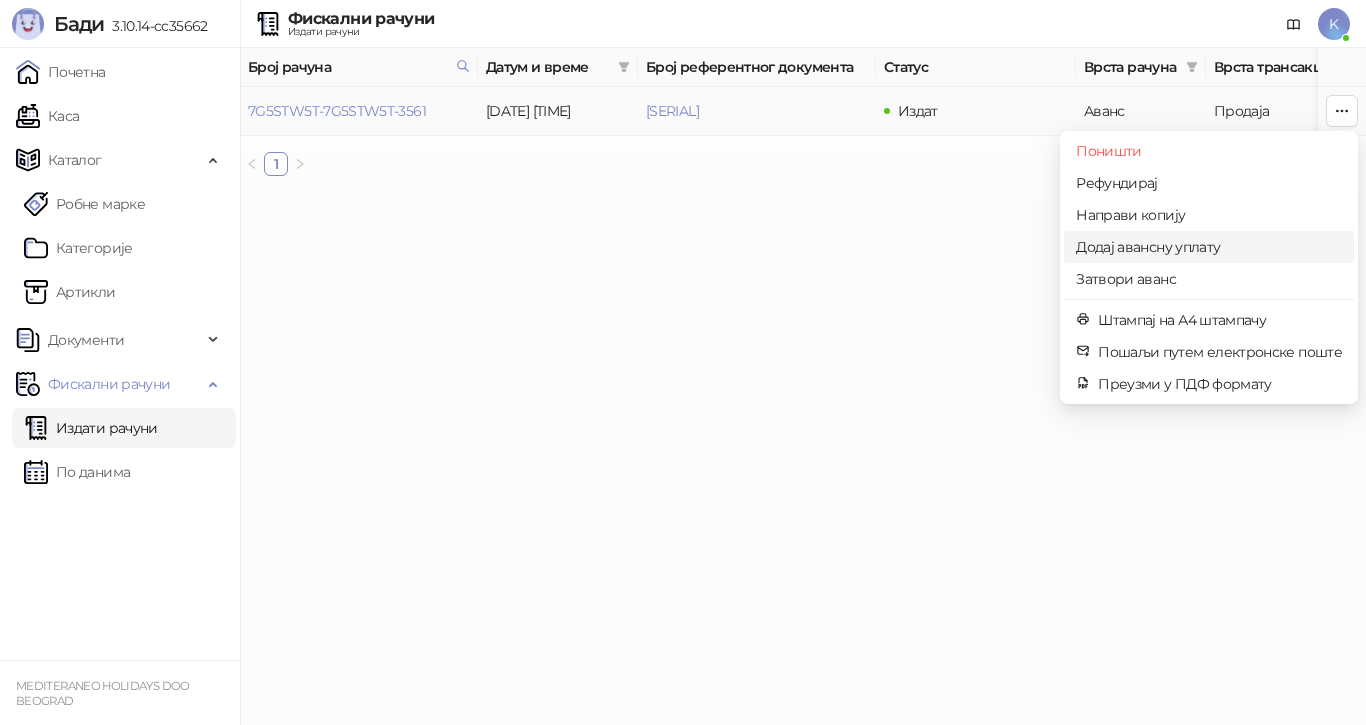 click on "Додај авансну уплату" at bounding box center [1209, 247] 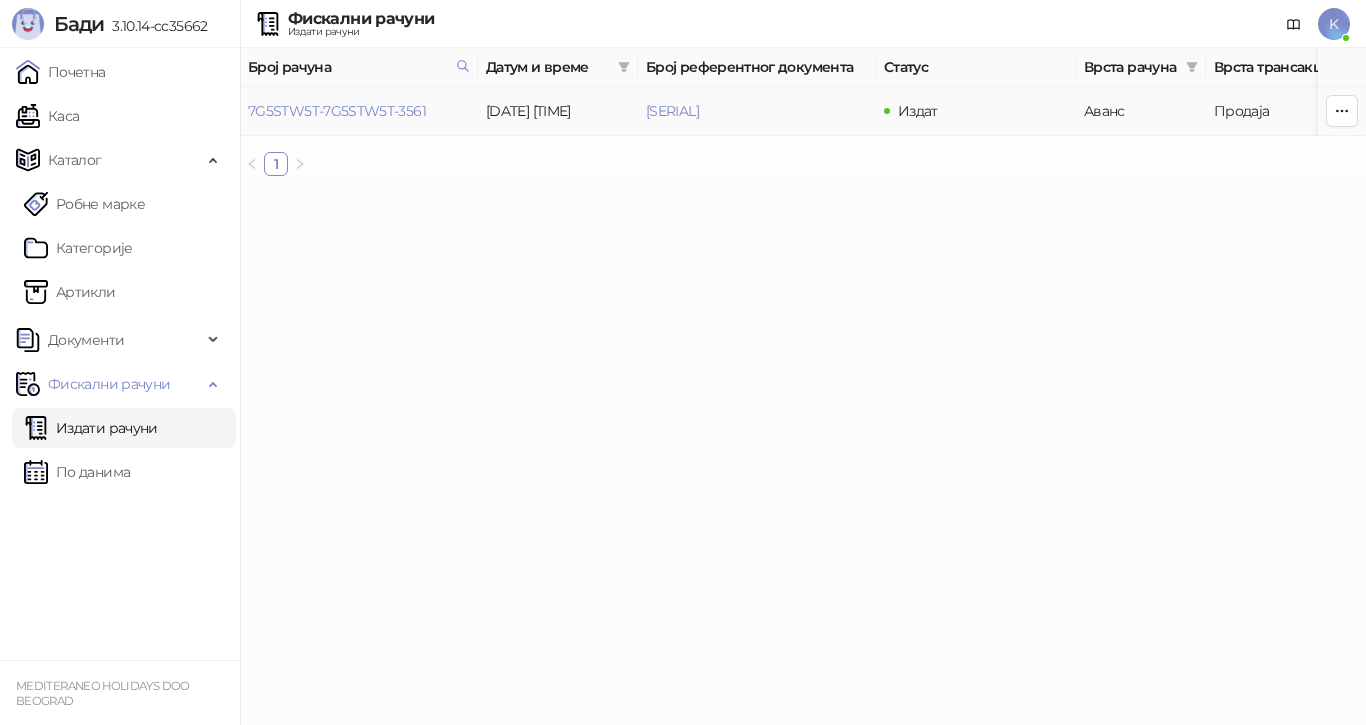 type on "**********" 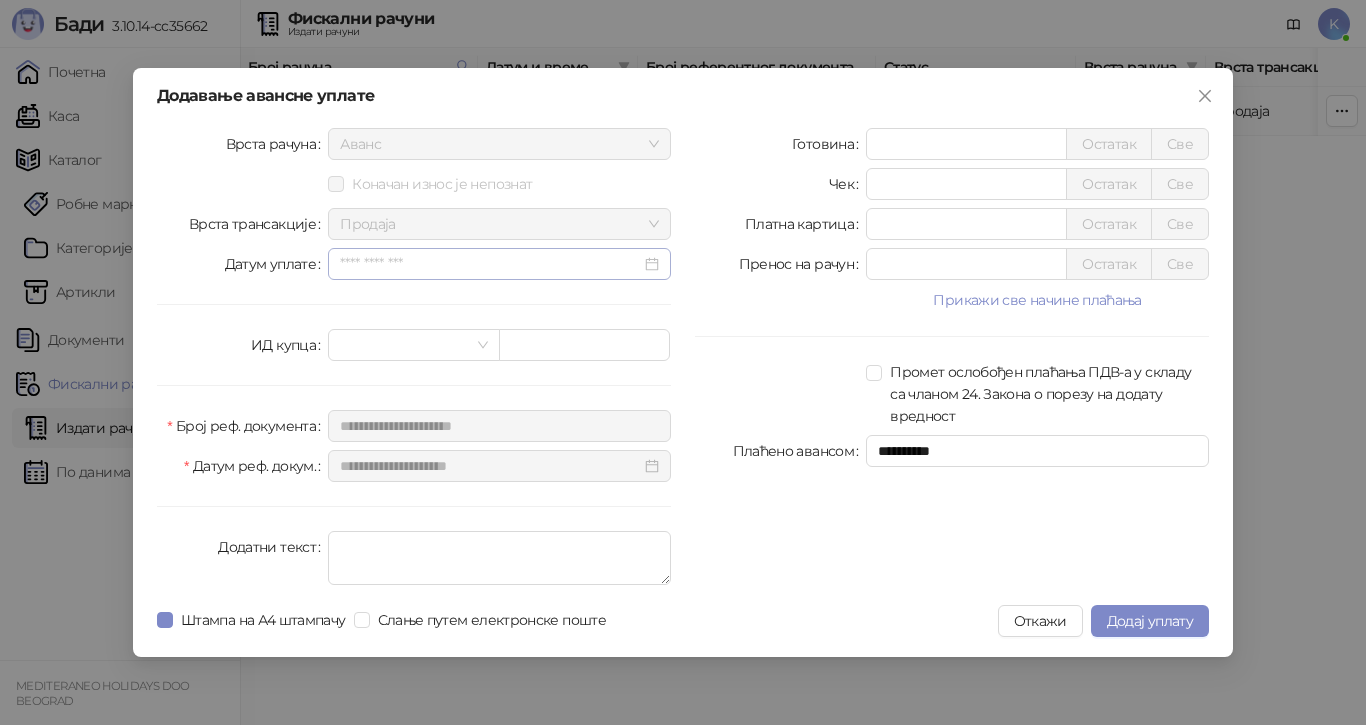 click at bounding box center [499, 264] 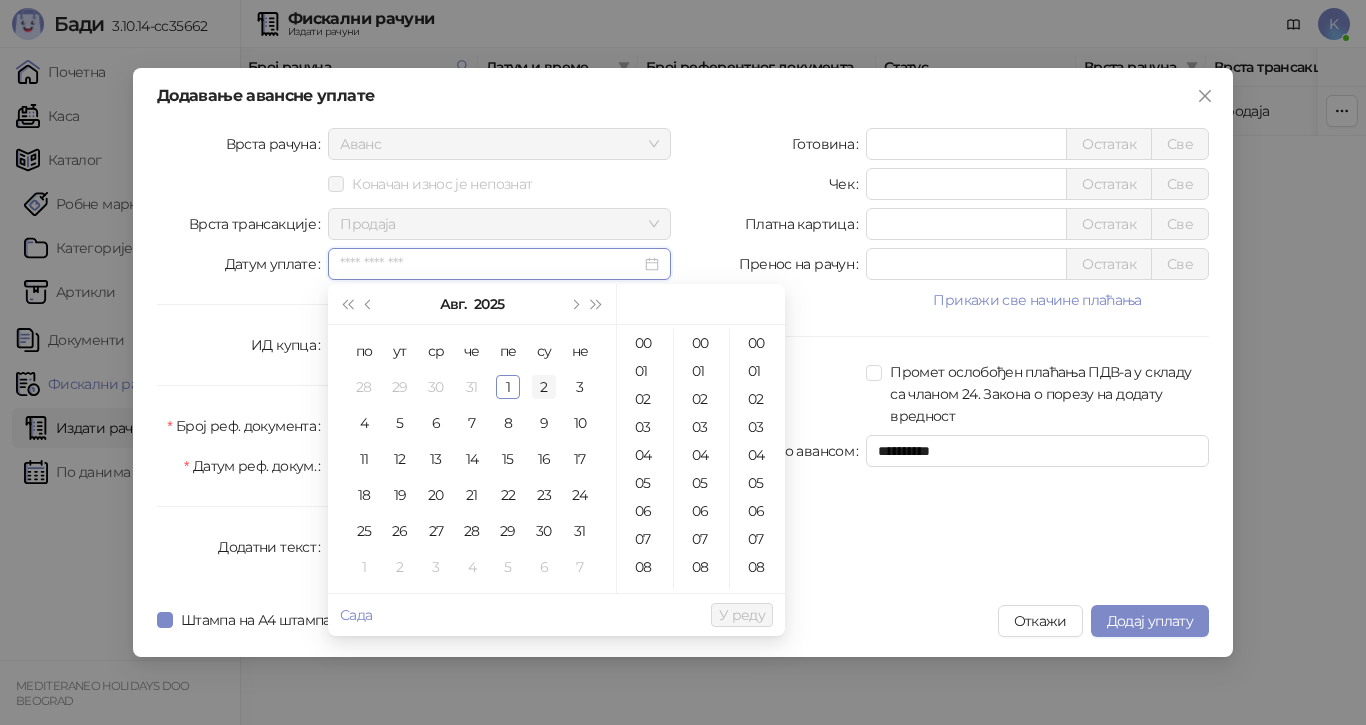 type on "**********" 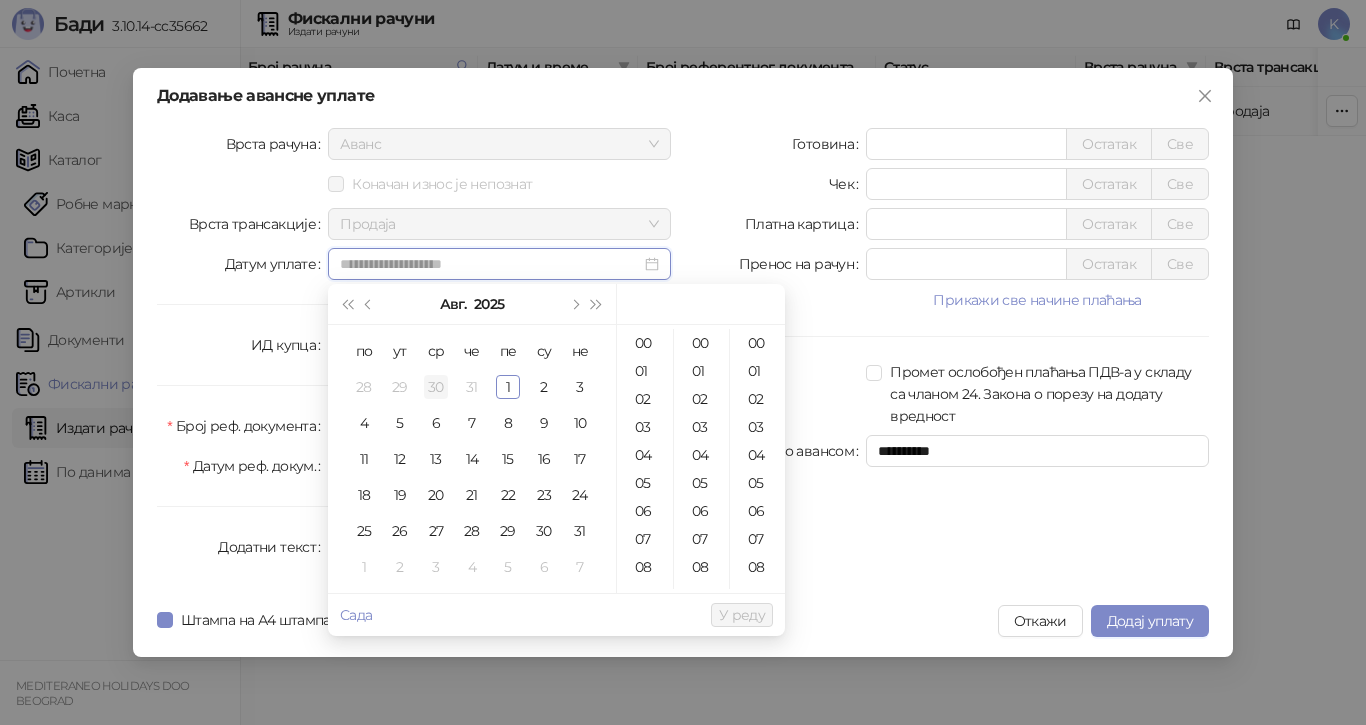 type on "**********" 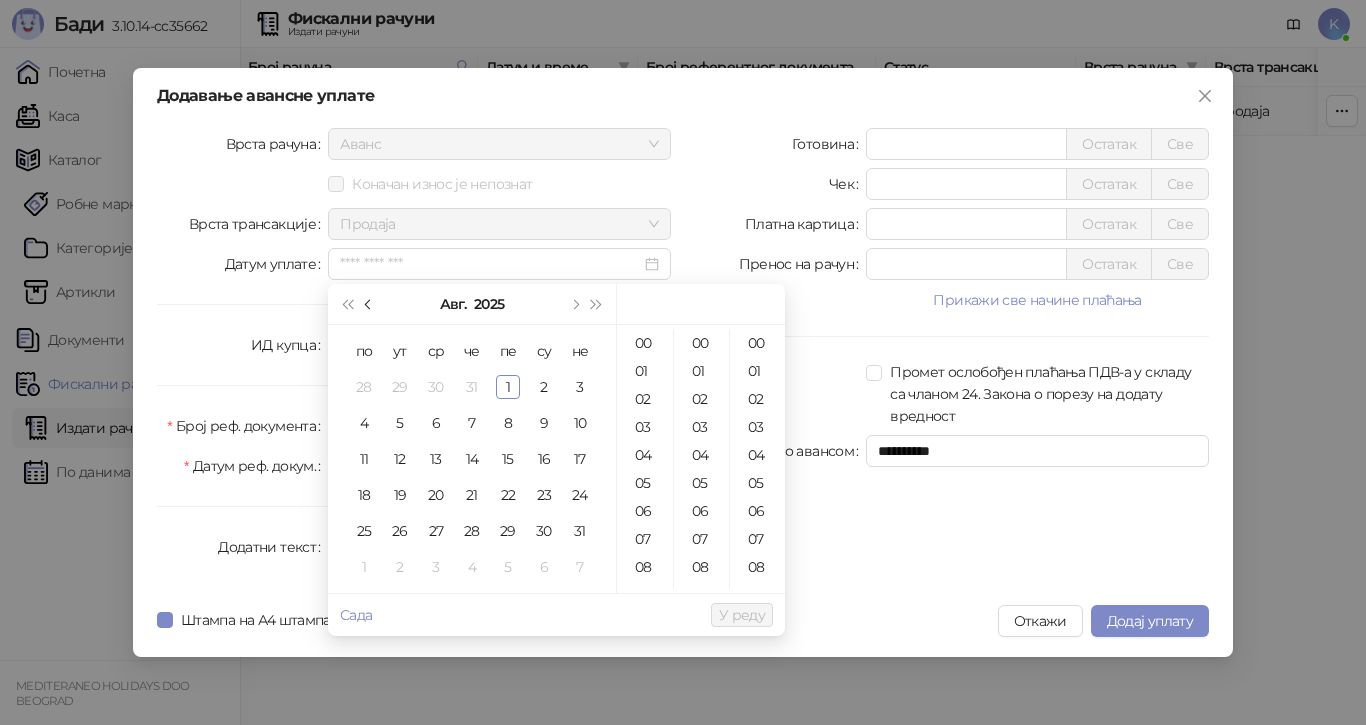 click at bounding box center [369, 304] 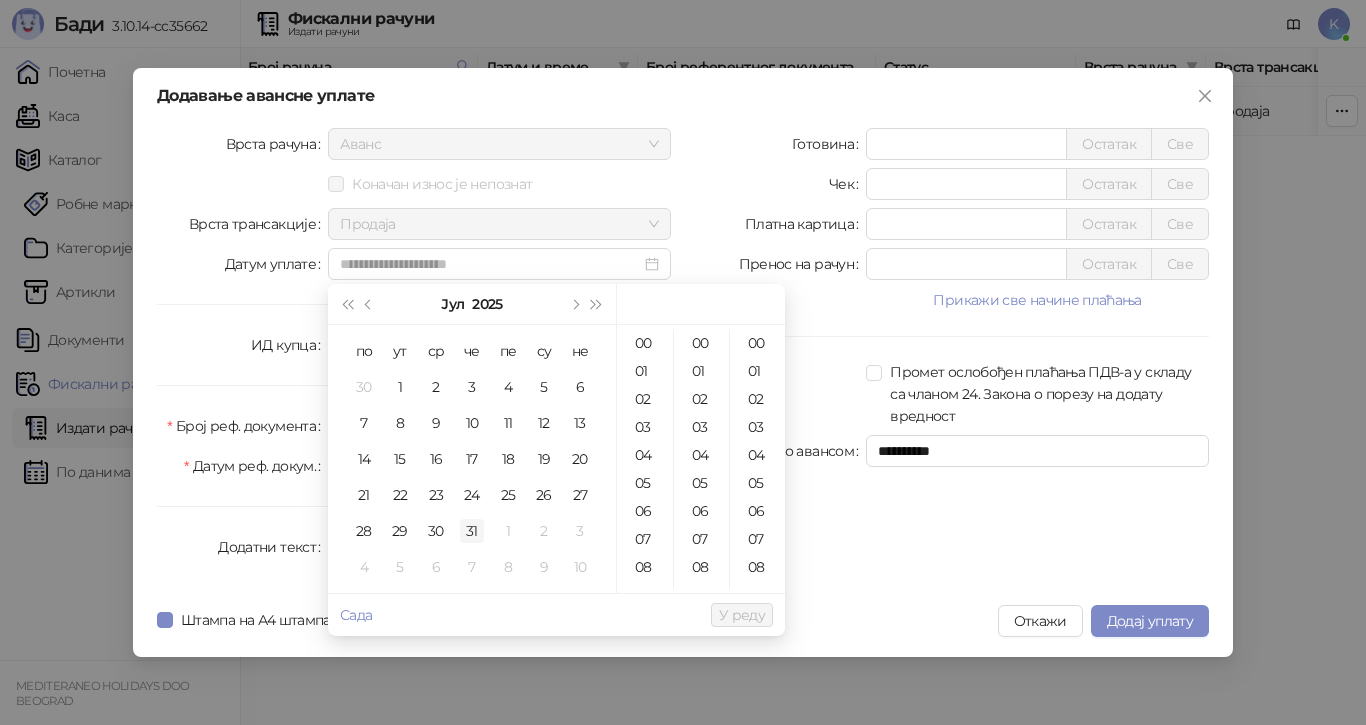 click on "31" at bounding box center [472, 531] 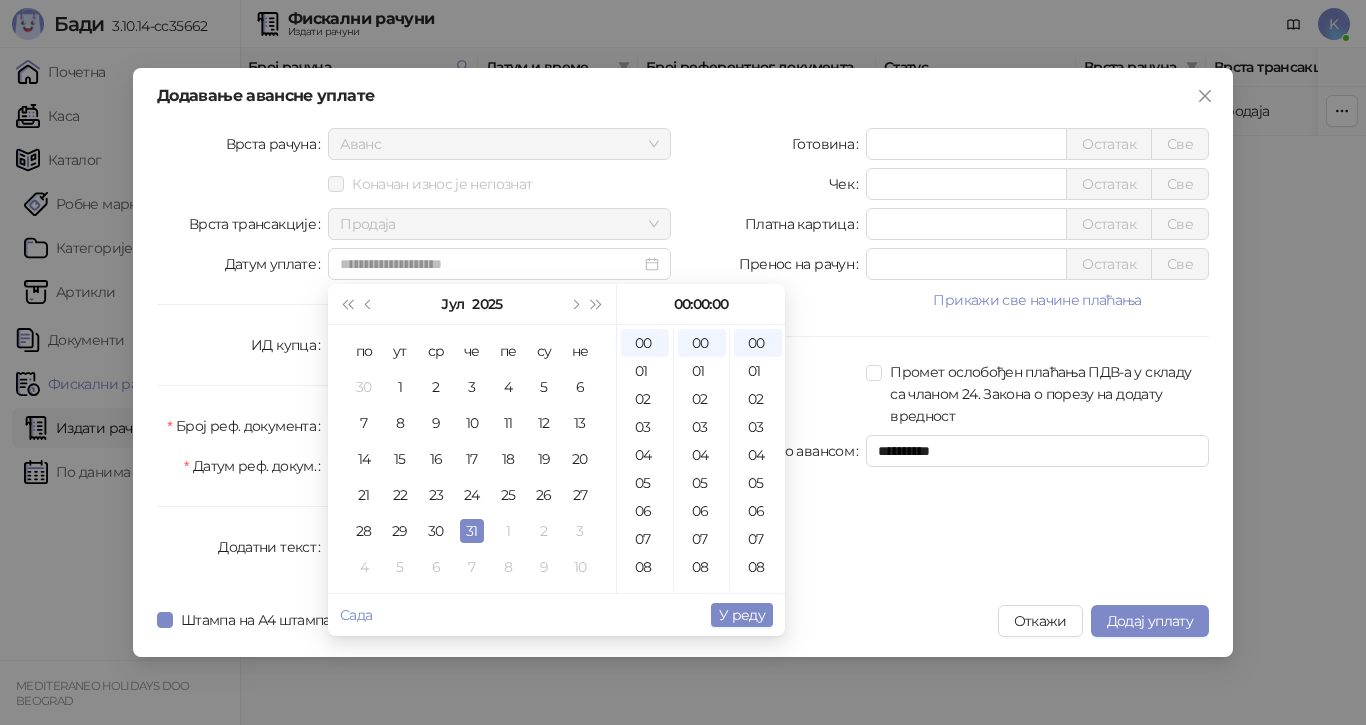 type on "**********" 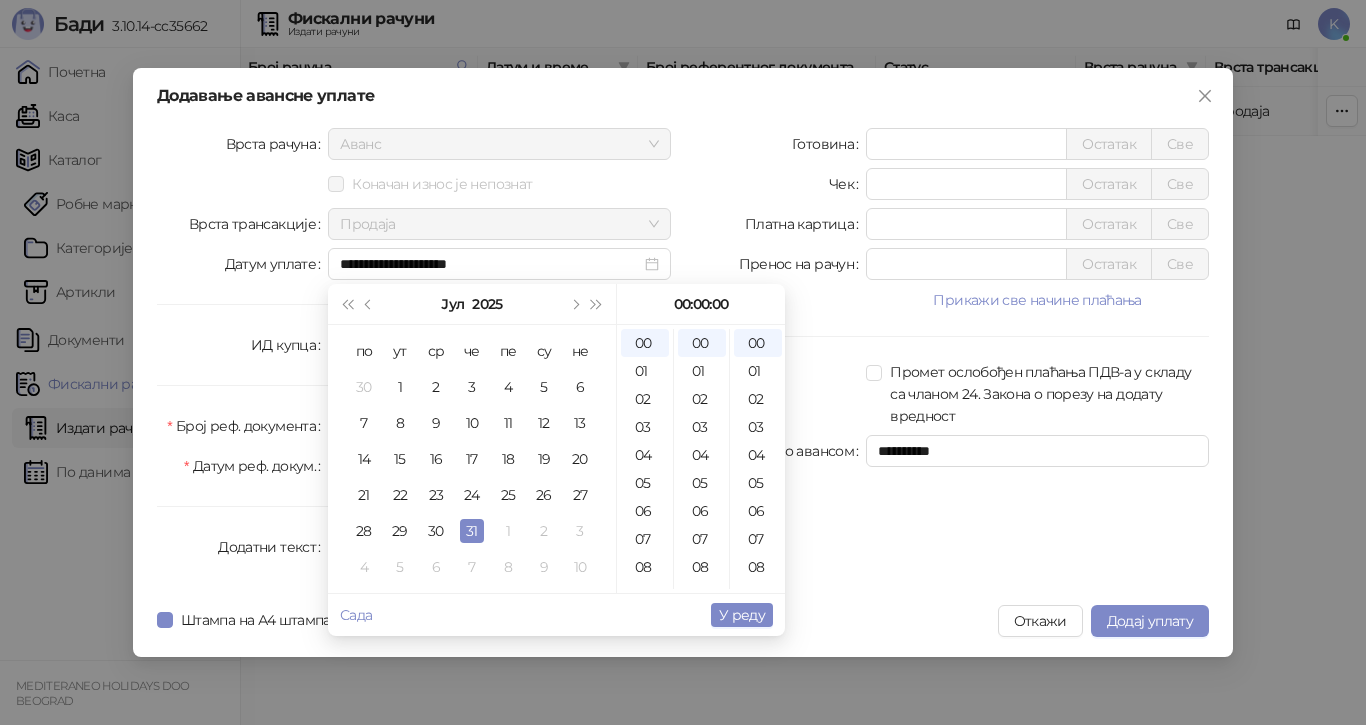 click on "У реду" at bounding box center [742, 615] 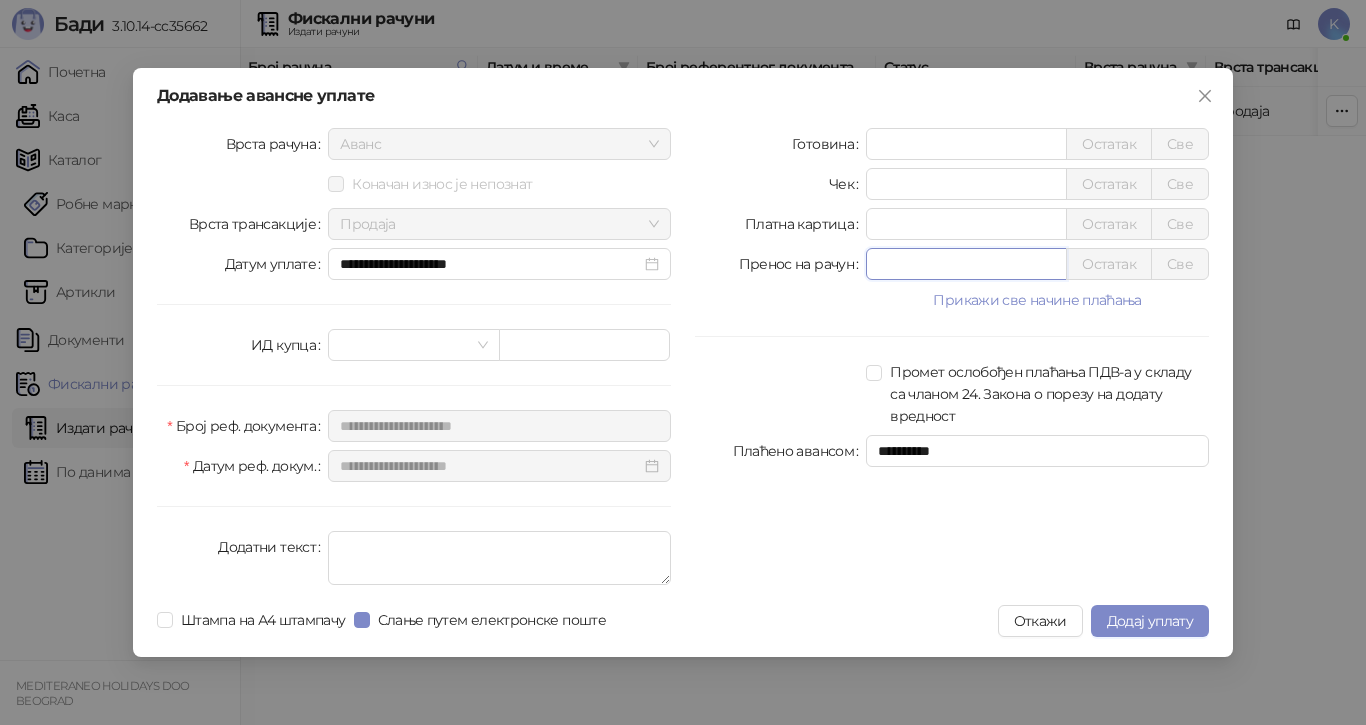 drag, startPoint x: 865, startPoint y: 265, endPoint x: 814, endPoint y: 285, distance: 54.781384 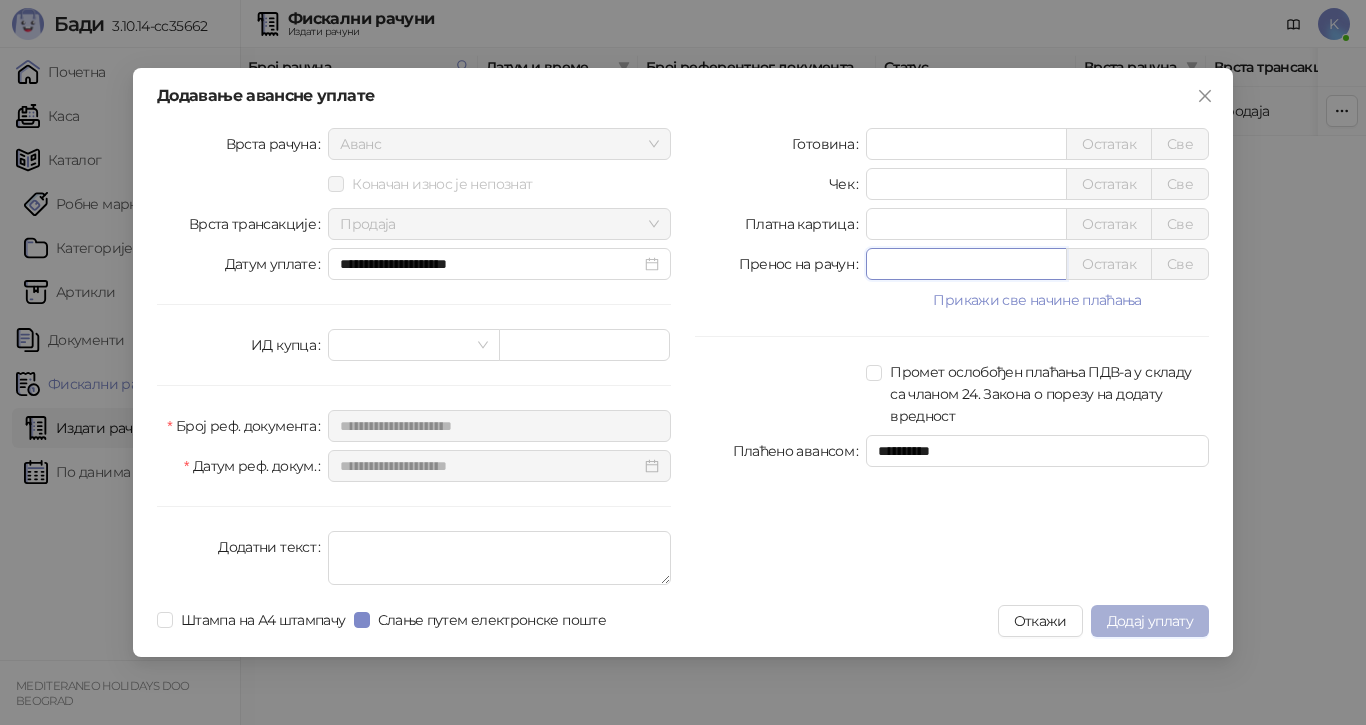 type on "*****" 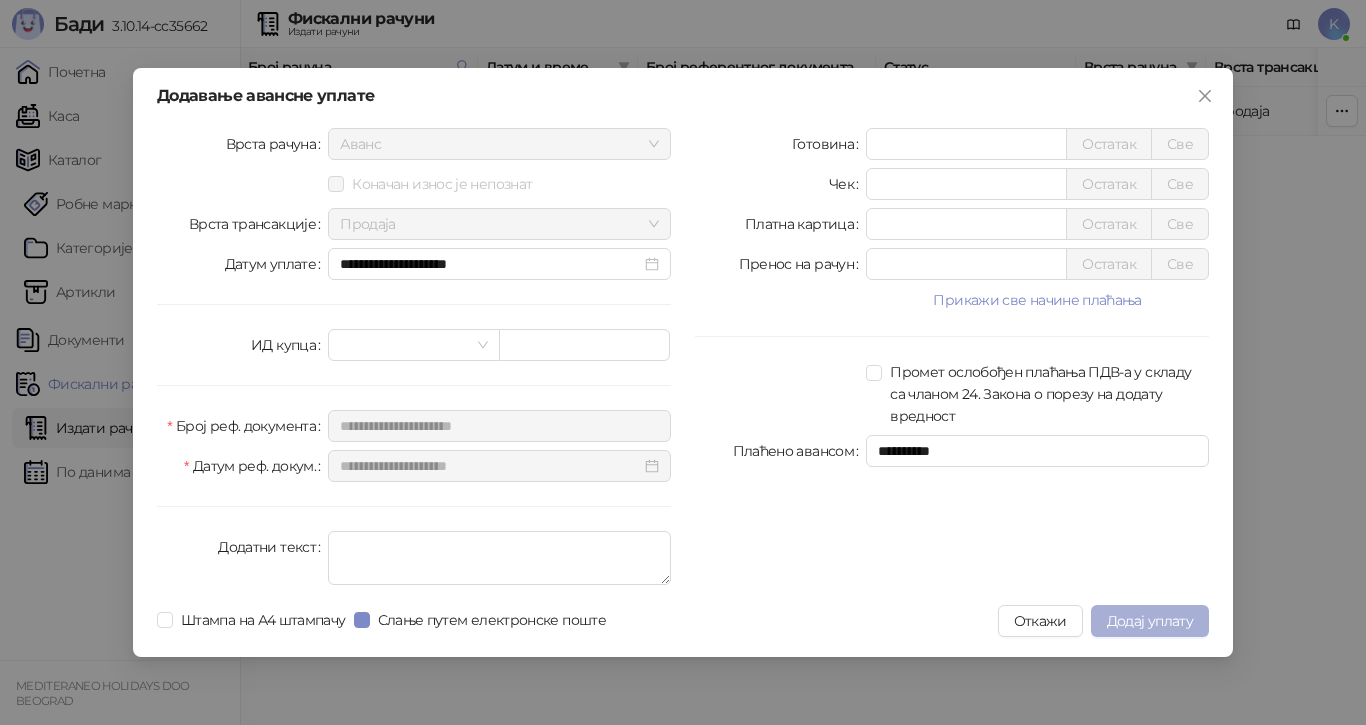 click on "Додај уплату" at bounding box center (1150, 621) 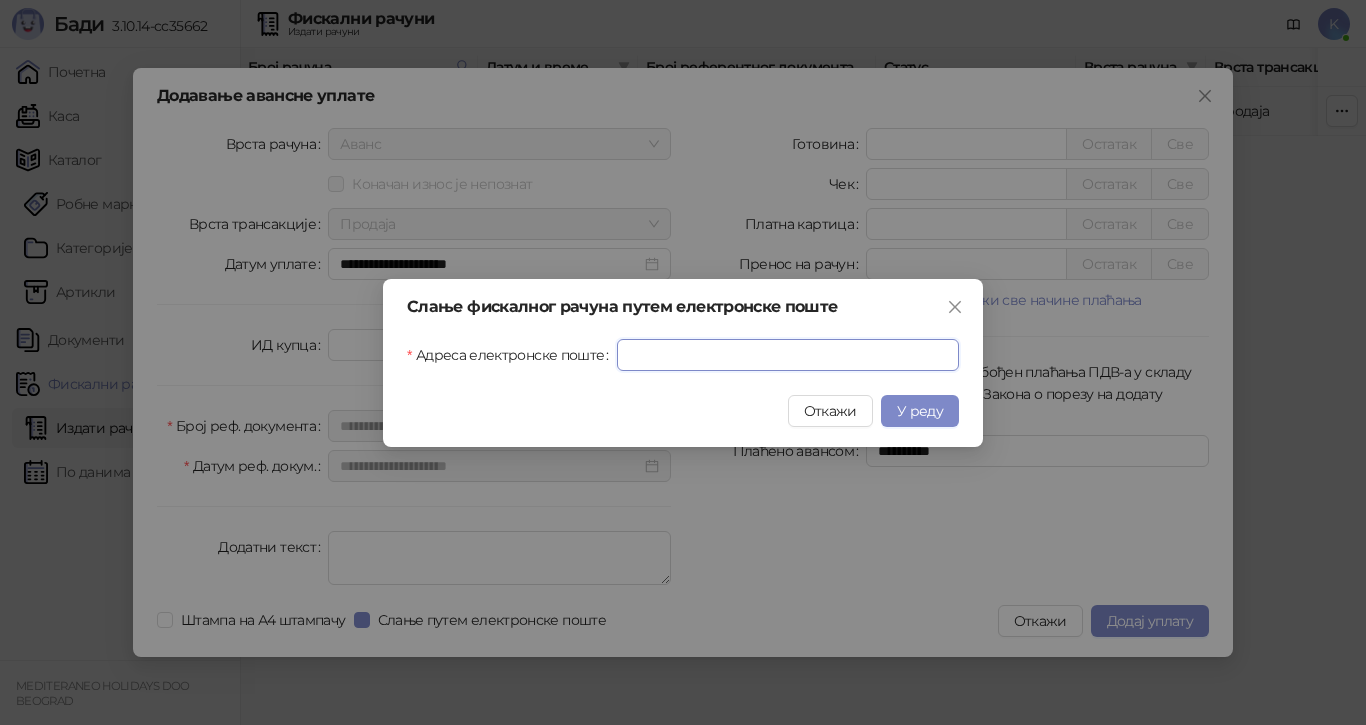 click on "Адреса електронске поште" at bounding box center [788, 355] 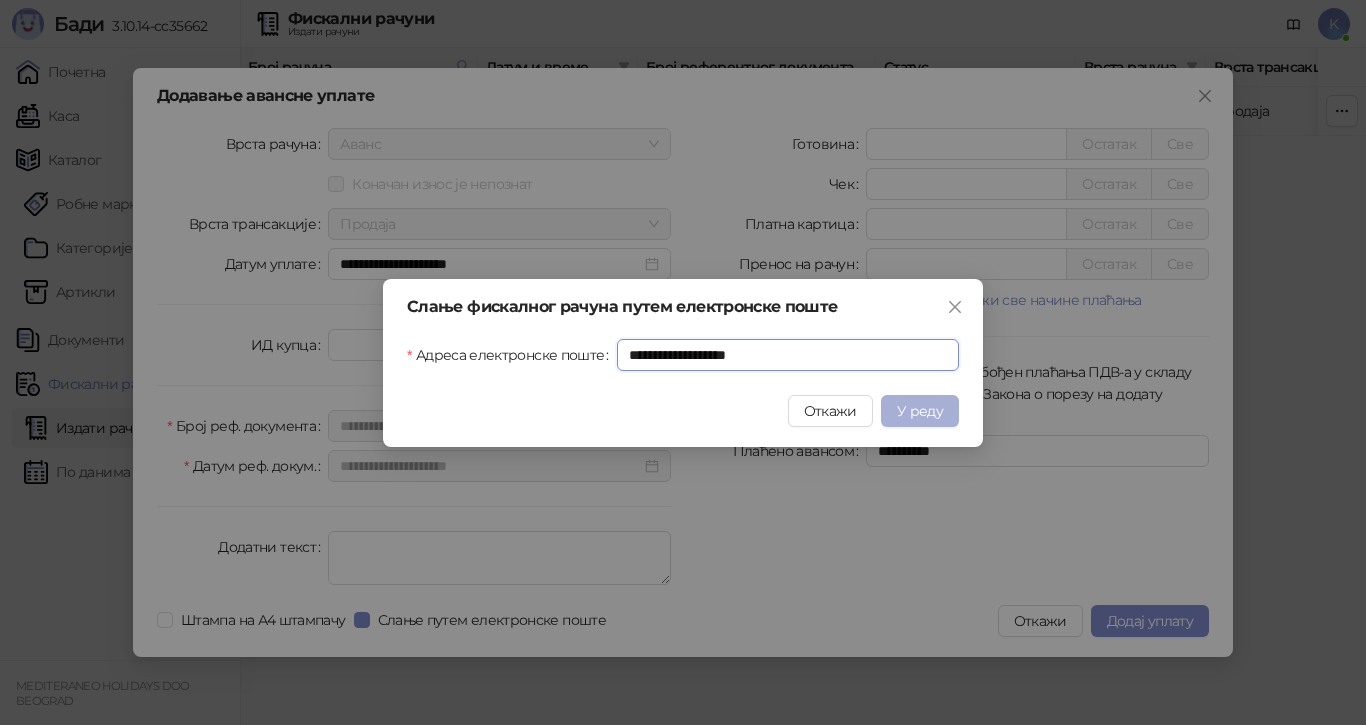 type on "**********" 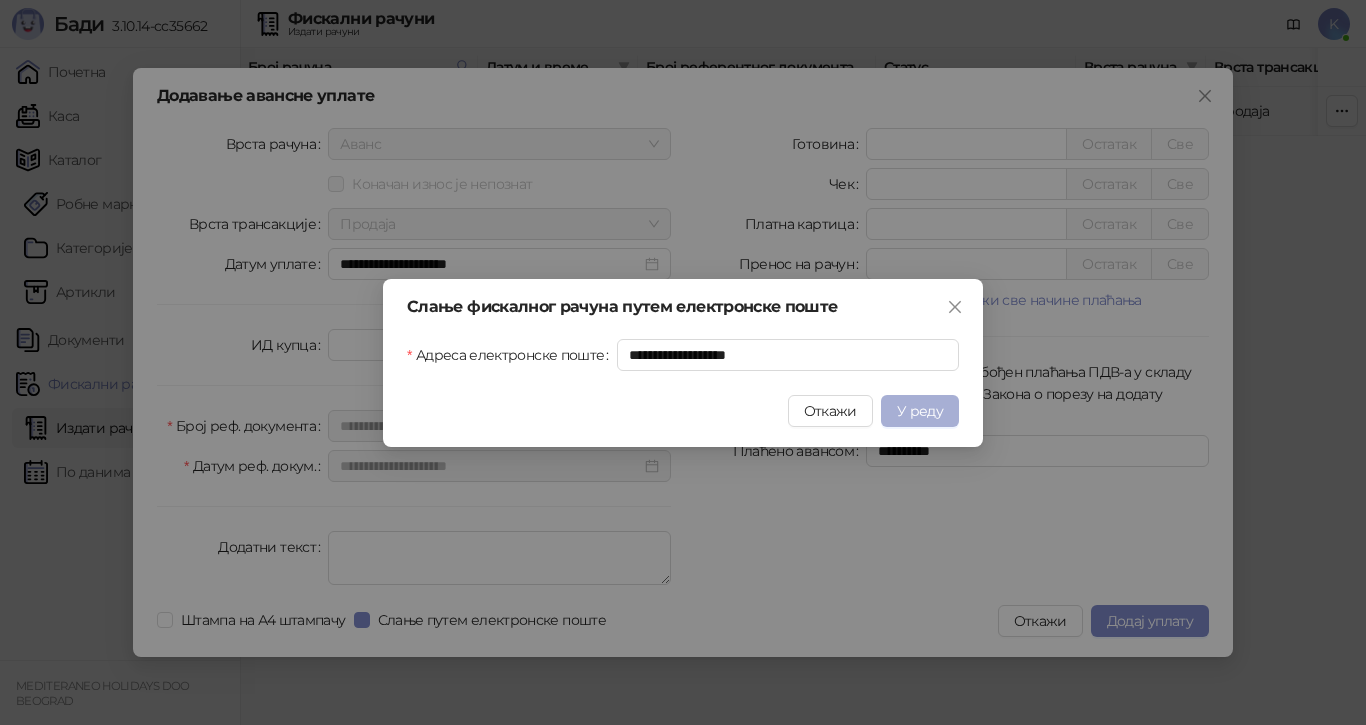 click on "У реду" at bounding box center (920, 411) 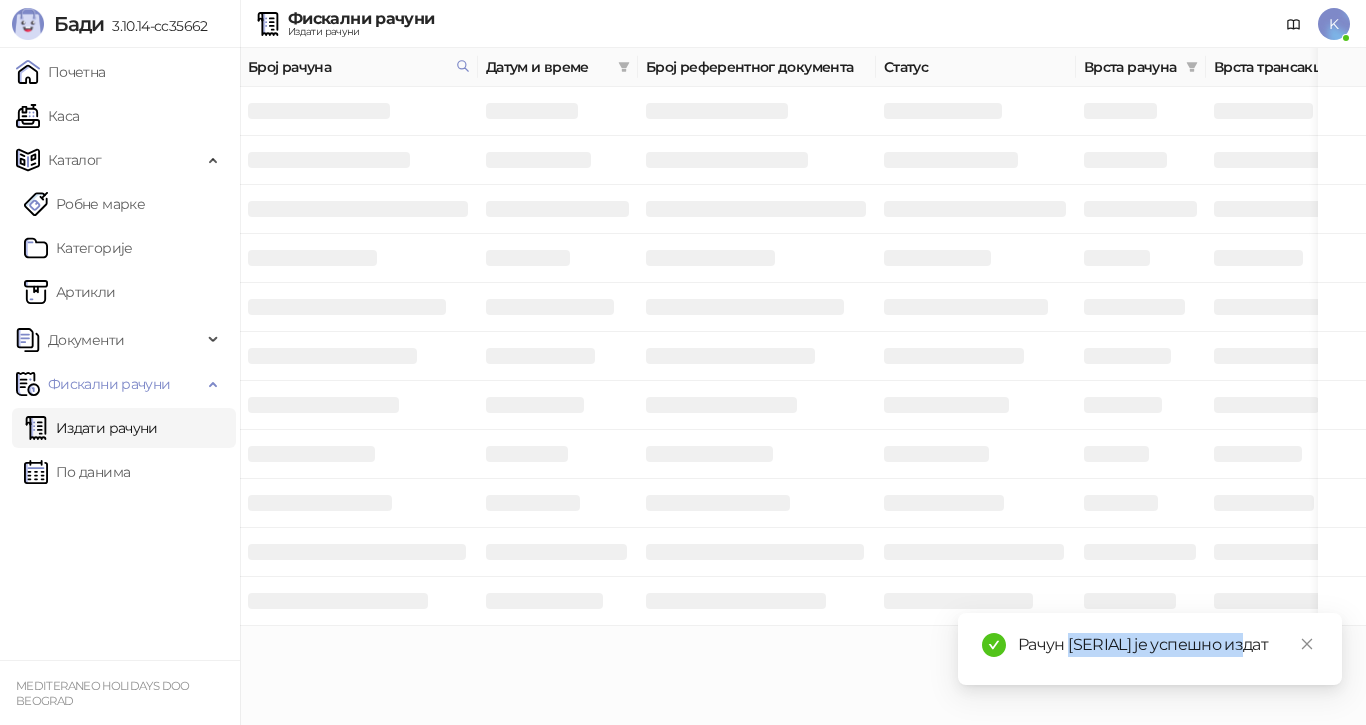 drag, startPoint x: 1251, startPoint y: 622, endPoint x: 1076, endPoint y: 623, distance: 175.00285 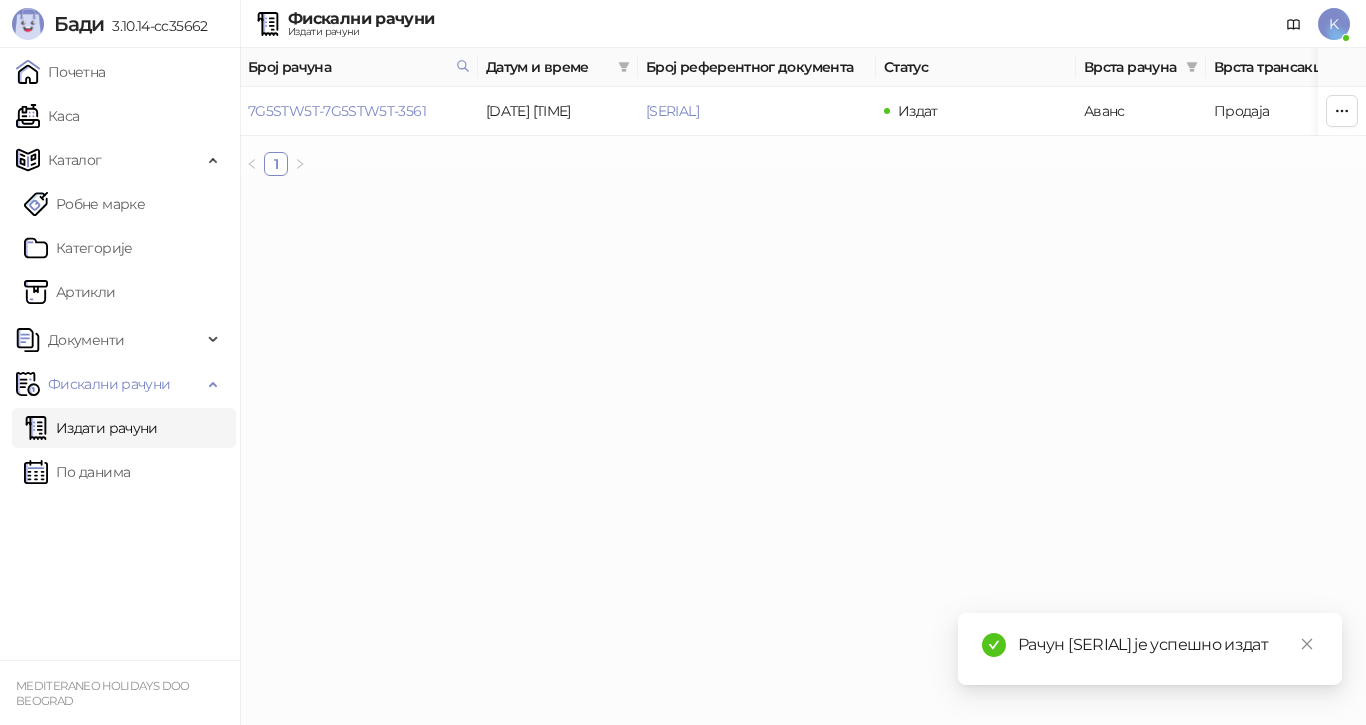 drag, startPoint x: 1193, startPoint y: 656, endPoint x: 1208, endPoint y: 652, distance: 15.524175 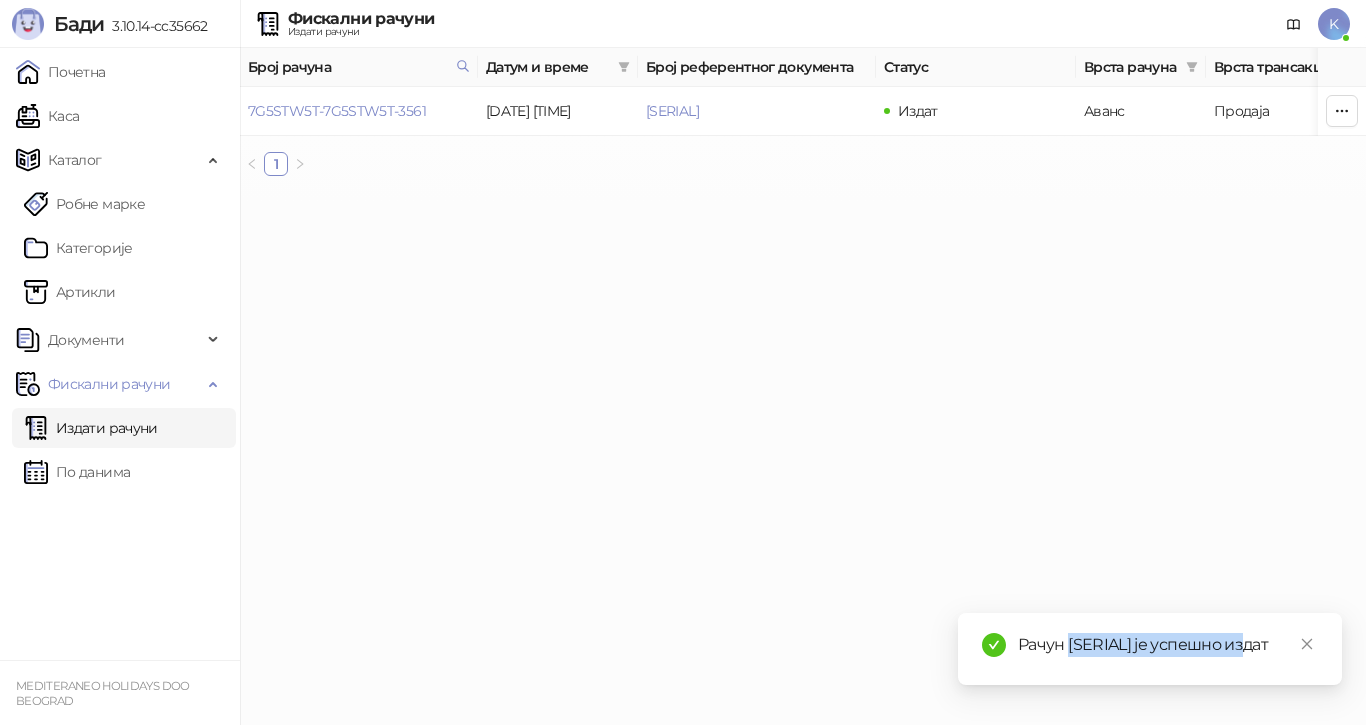 drag, startPoint x: 1269, startPoint y: 622, endPoint x: 1066, endPoint y: 620, distance: 203.00986 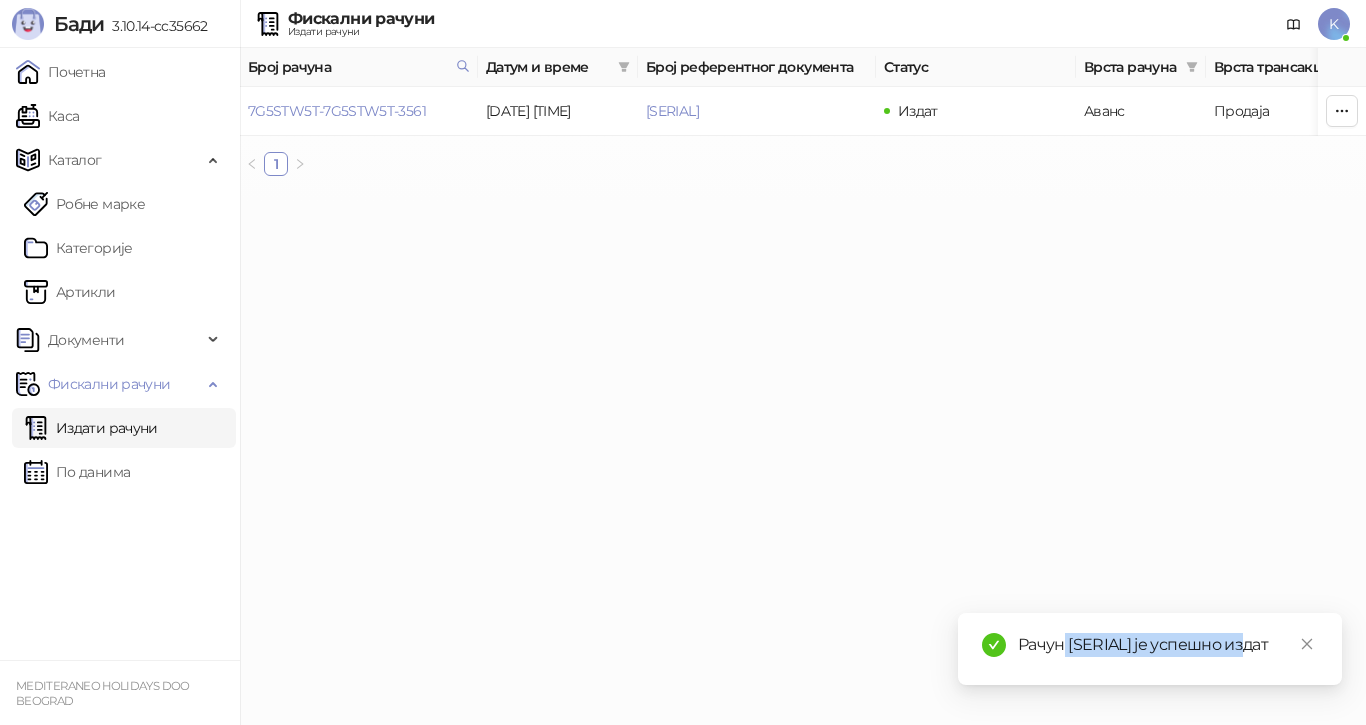 copy on "7G5STW5T-7G5STW5T-3961" 